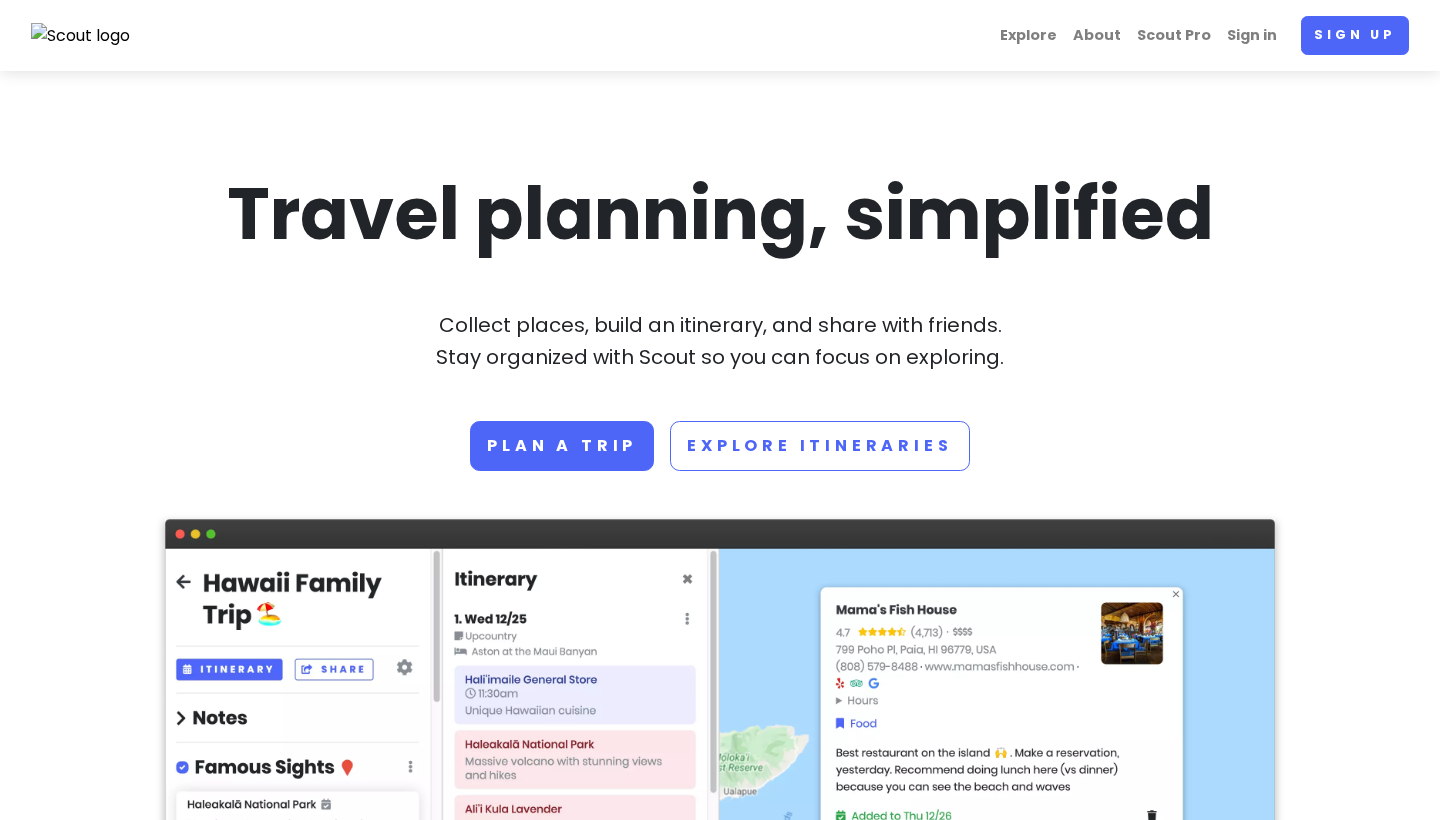 scroll, scrollTop: 0, scrollLeft: 0, axis: both 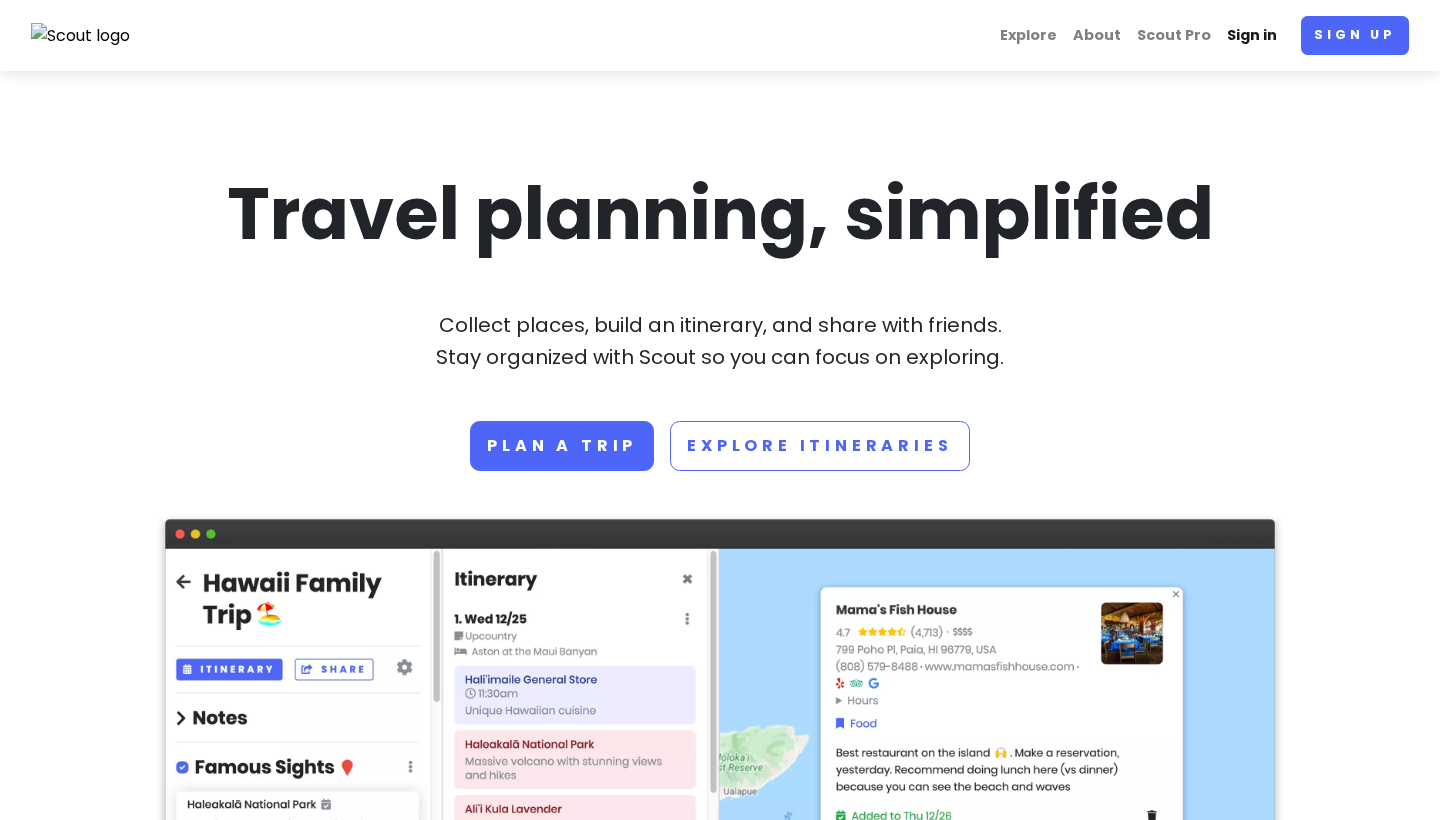 click on "Sign in" at bounding box center (1252, 35) 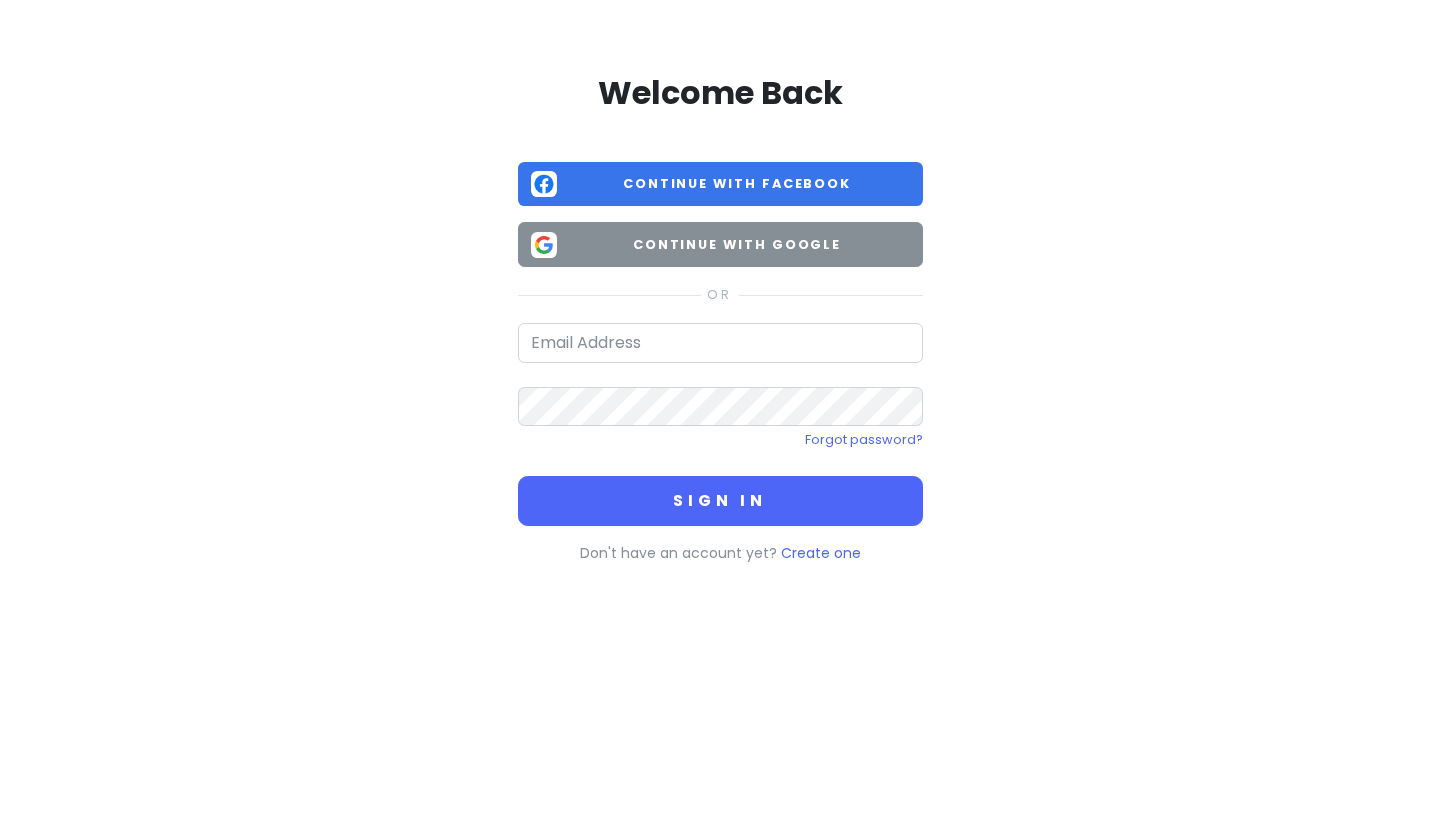 click on "Continue with Google" at bounding box center [737, 245] 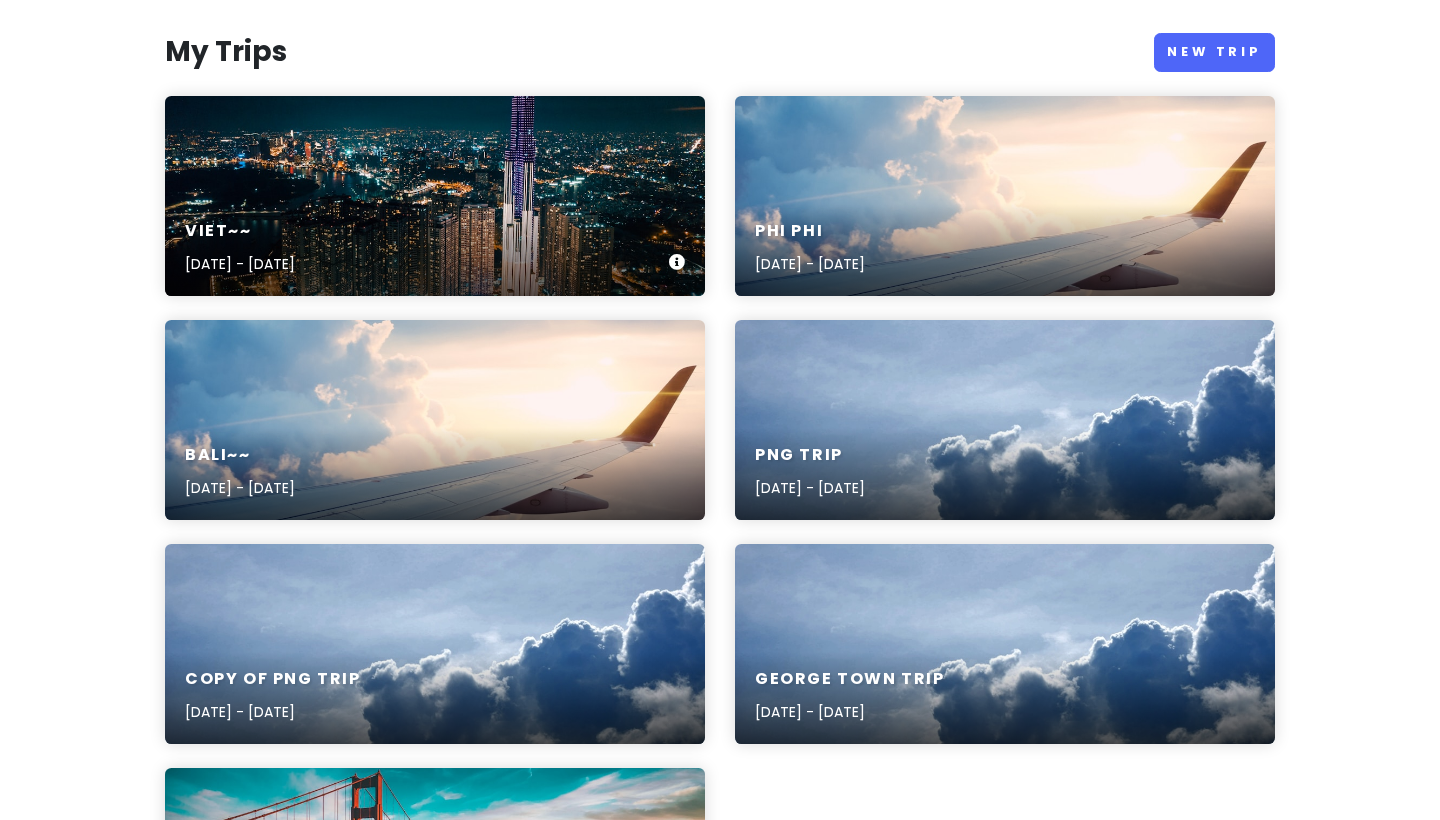 scroll, scrollTop: 216, scrollLeft: 0, axis: vertical 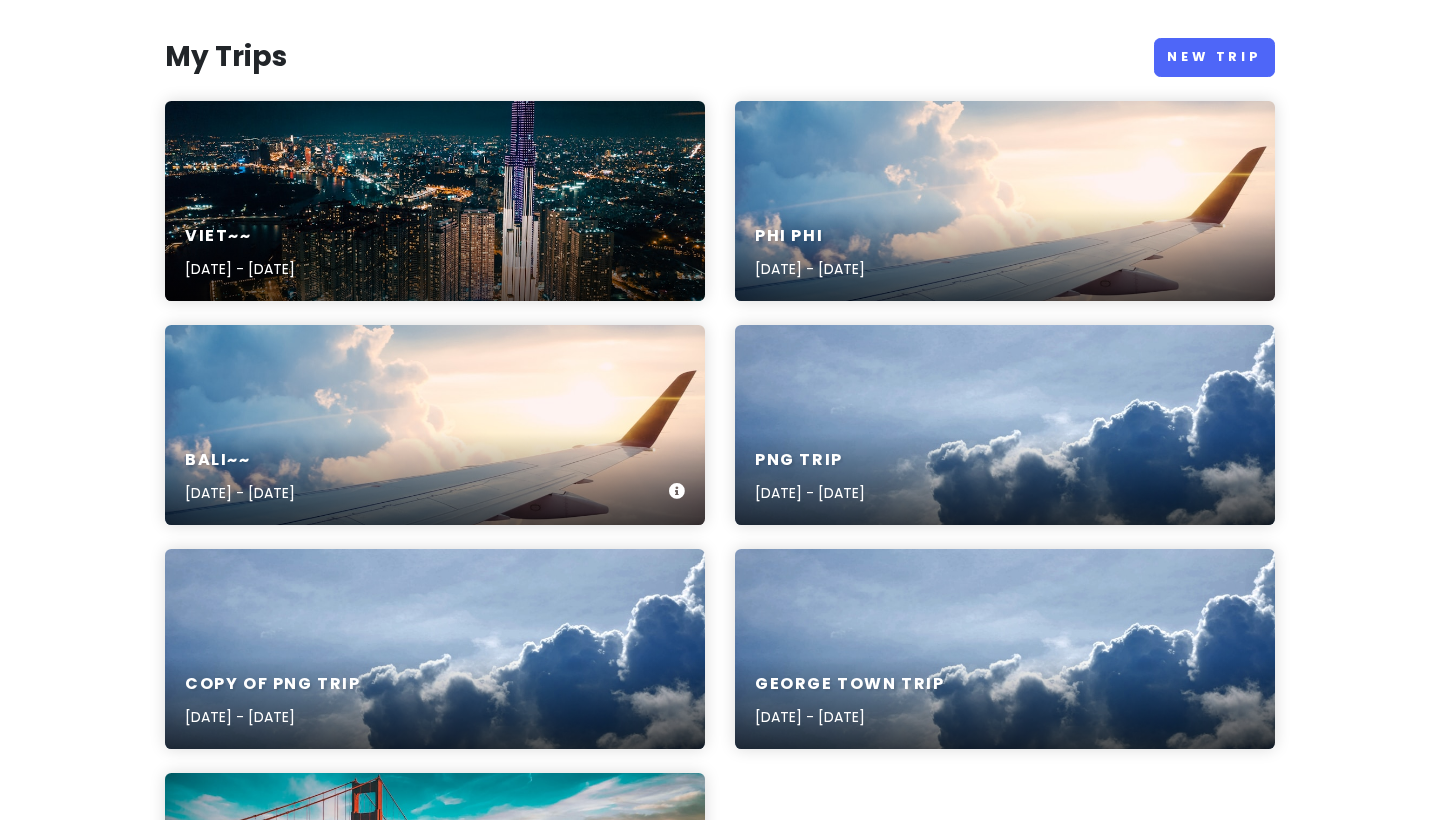 click on "Bali~~ [DATE] - [DATE]" at bounding box center [435, 425] 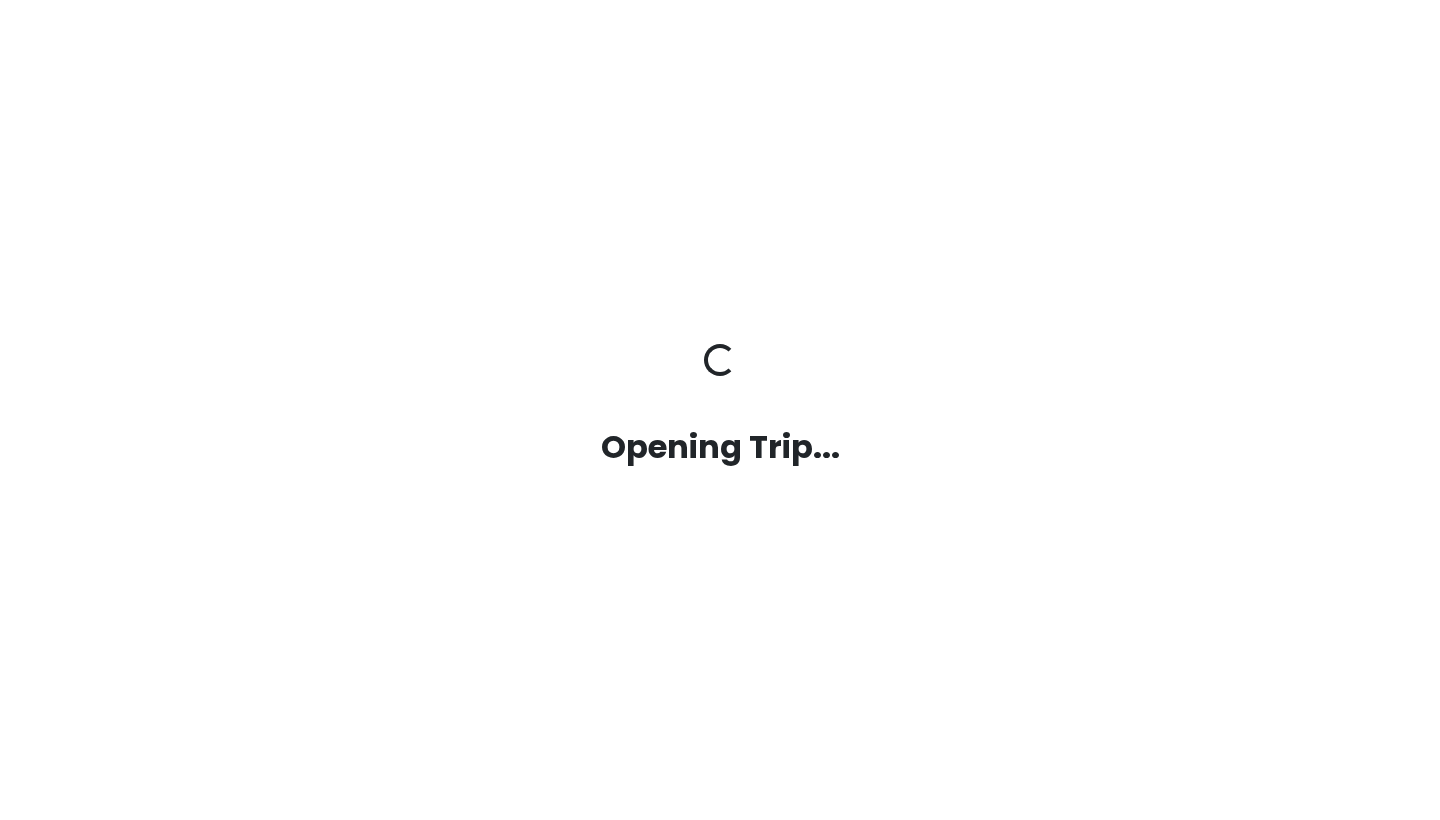 click on "Opening Trip... Opening Trip..." at bounding box center [720, 409] 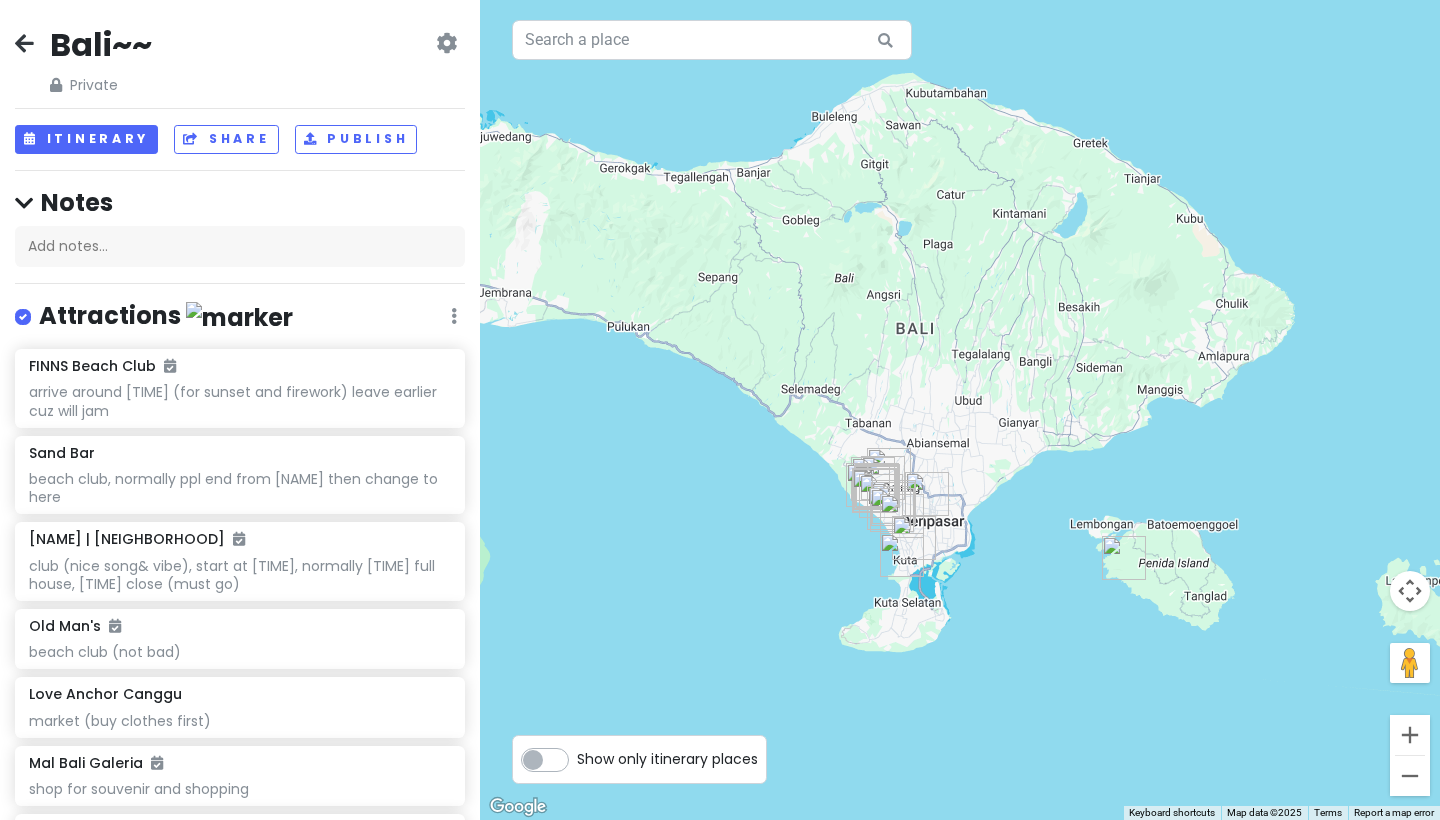 drag, startPoint x: 944, startPoint y: 366, endPoint x: 990, endPoint y: 488, distance: 130.38405 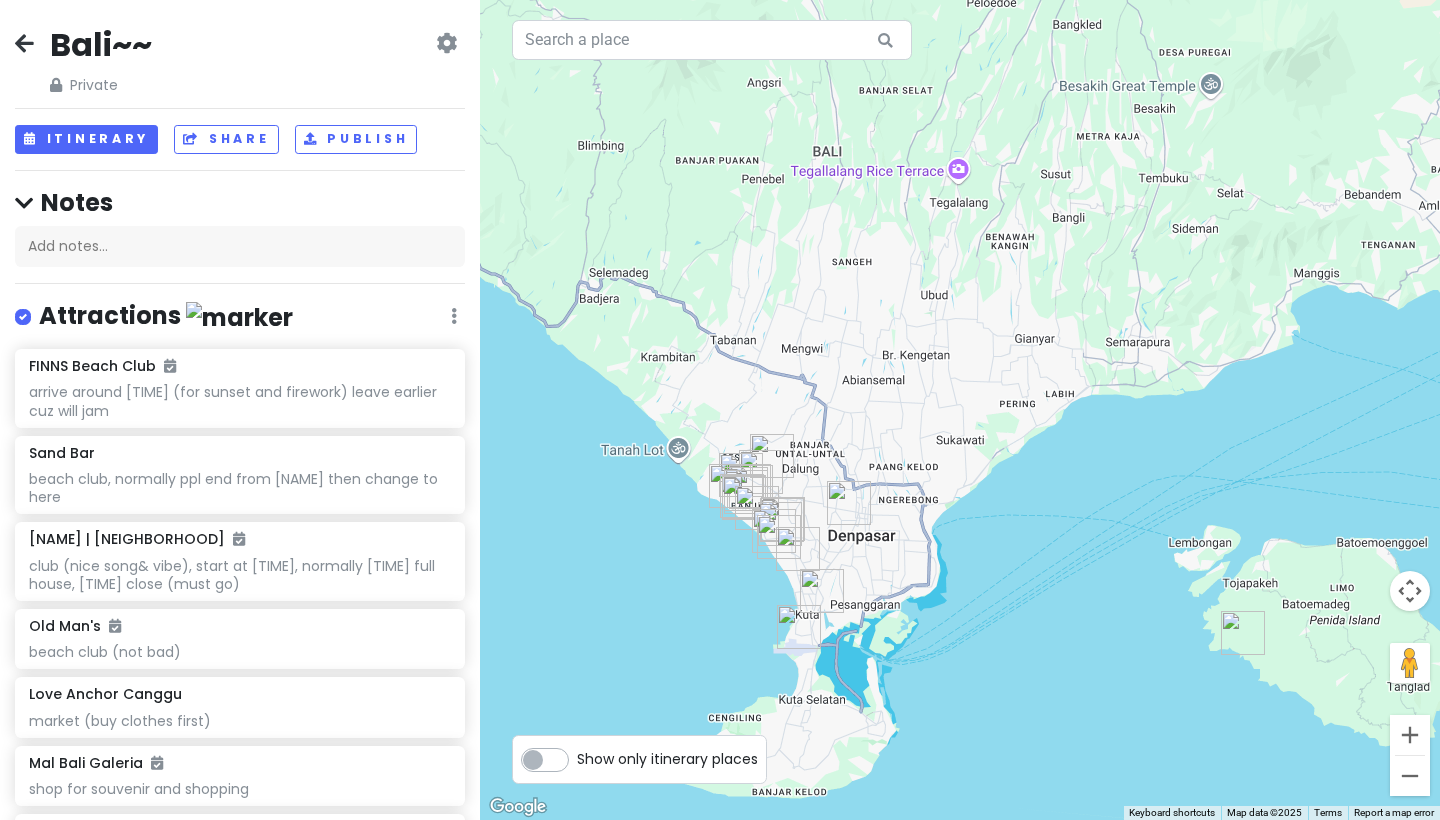 drag, startPoint x: 1067, startPoint y: 529, endPoint x: 1077, endPoint y: 512, distance: 19.723083 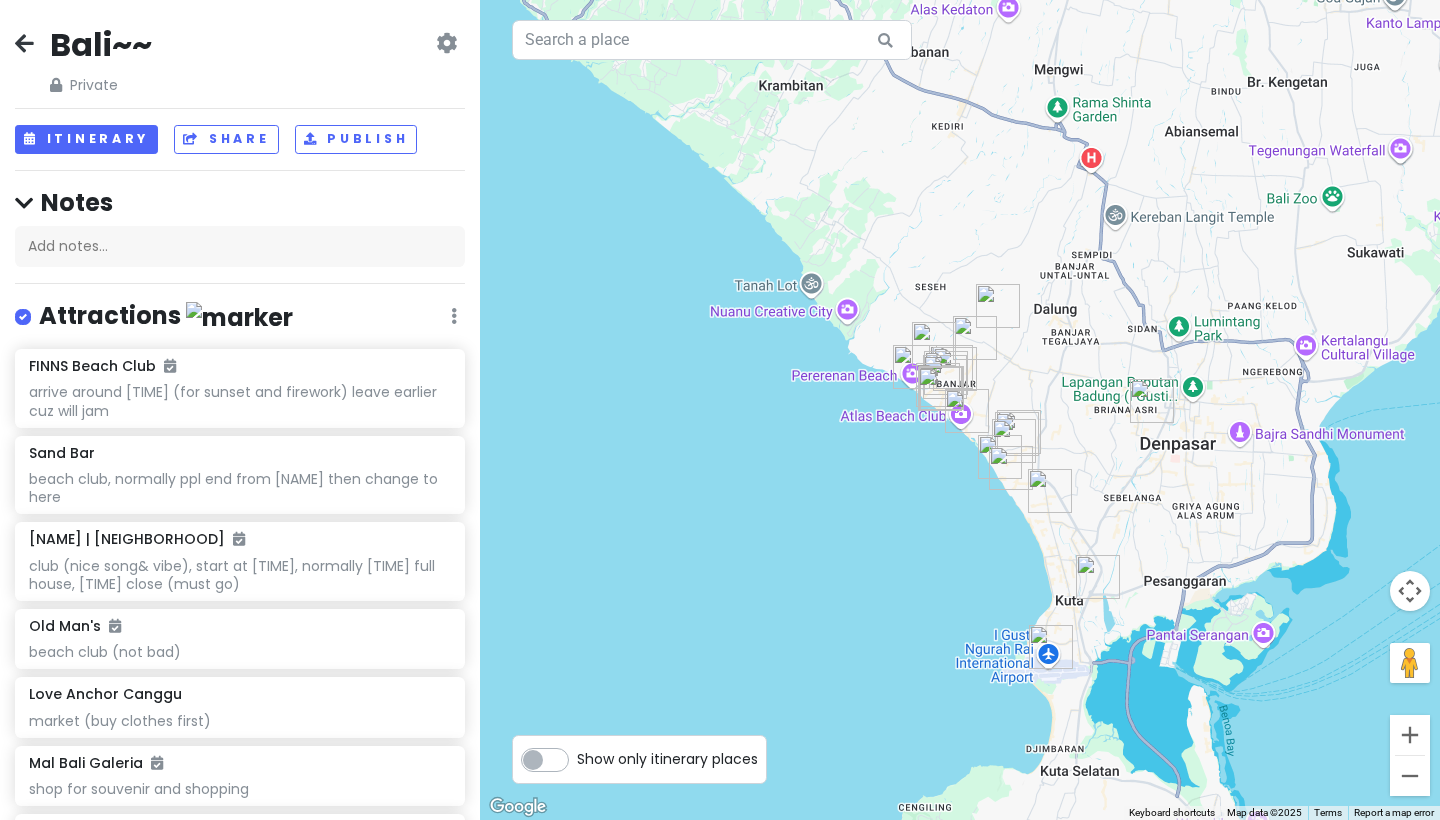 drag, startPoint x: 819, startPoint y: 554, endPoint x: 1353, endPoint y: 436, distance: 546.8821 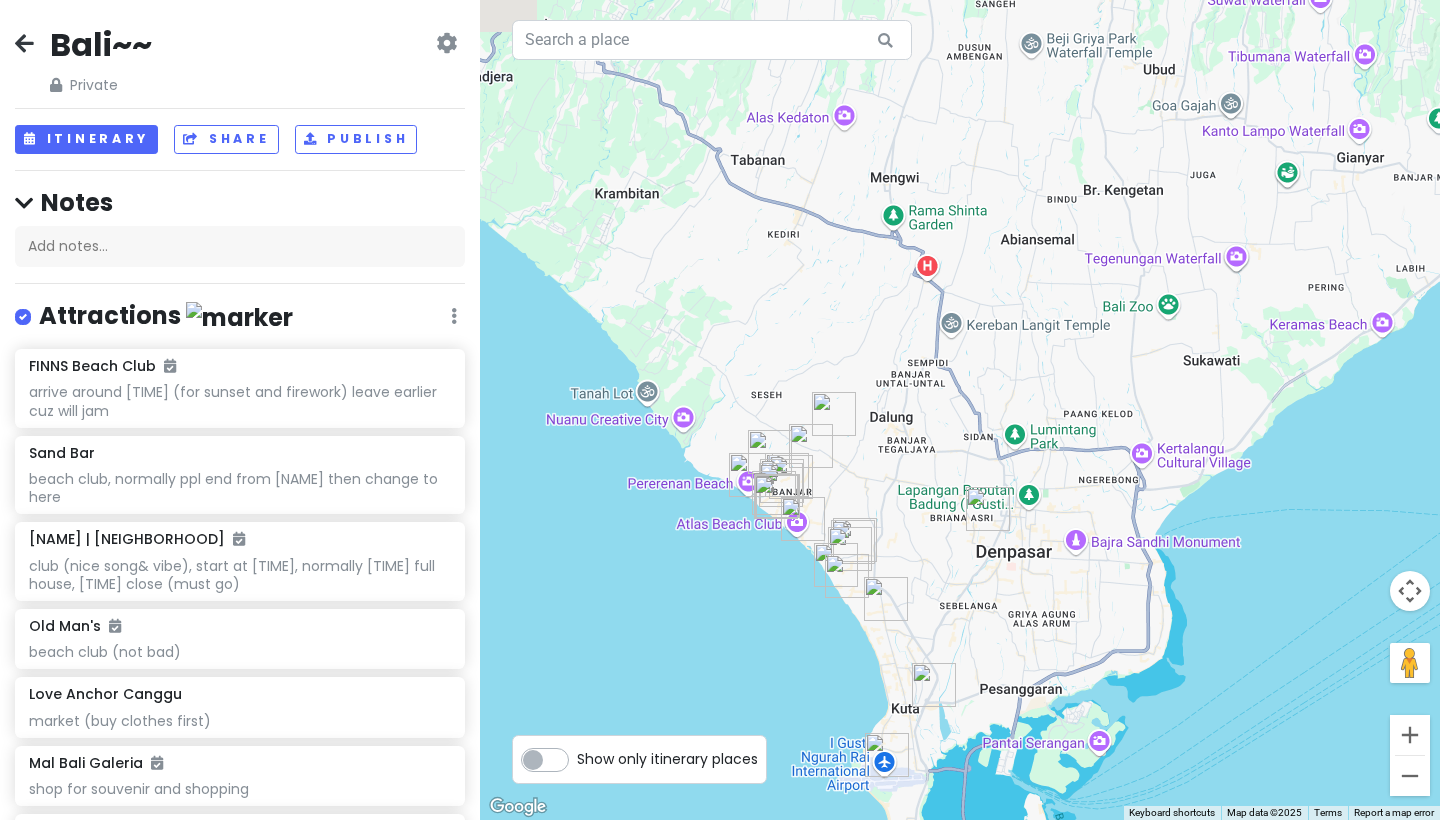 drag, startPoint x: 1229, startPoint y: 476, endPoint x: 1060, endPoint y: 590, distance: 203.85535 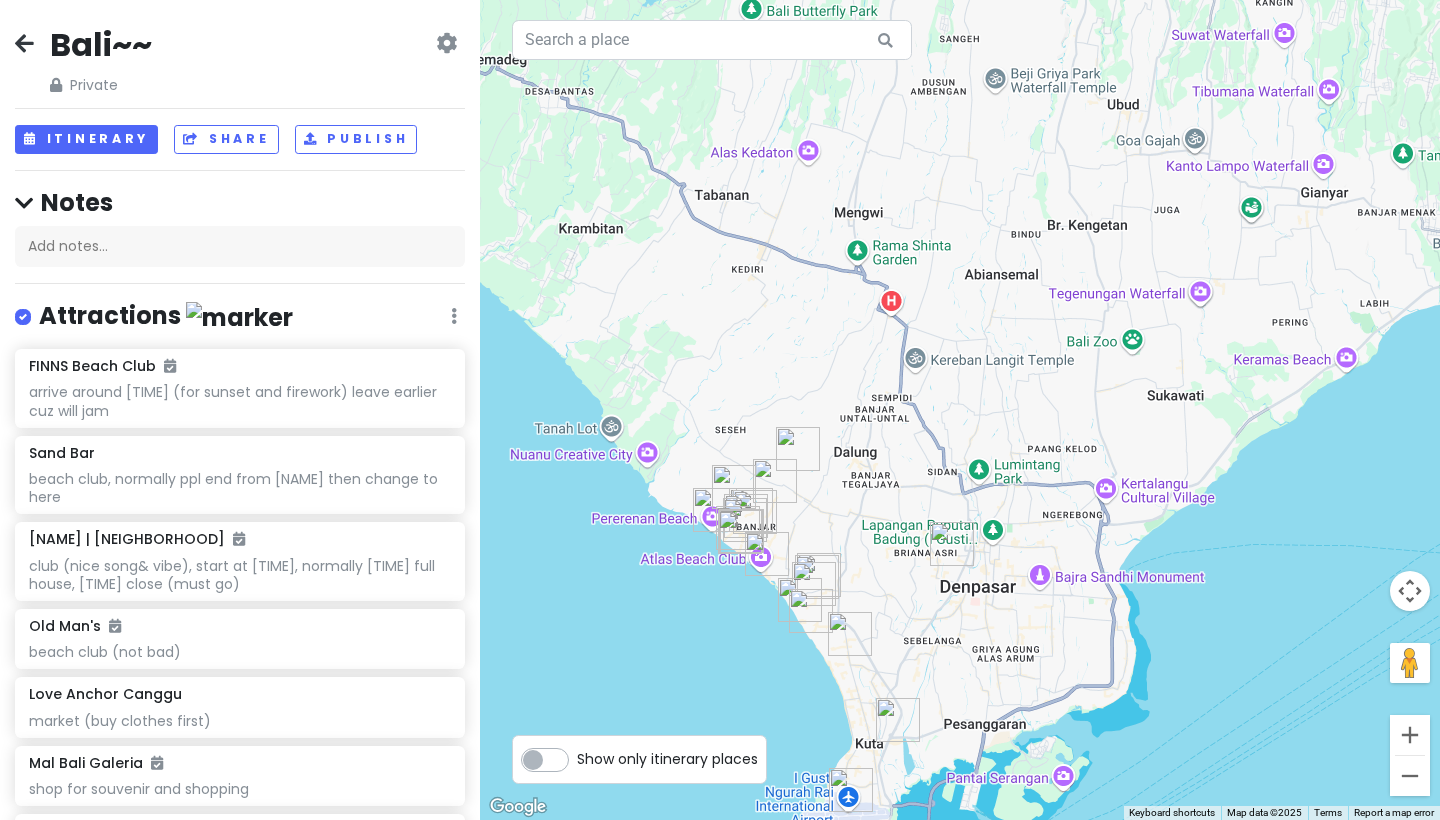 drag, startPoint x: 1195, startPoint y: 576, endPoint x: 1163, endPoint y: 595, distance: 37.215588 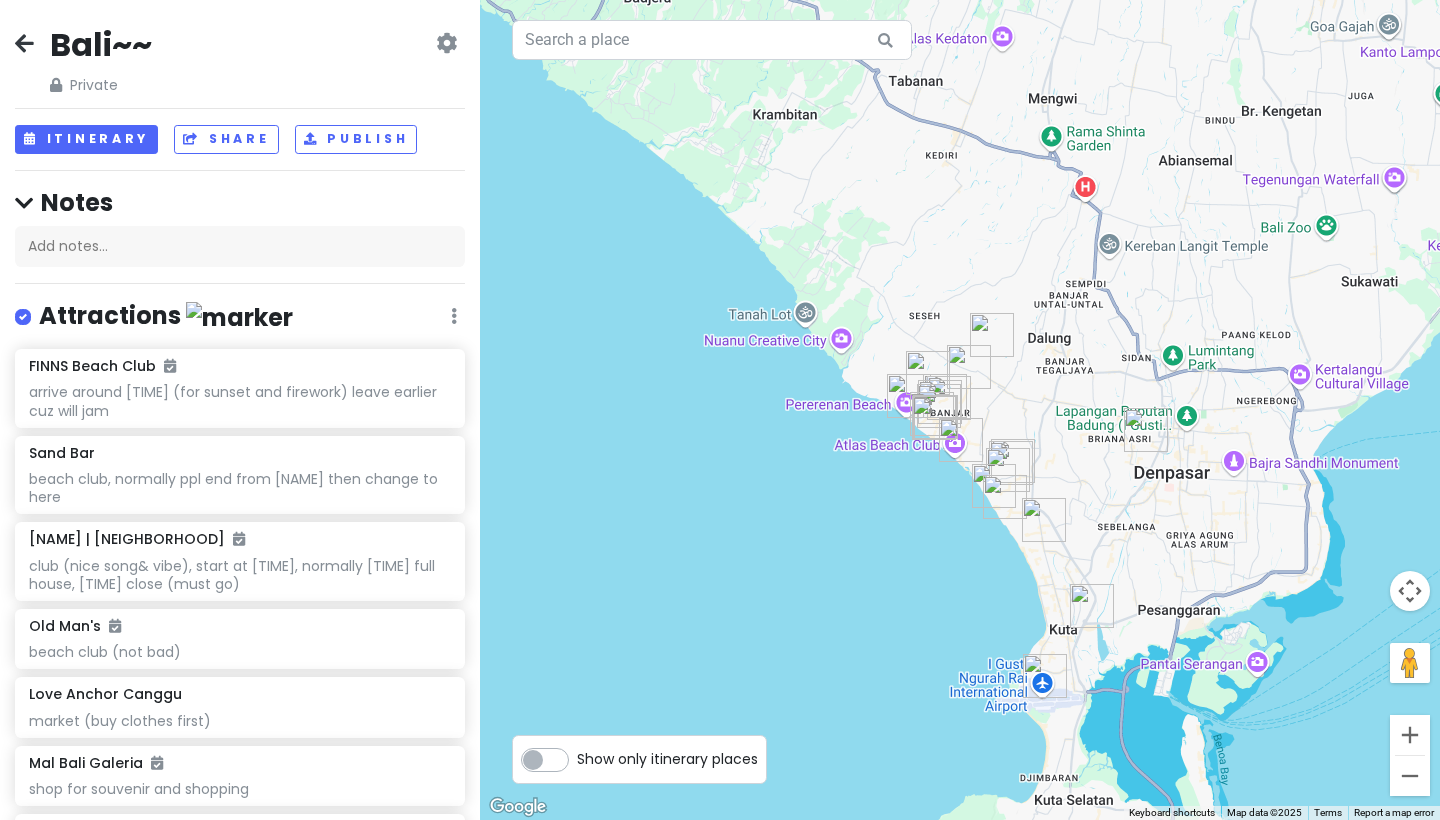 drag, startPoint x: 1175, startPoint y: 591, endPoint x: 1373, endPoint y: 488, distance: 223.18826 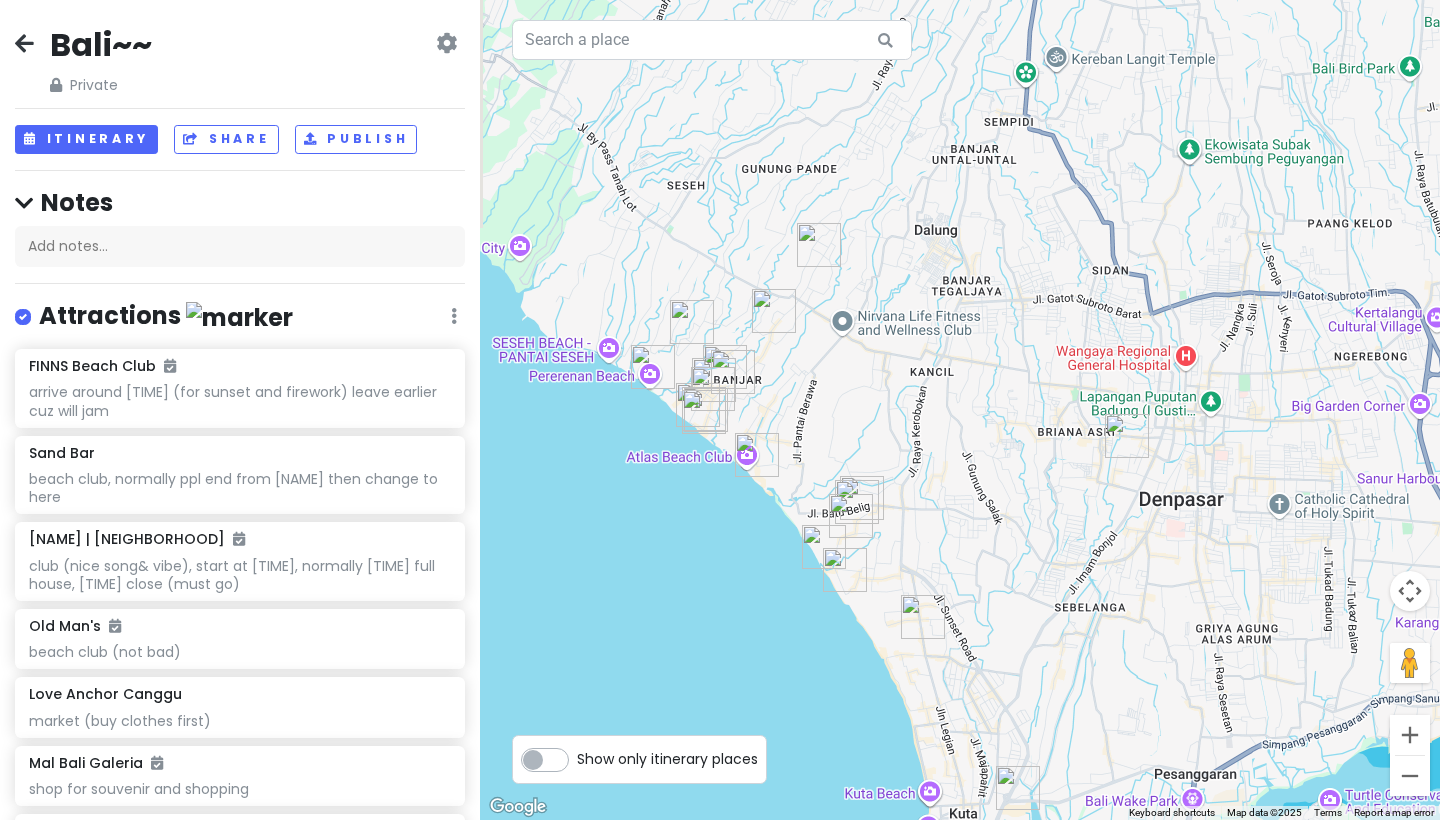drag, startPoint x: 1083, startPoint y: 596, endPoint x: 1299, endPoint y: 625, distance: 217.93806 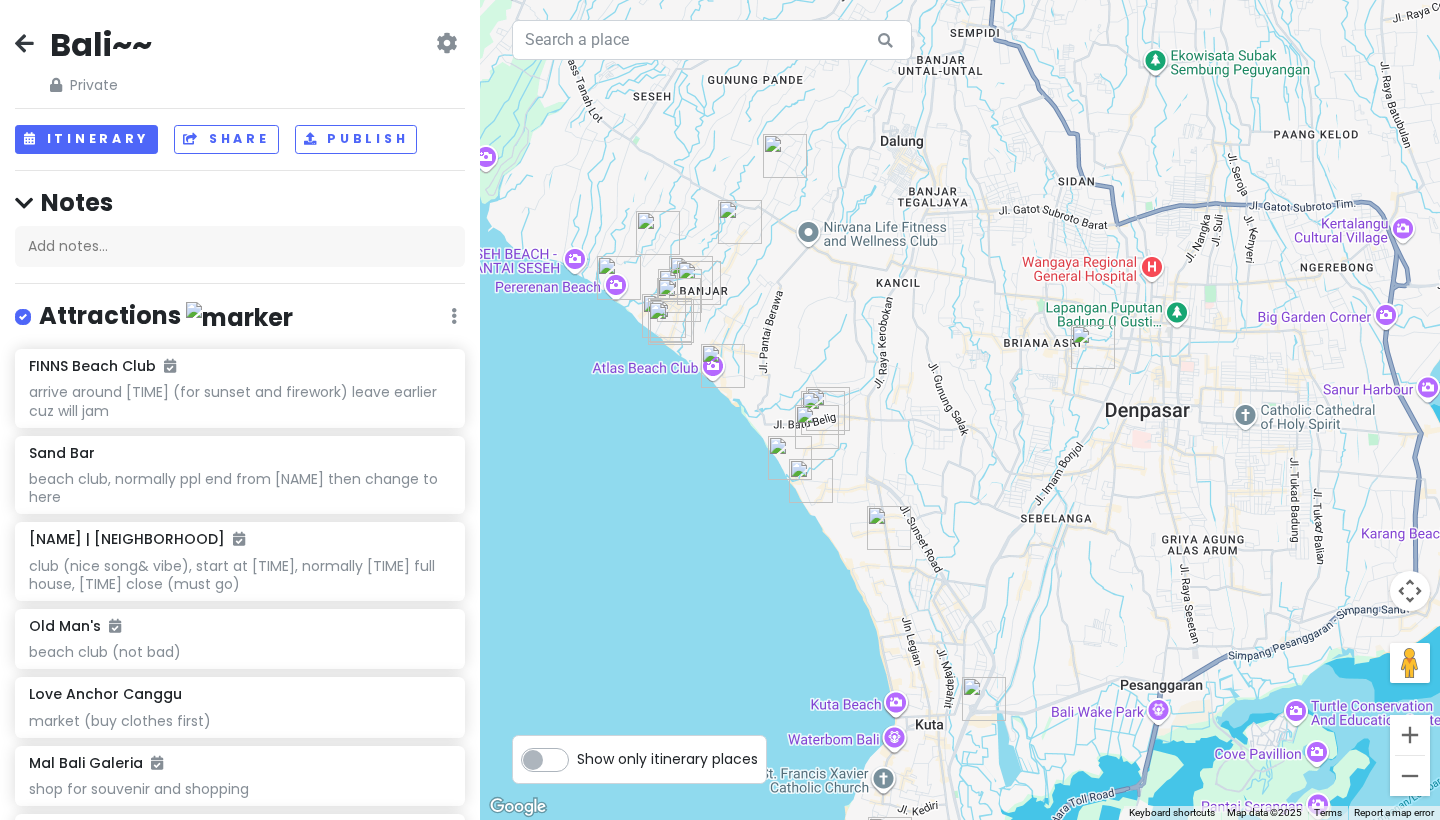 drag, startPoint x: 1296, startPoint y: 631, endPoint x: 1257, endPoint y: 502, distance: 134.76646 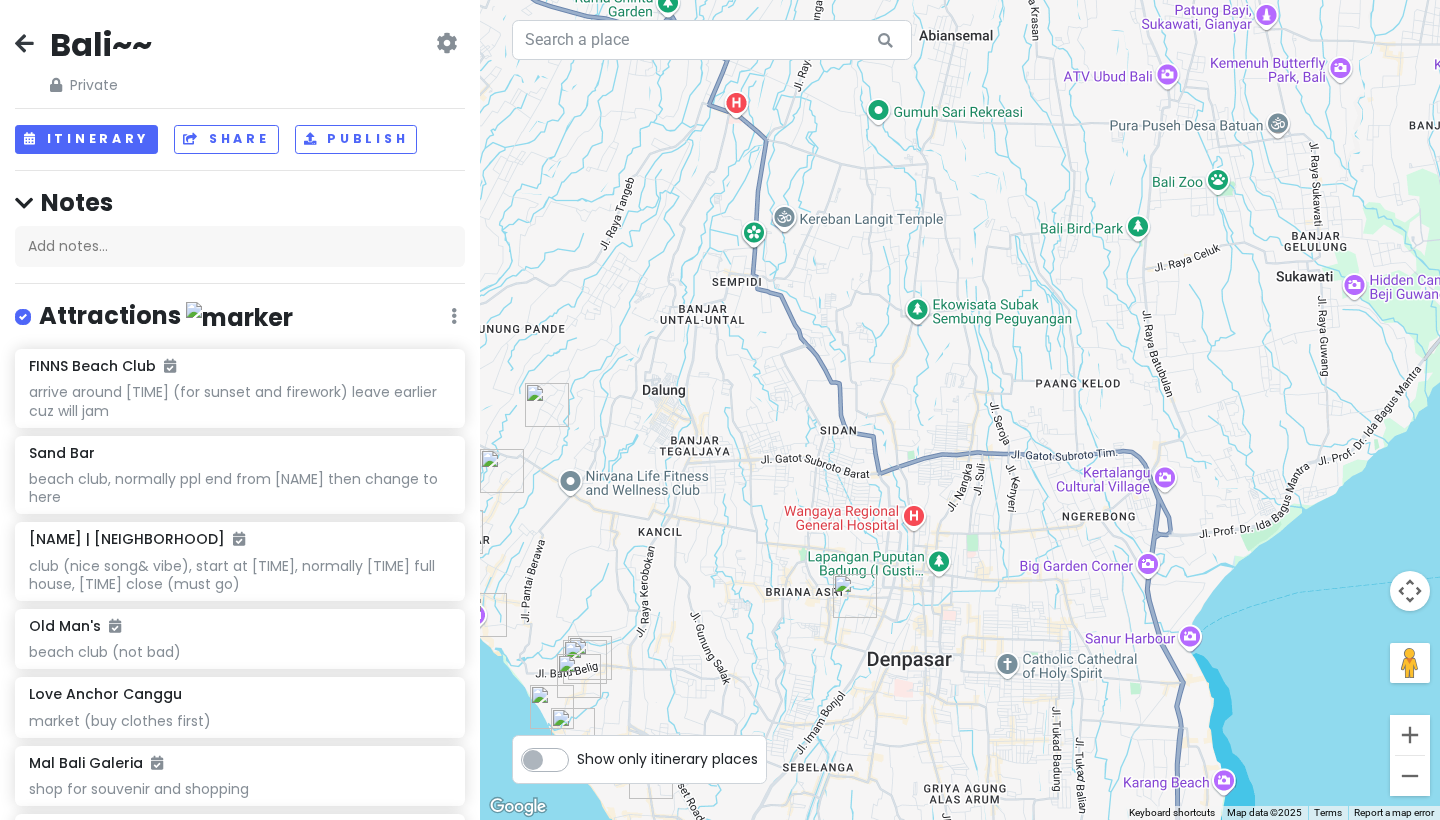 drag, startPoint x: 1418, startPoint y: 380, endPoint x: 1189, endPoint y: 689, distance: 384.6063 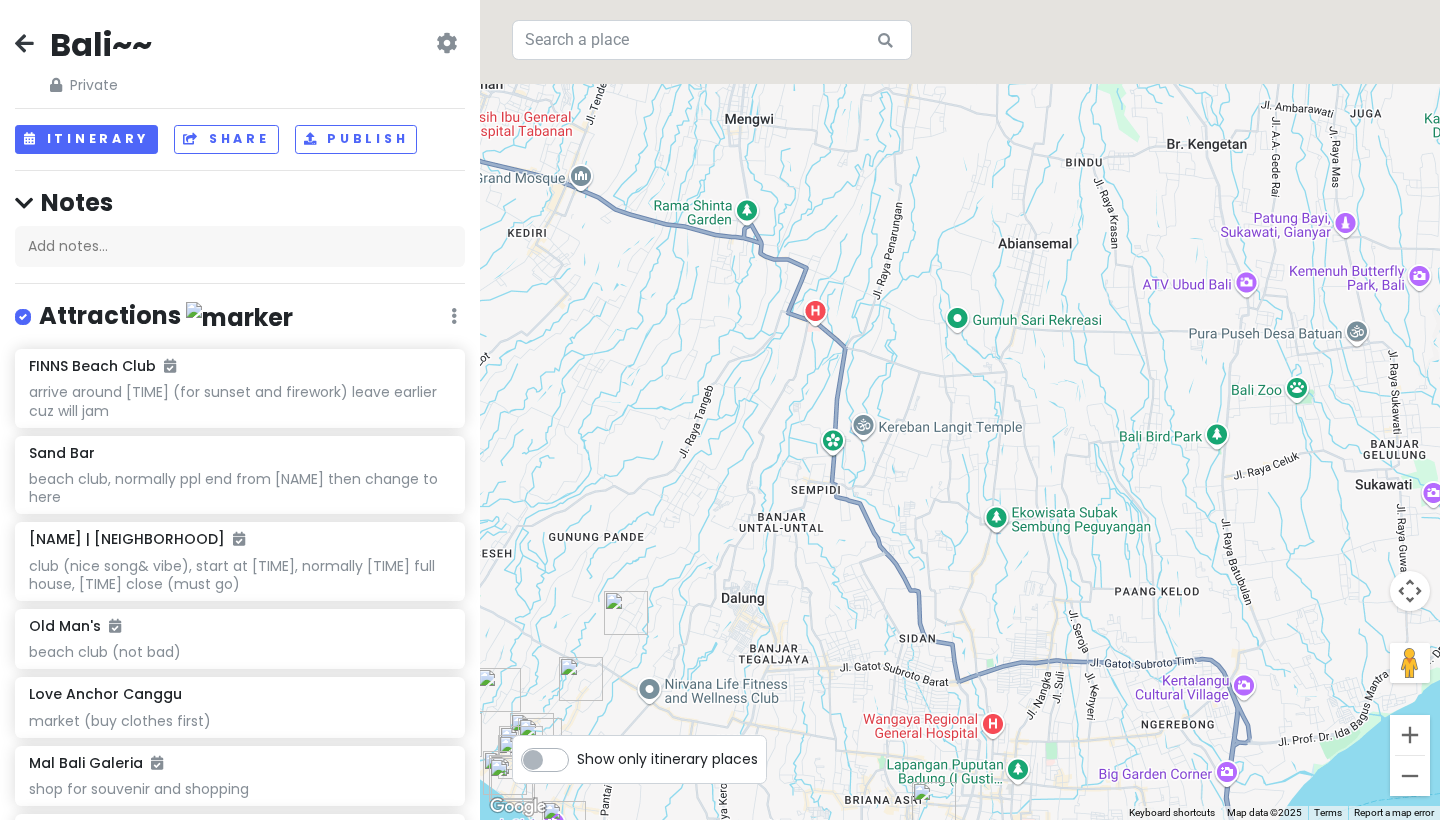 drag, startPoint x: 1135, startPoint y: 591, endPoint x: 1215, endPoint y: 803, distance: 226.59215 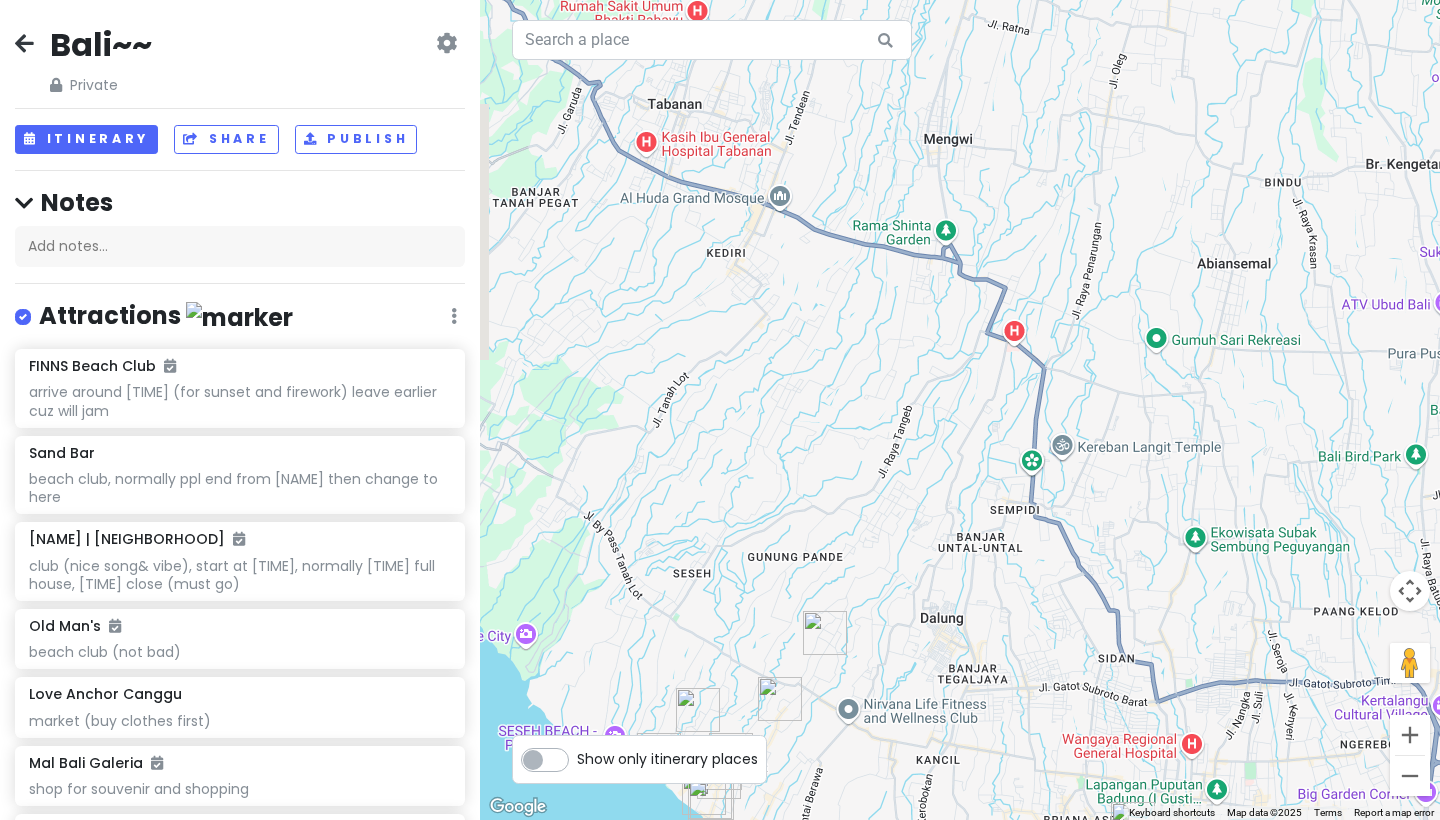 drag, startPoint x: 985, startPoint y: 728, endPoint x: 1188, endPoint y: 749, distance: 204.08331 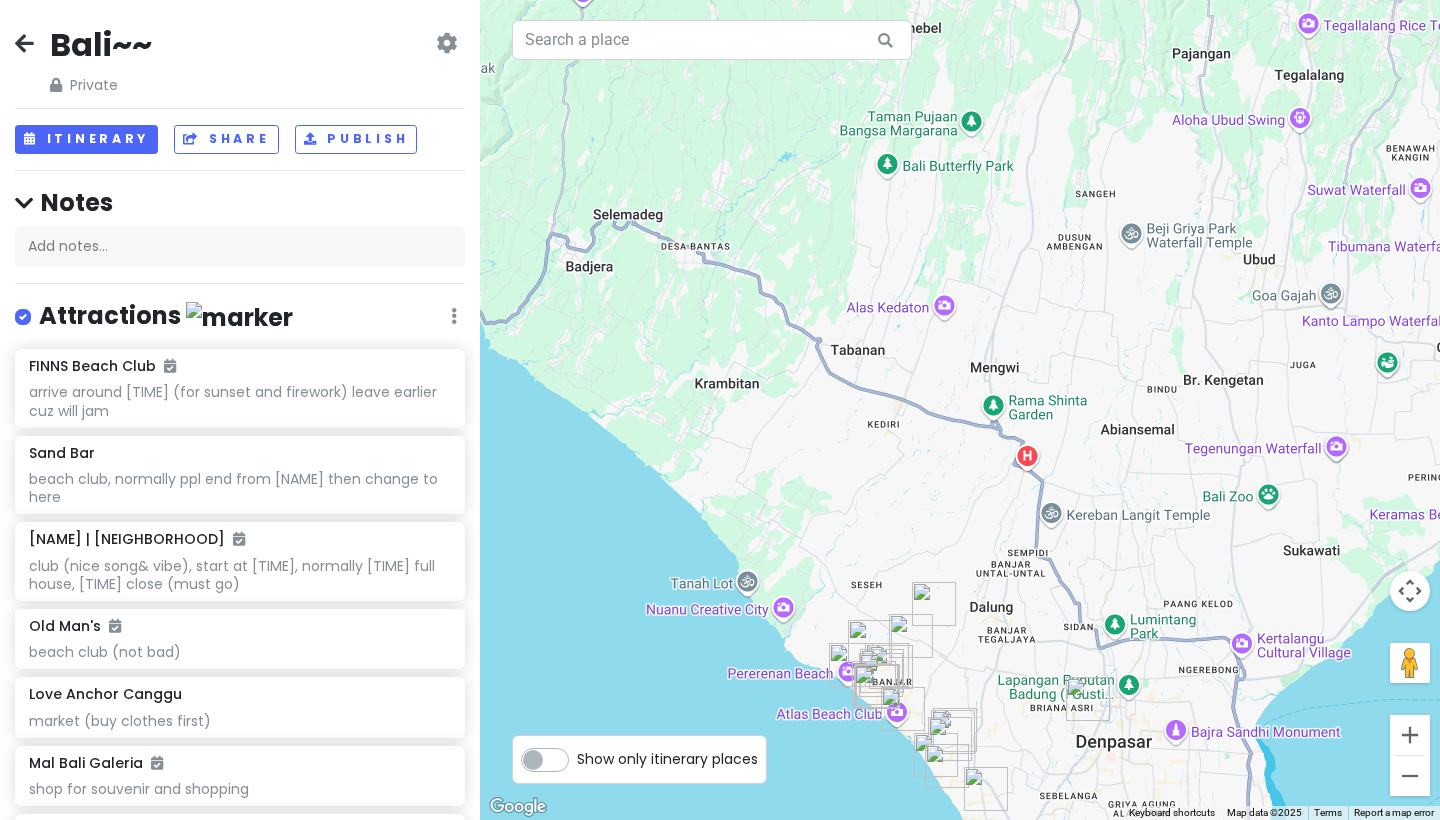drag, startPoint x: 1305, startPoint y: 509, endPoint x: 1210, endPoint y: 497, distance: 95.7549 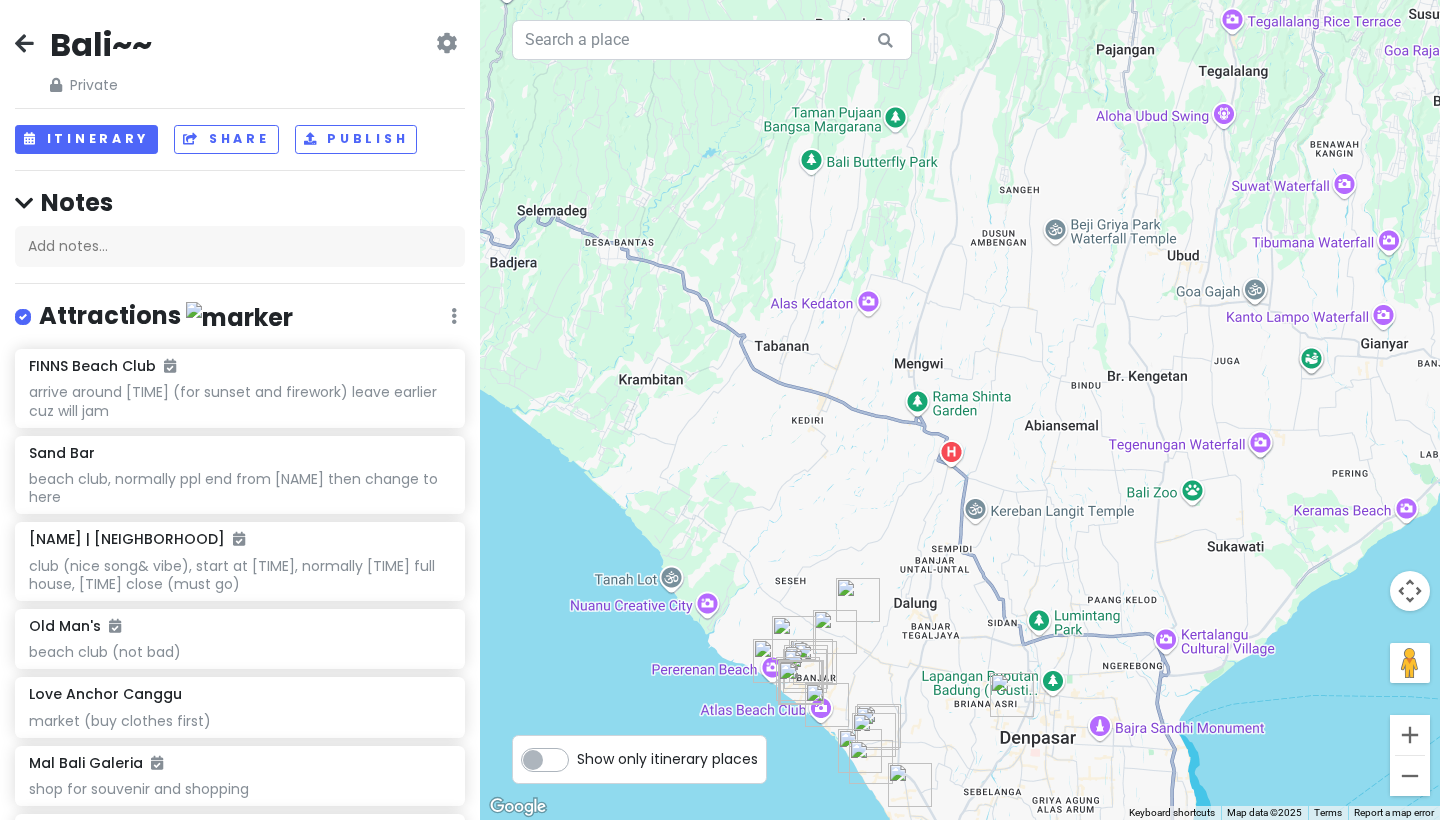 drag, startPoint x: 1333, startPoint y: 438, endPoint x: 1259, endPoint y: 433, distance: 74.168724 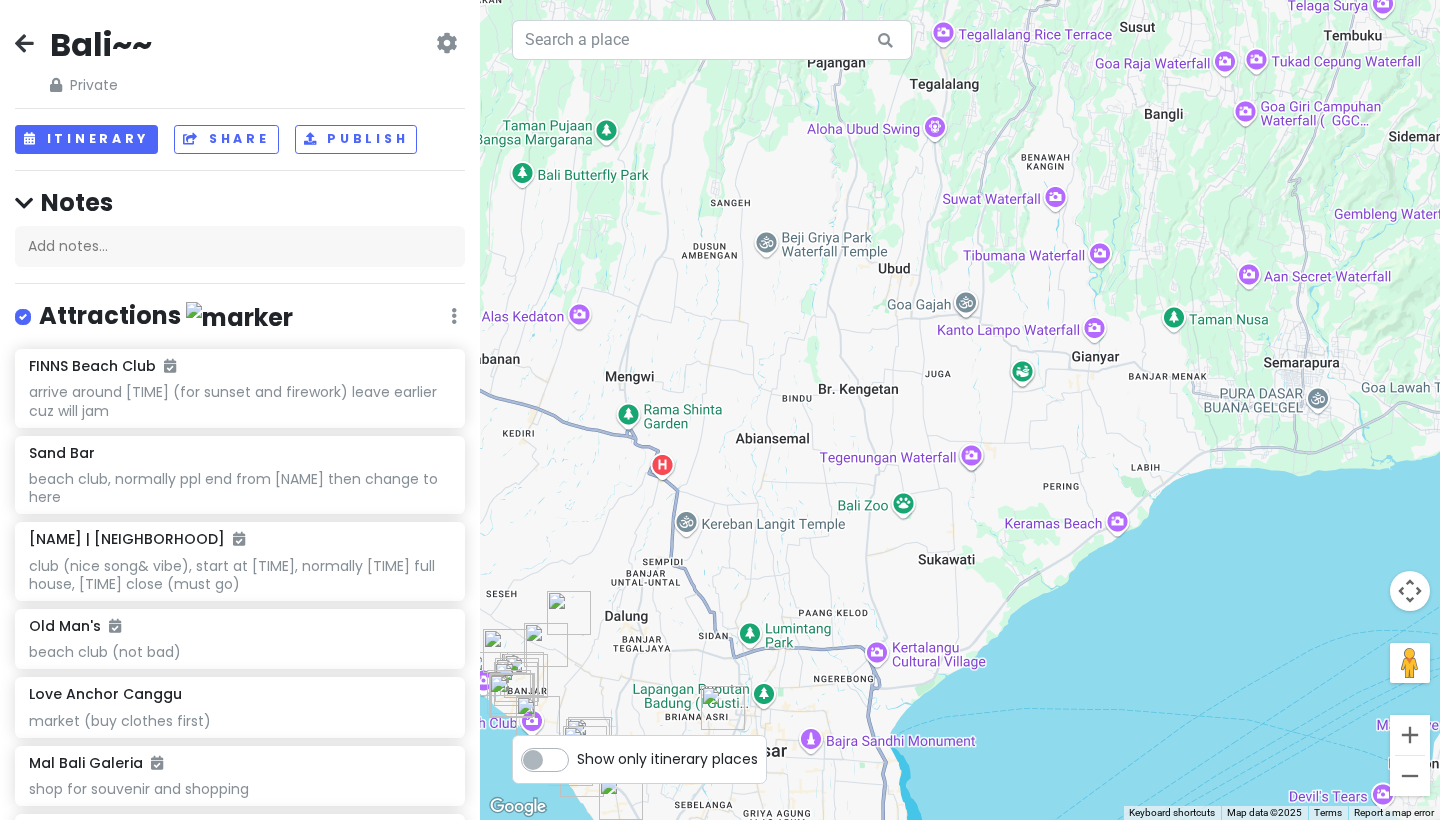 drag, startPoint x: 1286, startPoint y: 452, endPoint x: 993, endPoint y: 471, distance: 293.6154 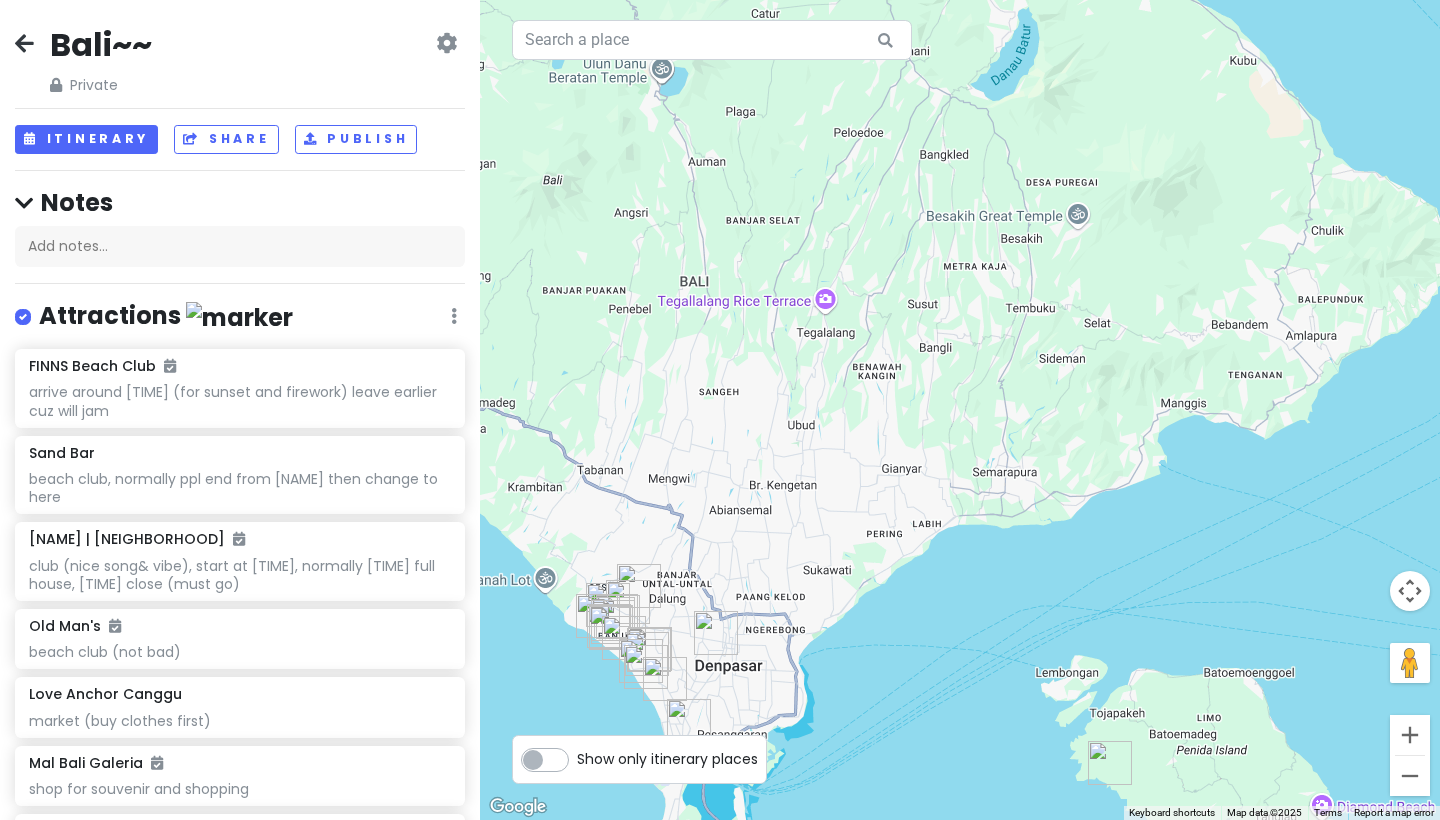 drag, startPoint x: 1073, startPoint y: 518, endPoint x: 923, endPoint y: 576, distance: 160.82289 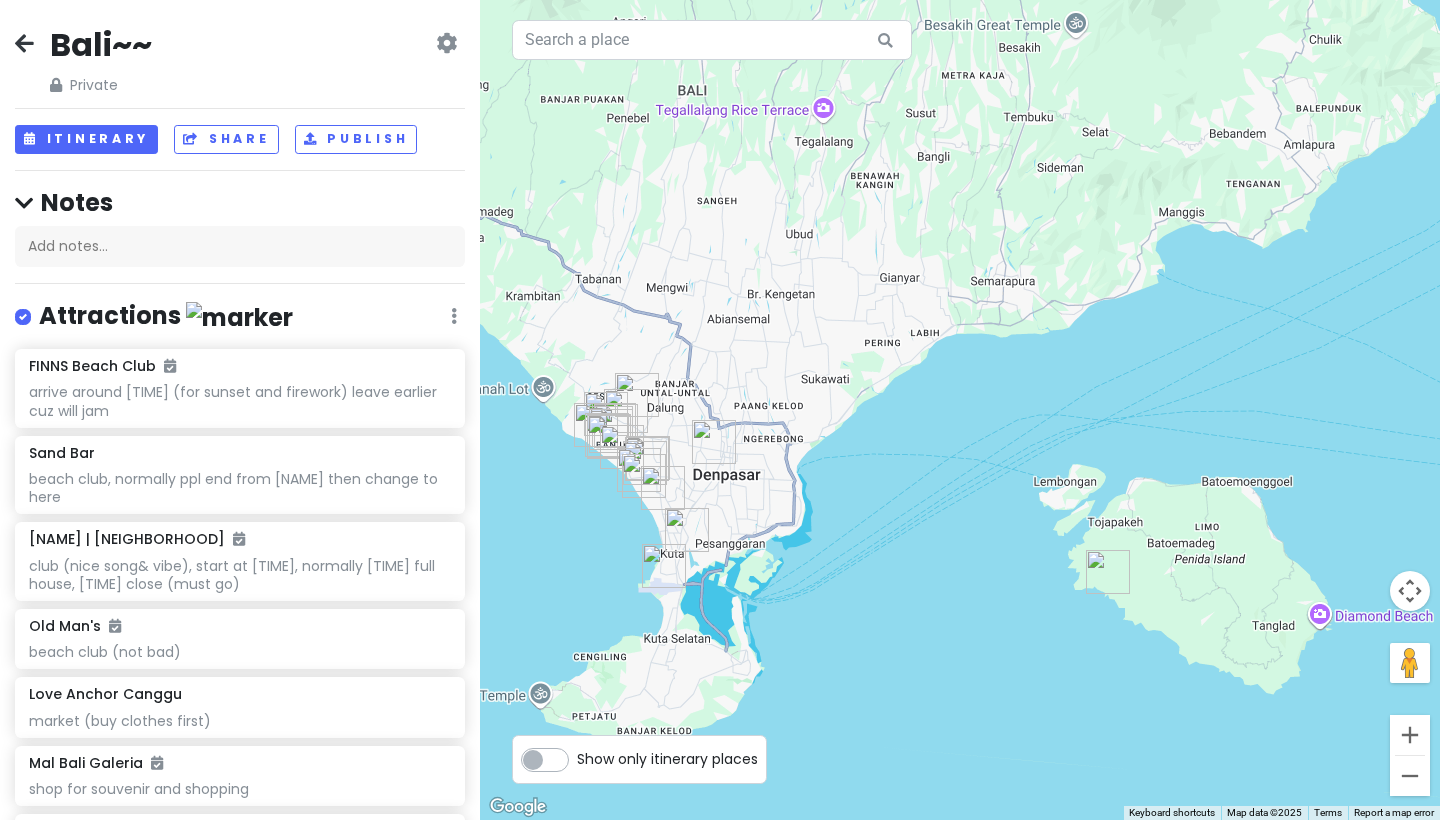 drag, startPoint x: 1007, startPoint y: 624, endPoint x: 1004, endPoint y: 422, distance: 202.02228 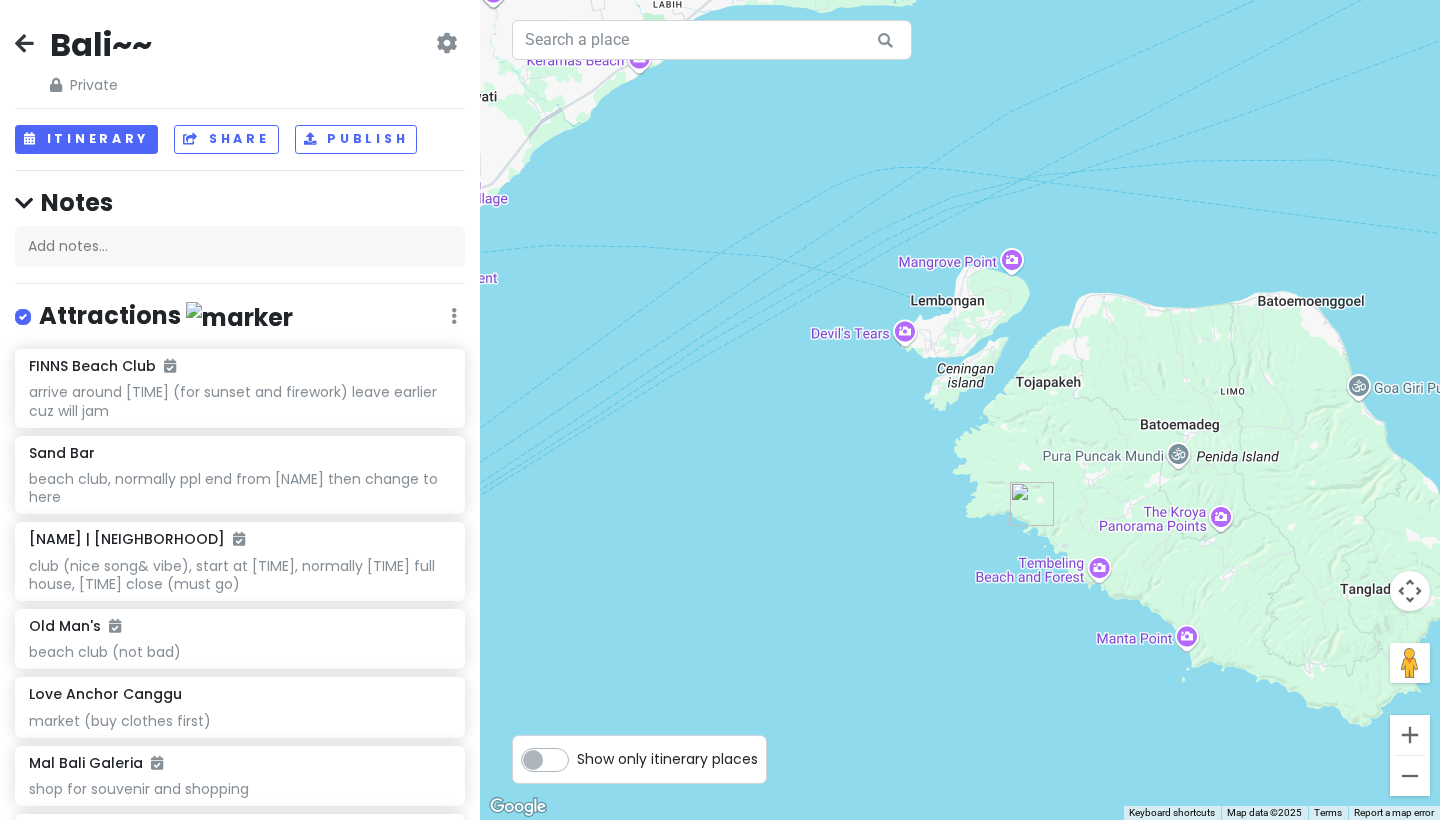 drag, startPoint x: 1105, startPoint y: 674, endPoint x: 1028, endPoint y: 655, distance: 79.30952 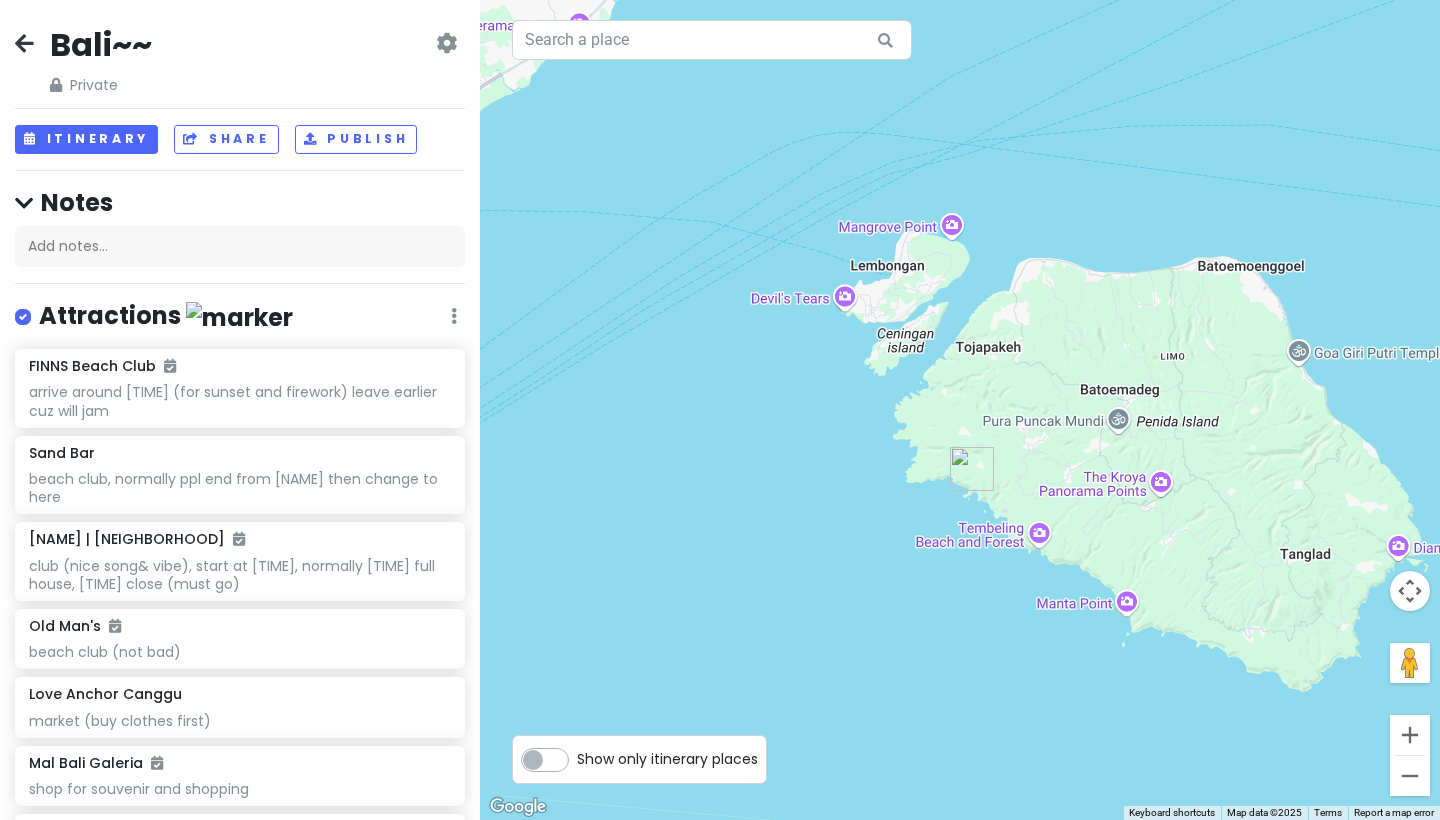 drag, startPoint x: 966, startPoint y: 630, endPoint x: 901, endPoint y: 596, distance: 73.3553 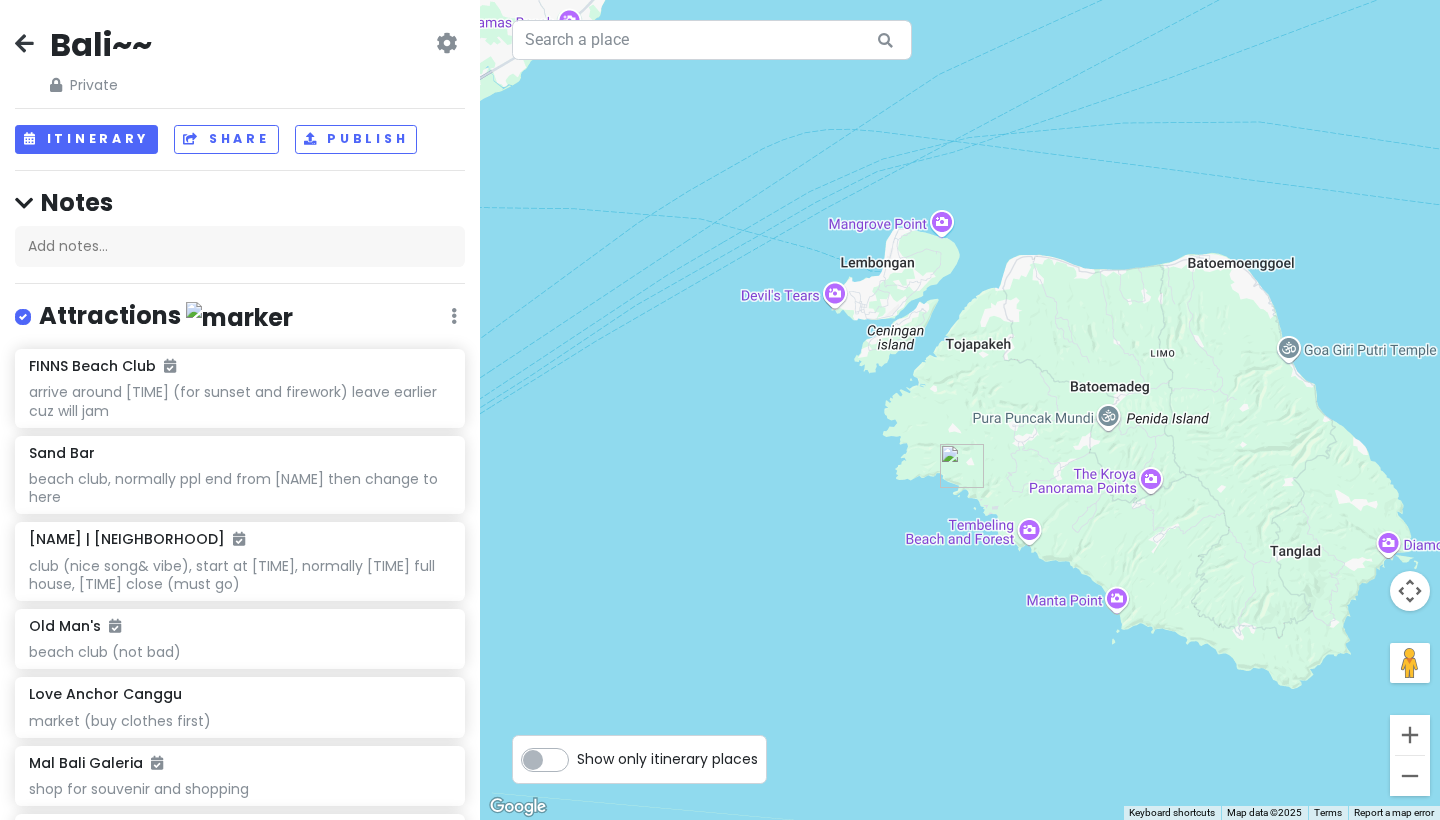 drag, startPoint x: 743, startPoint y: 480, endPoint x: 929, endPoint y: 476, distance: 186.043 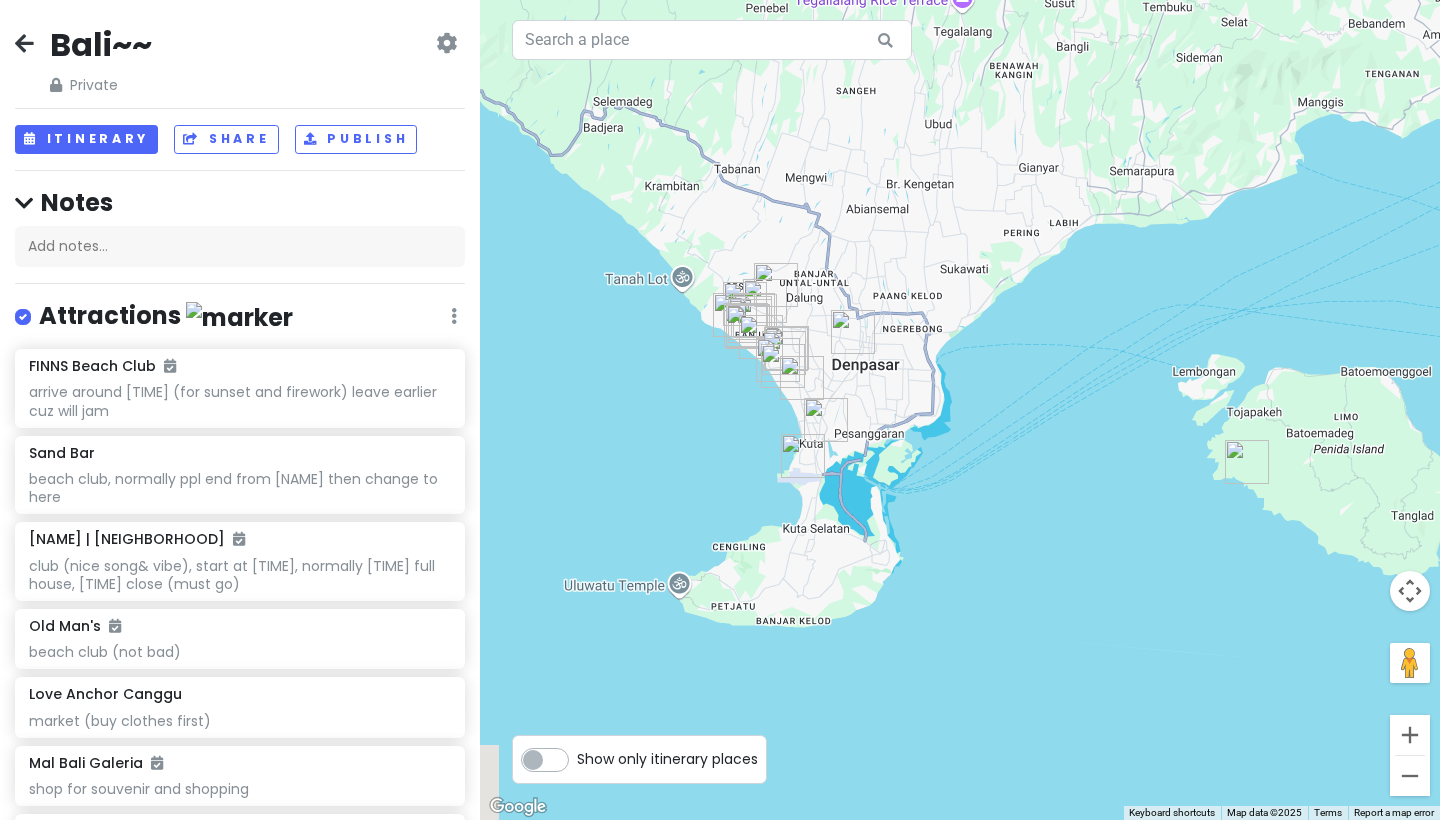 drag, startPoint x: 825, startPoint y: 483, endPoint x: 1034, endPoint y: 486, distance: 209.02153 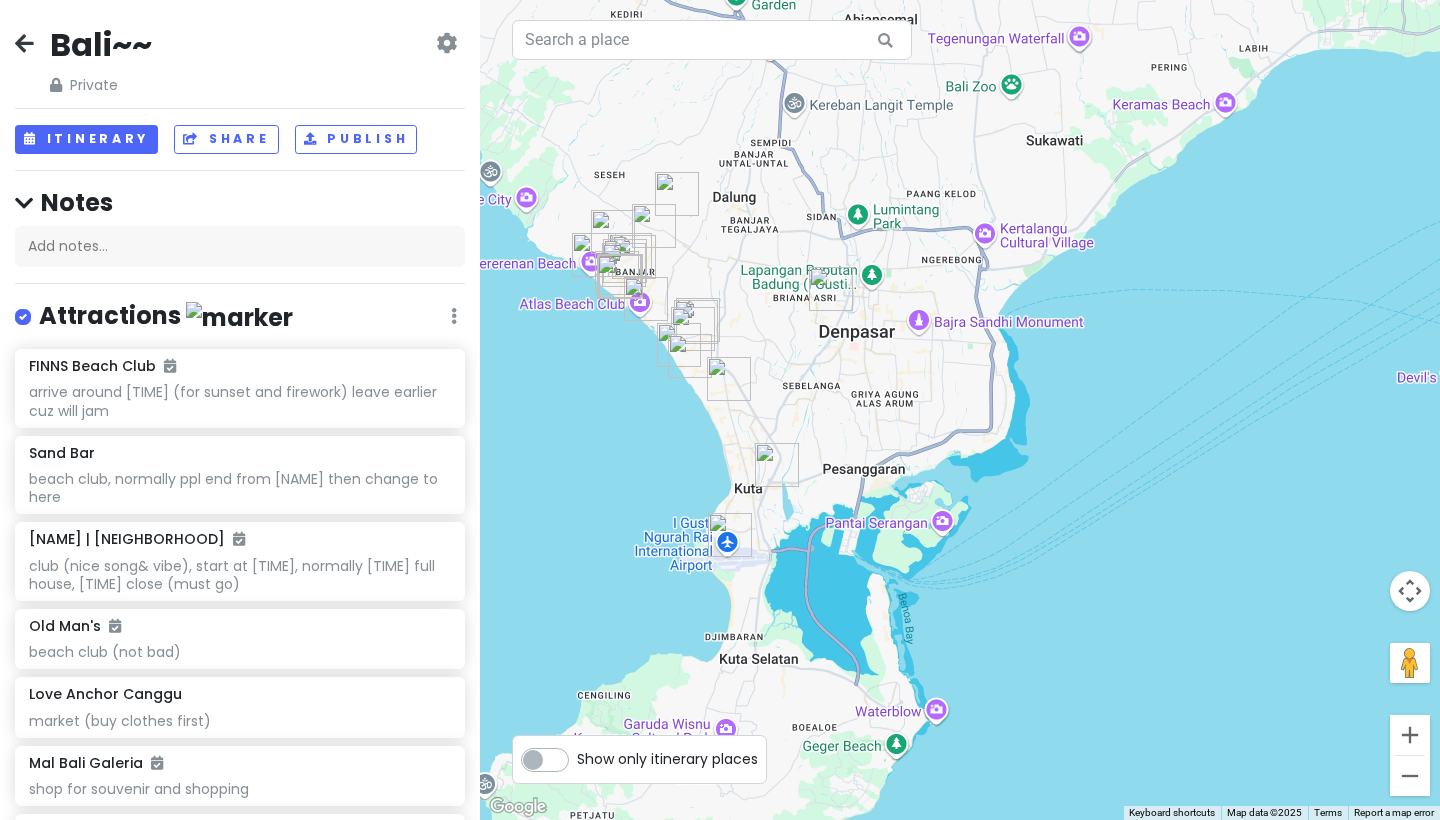 drag, startPoint x: 875, startPoint y: 502, endPoint x: 1038, endPoint y: 593, distance: 186.68155 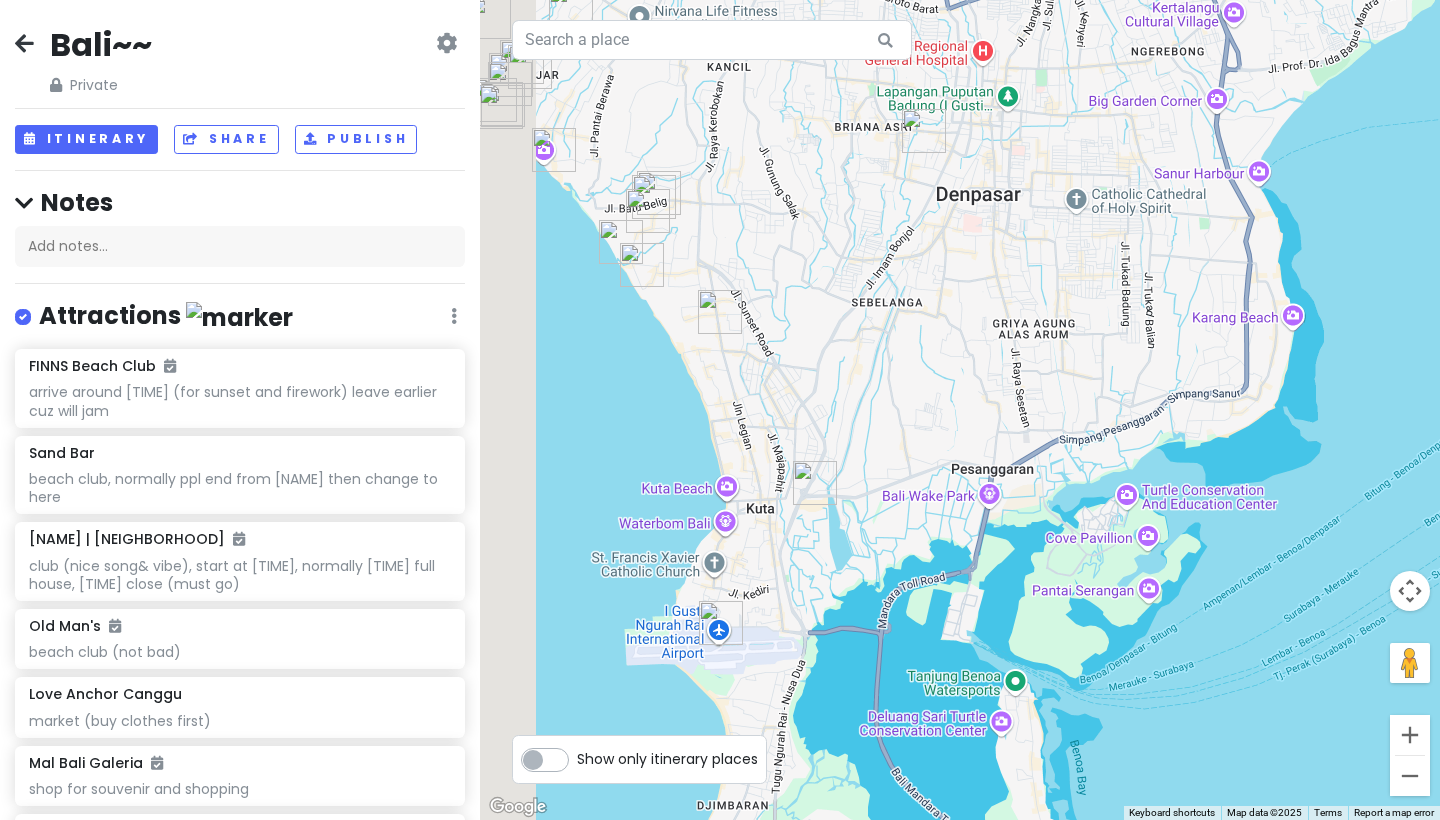 drag, startPoint x: 975, startPoint y: 582, endPoint x: 1359, endPoint y: 736, distance: 413.72937 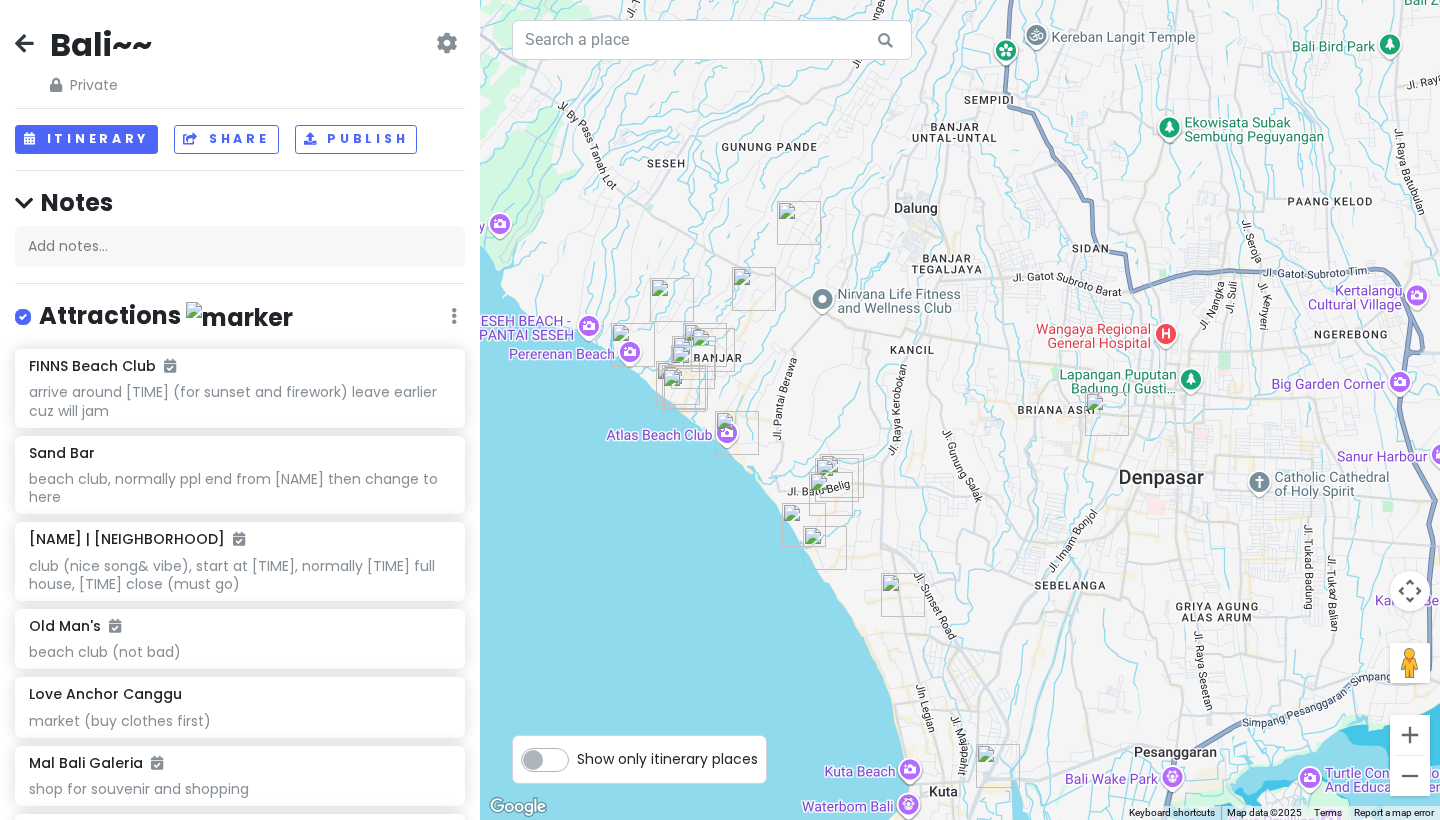 drag, startPoint x: 981, startPoint y: 414, endPoint x: 1035, endPoint y: 653, distance: 245.02449 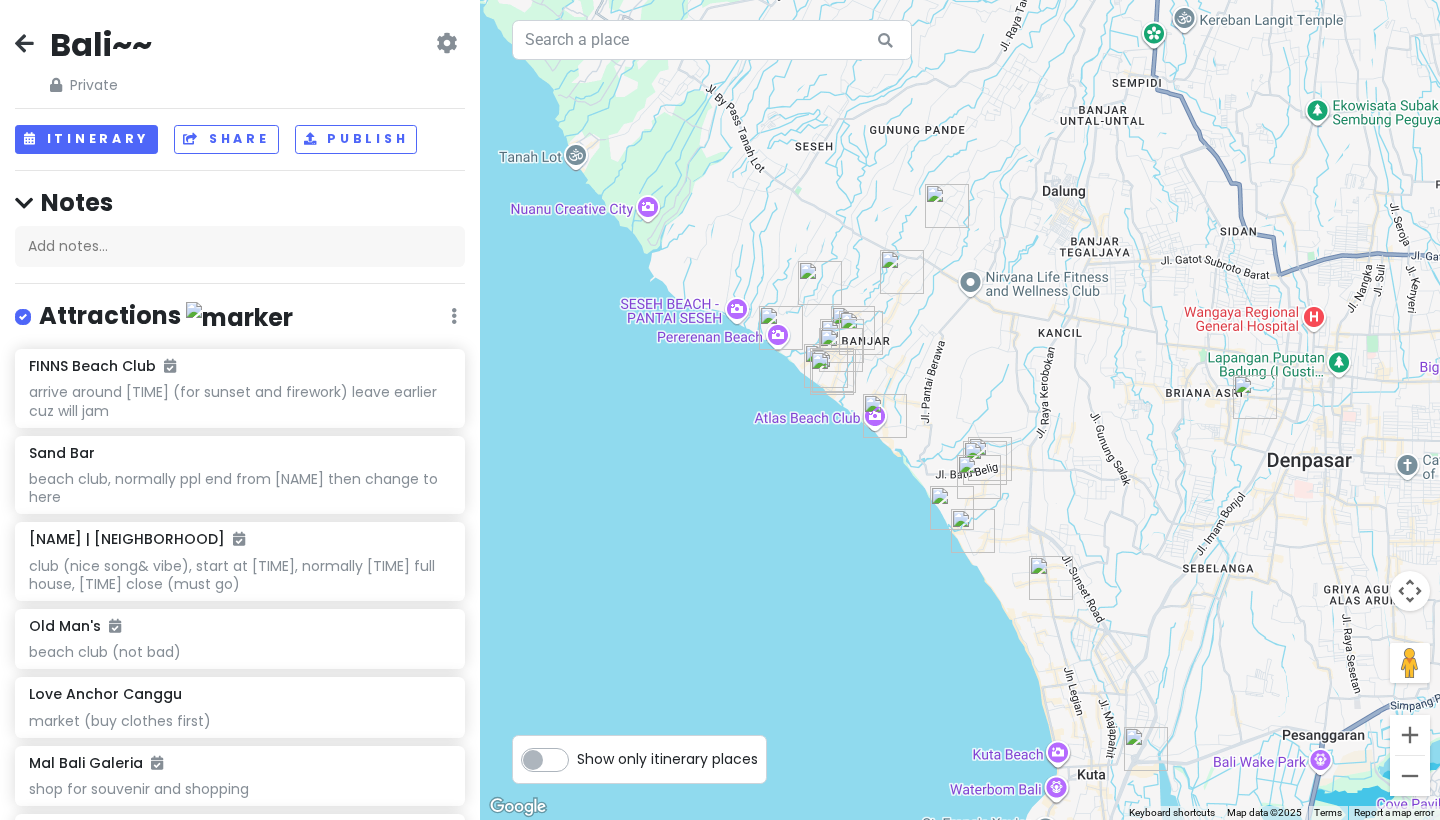 drag, startPoint x: 715, startPoint y: 718, endPoint x: 858, endPoint y: 685, distance: 146.7583 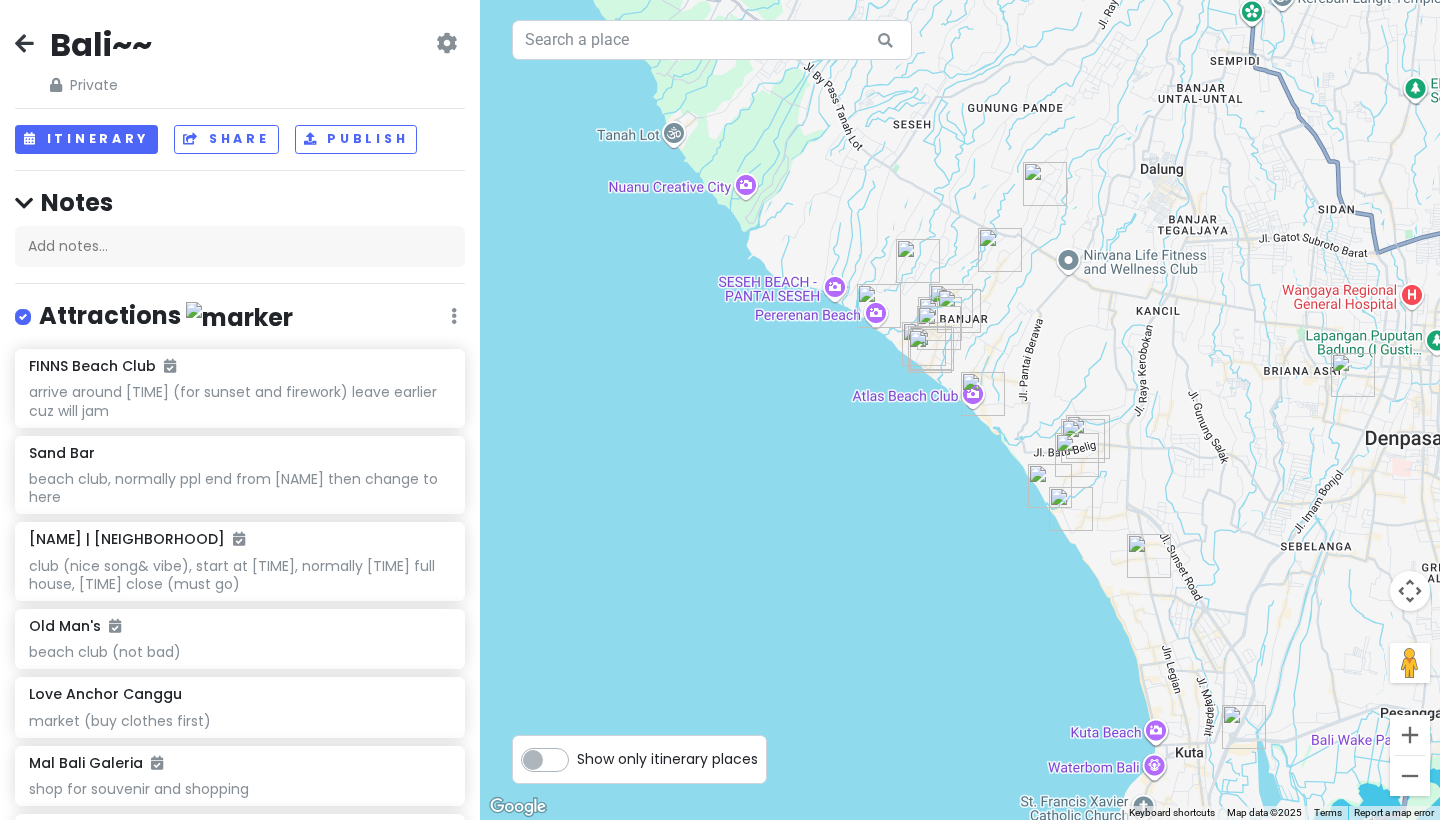 drag, startPoint x: 1134, startPoint y: 478, endPoint x: 1089, endPoint y: 574, distance: 106.02358 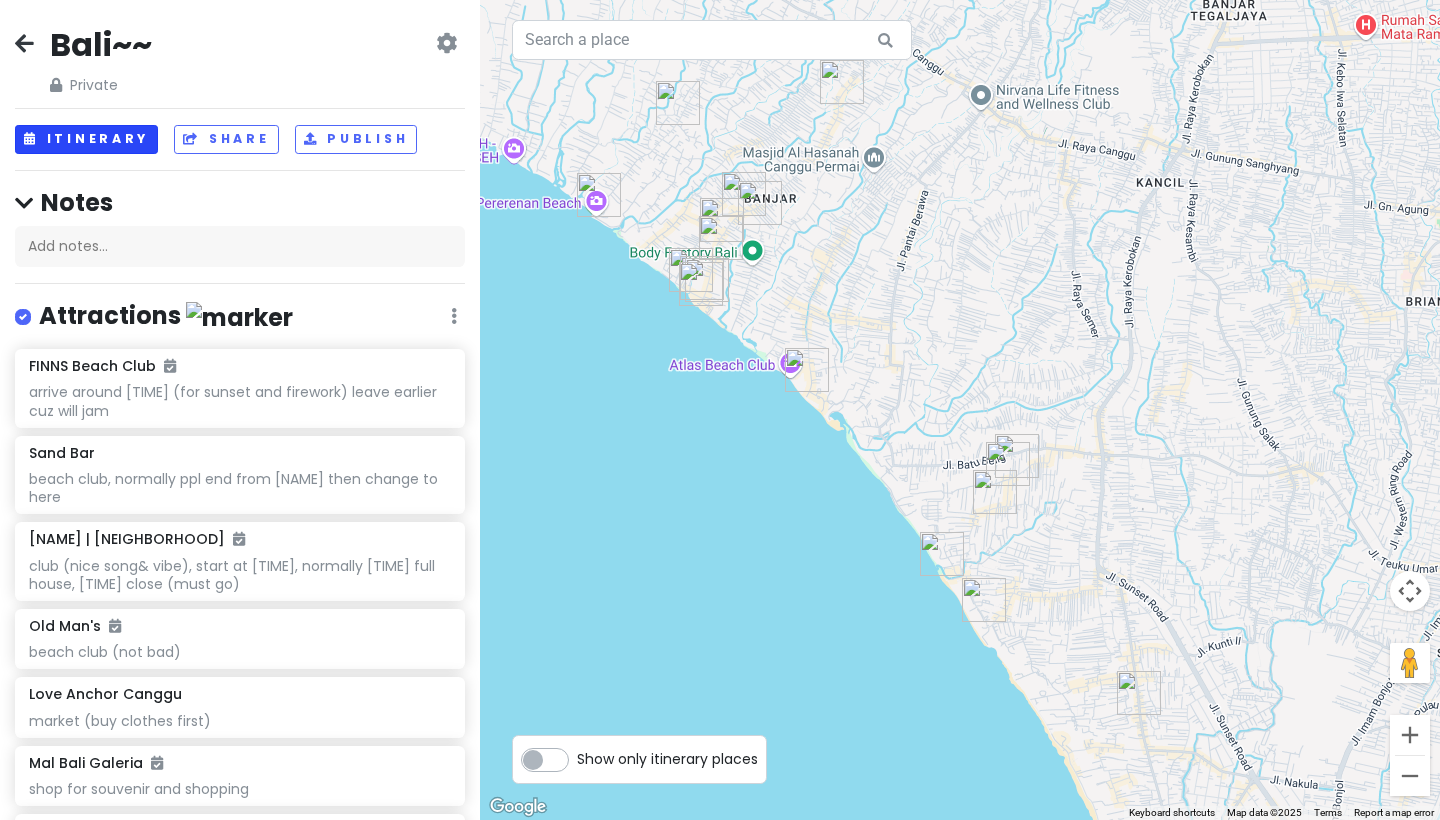 click on "Itinerary" at bounding box center (86, 139) 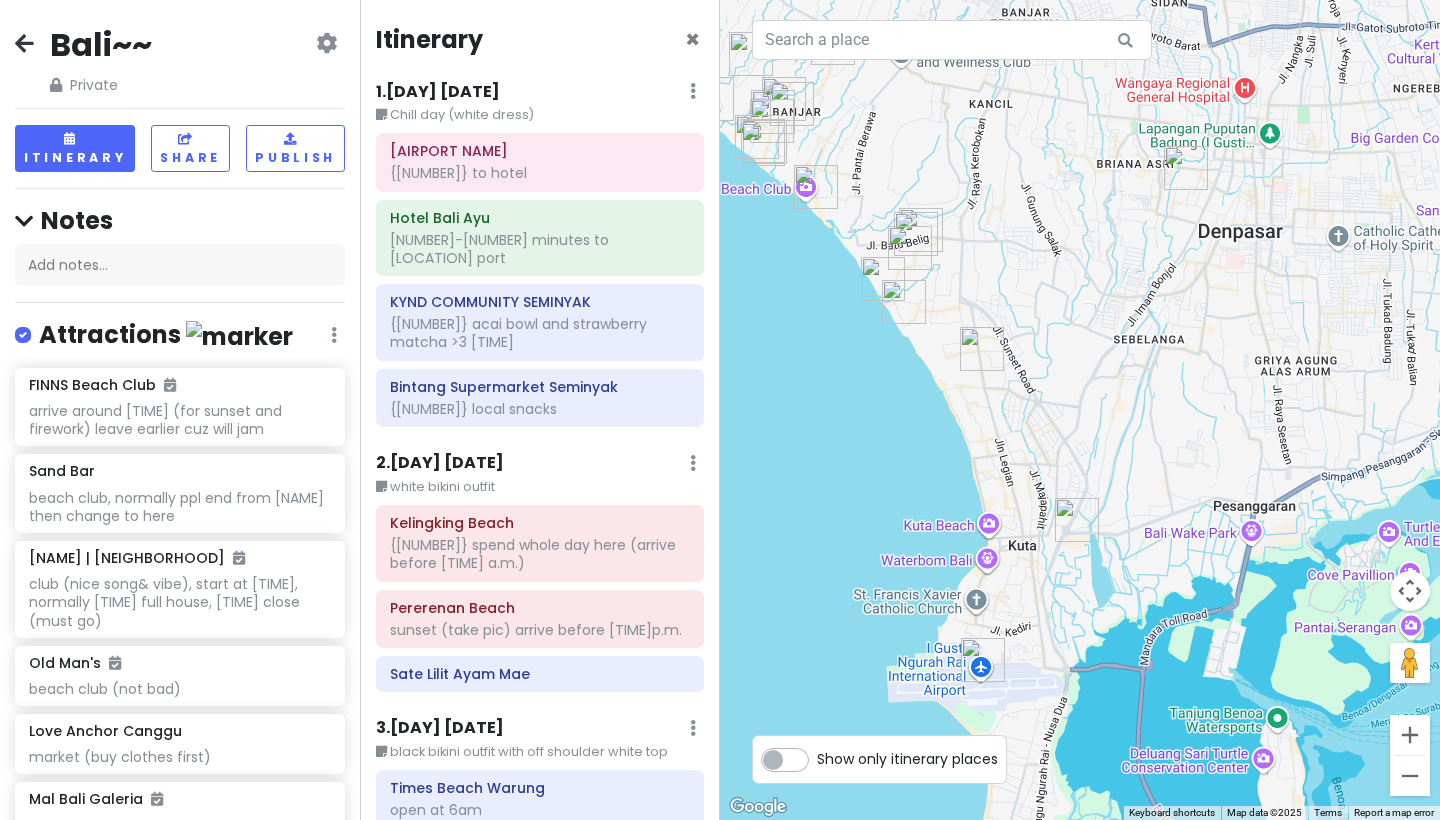 drag, startPoint x: 949, startPoint y: 586, endPoint x: 867, endPoint y: 356, distance: 244.18027 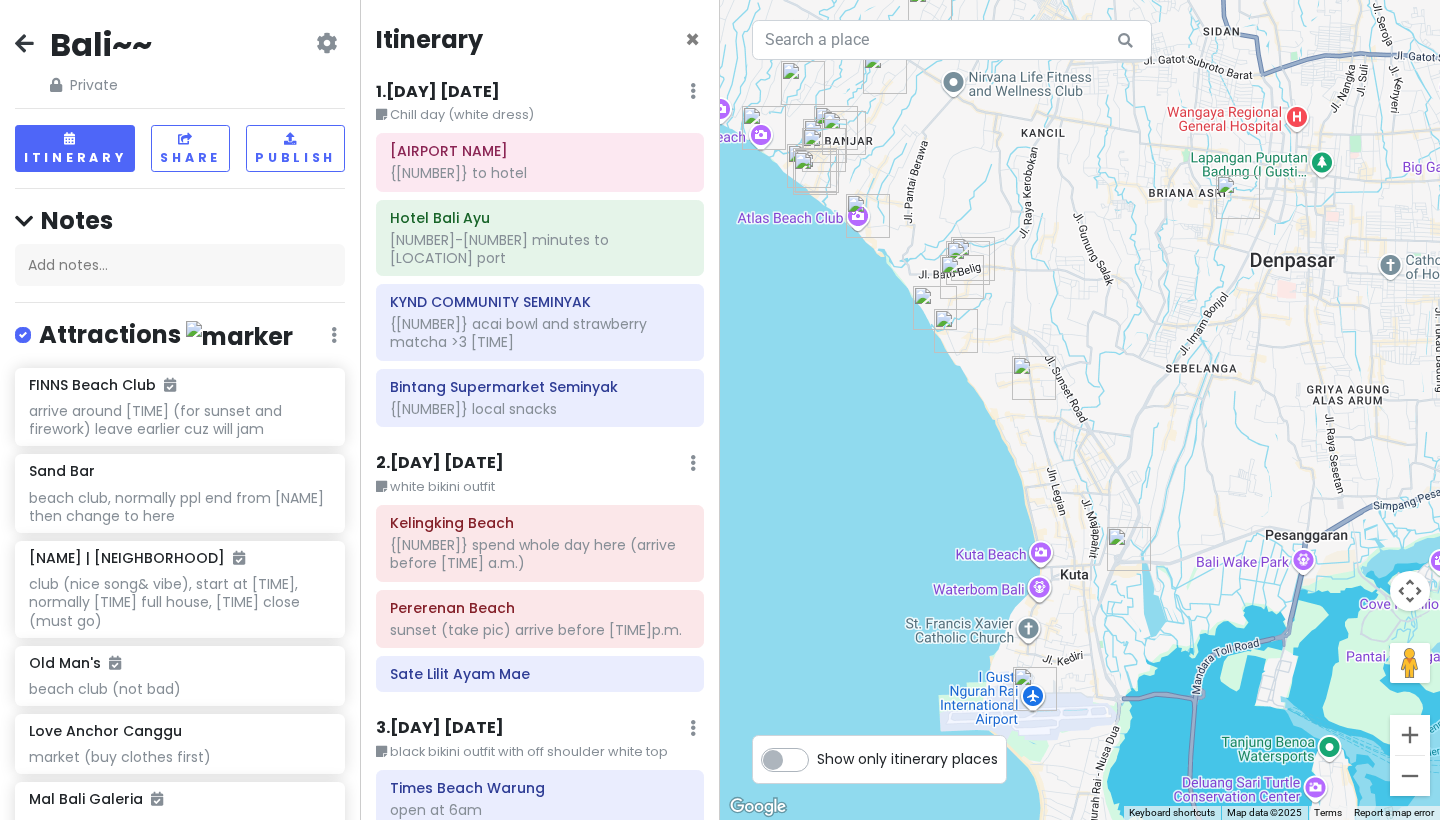 drag, startPoint x: 858, startPoint y: 426, endPoint x: 916, endPoint y: 455, distance: 64.84597 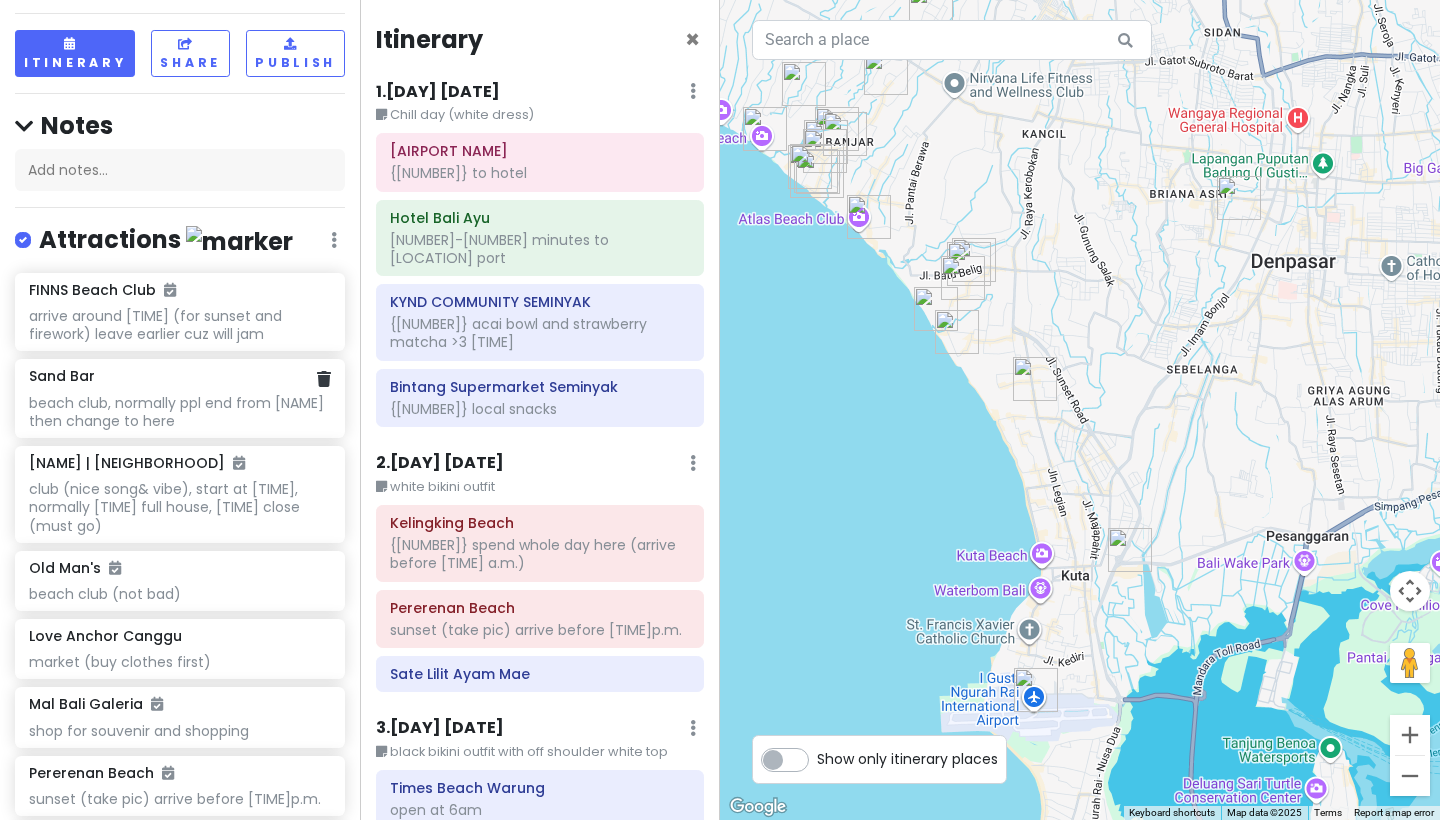scroll, scrollTop: 93, scrollLeft: 0, axis: vertical 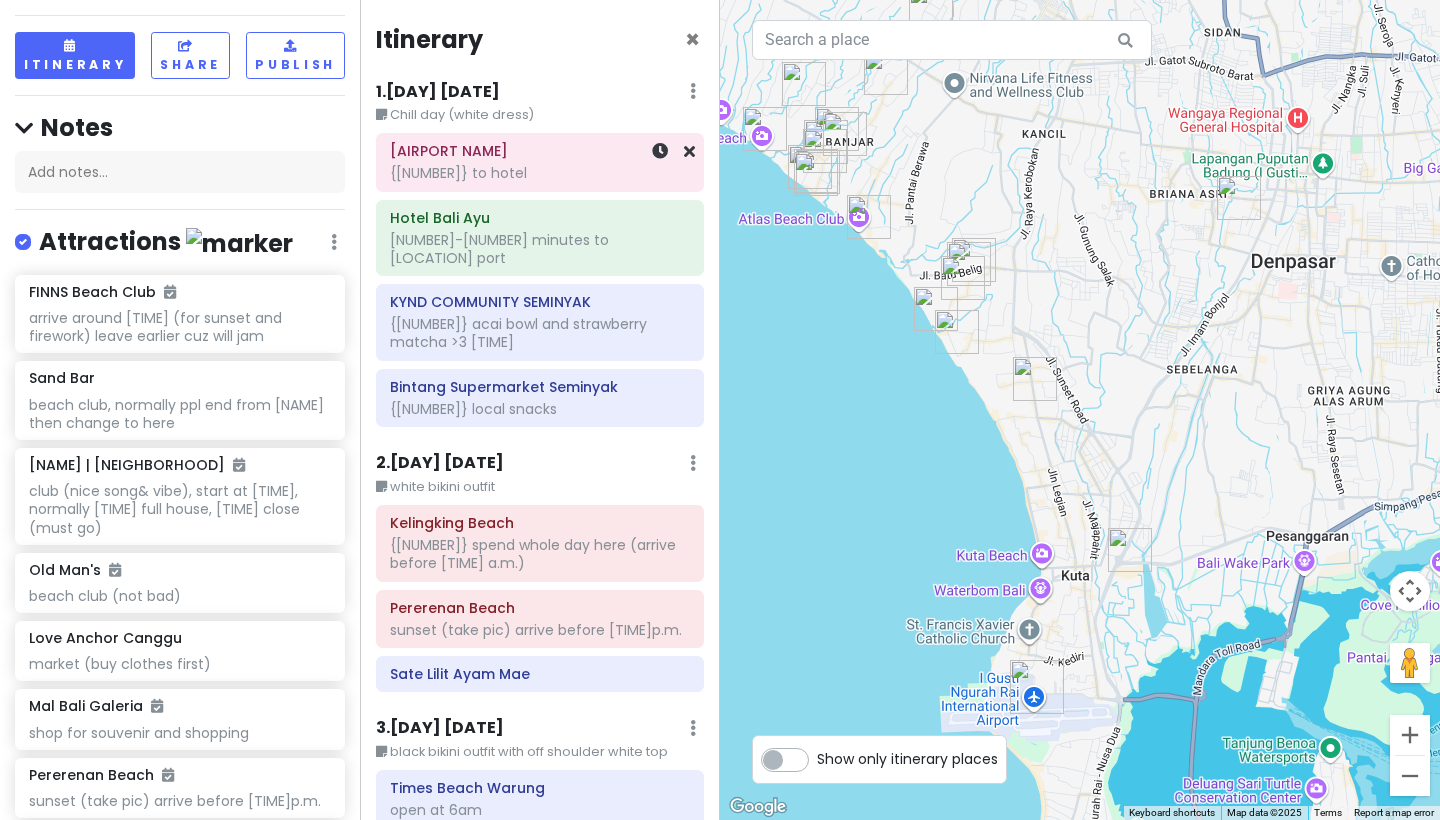 click on "[AIRPORT NAME] {[NUMBER]} to hotel" at bounding box center [540, 162] 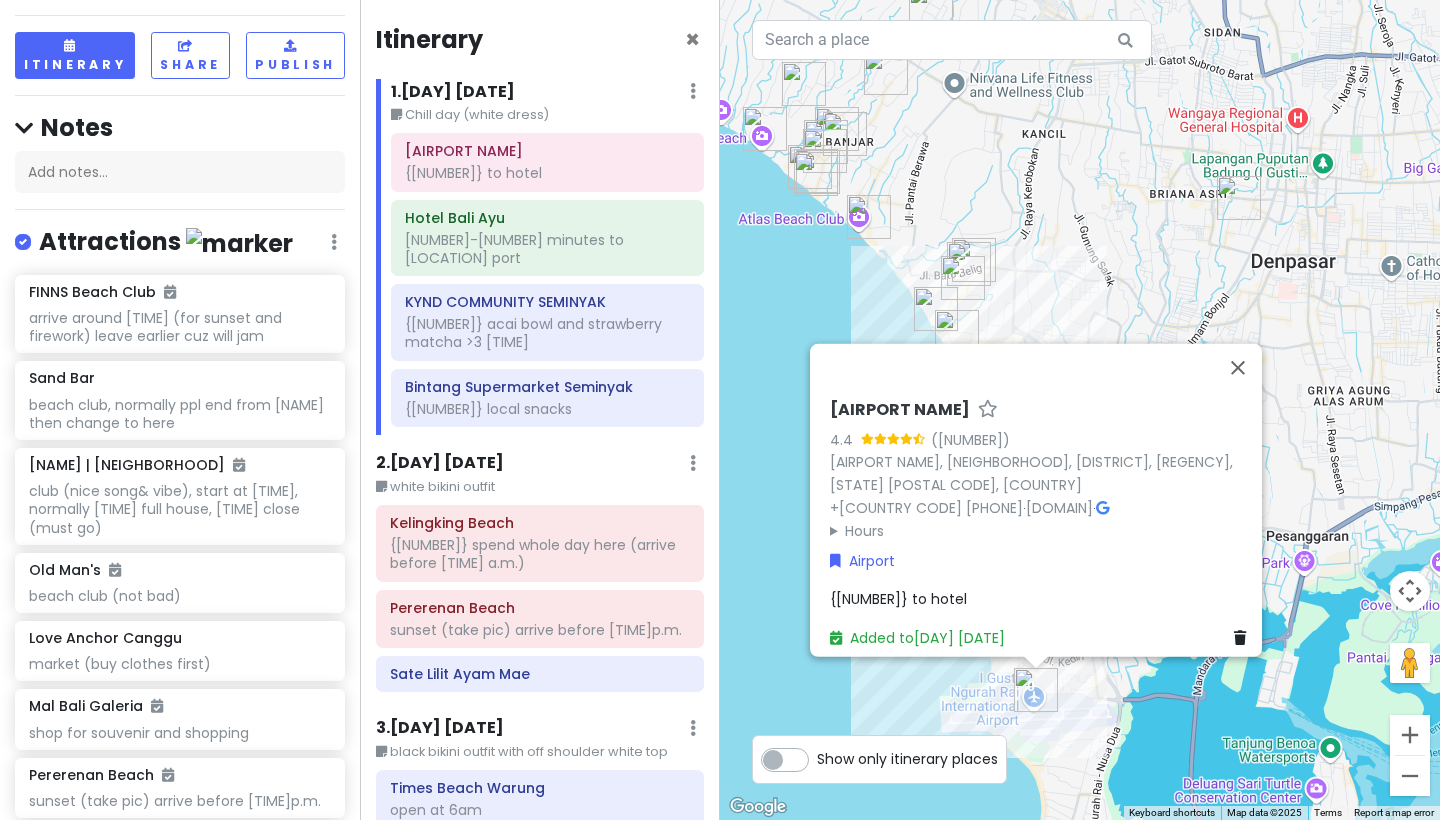 click at bounding box center (1018, 368) 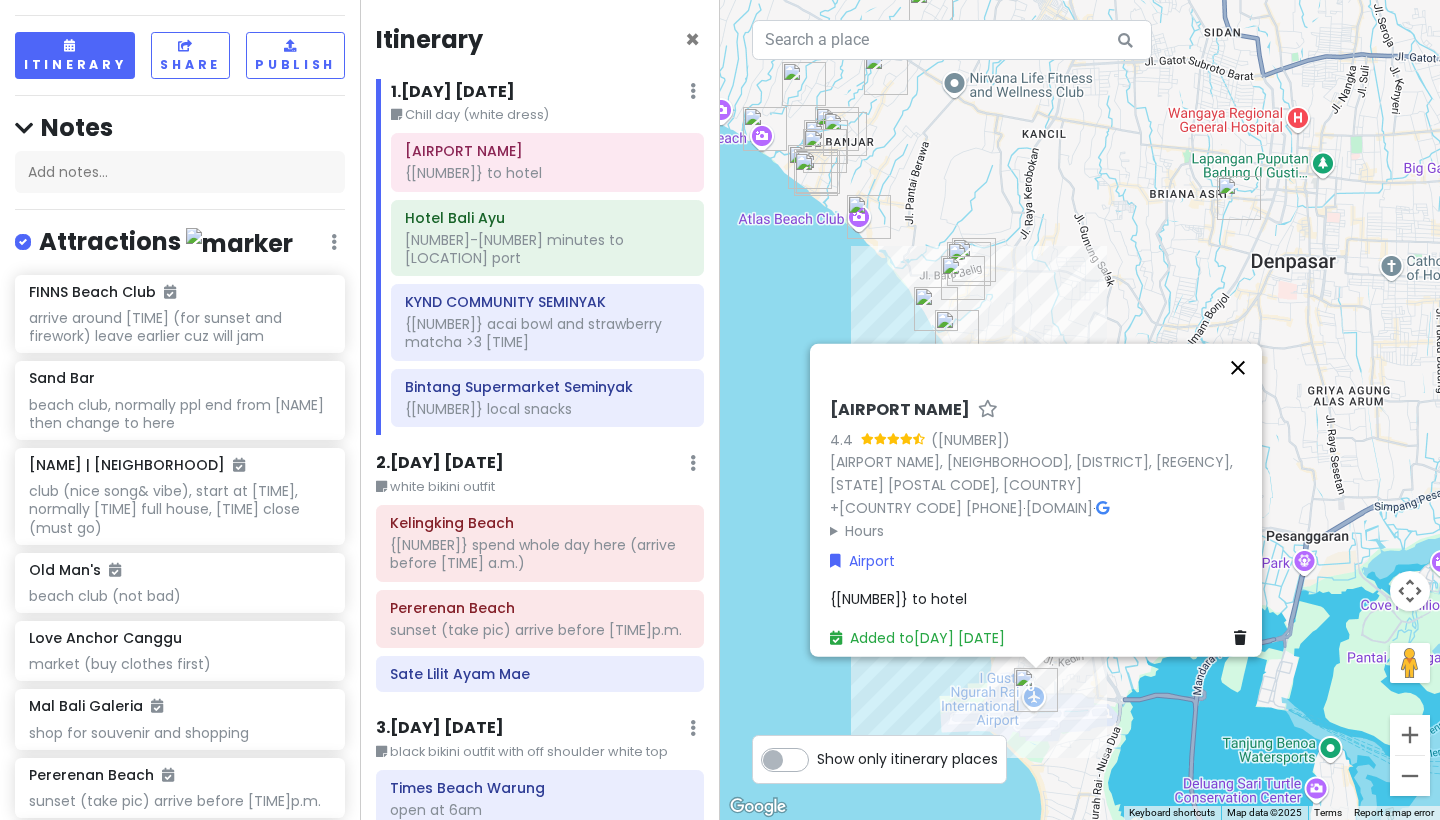 click at bounding box center [1238, 368] 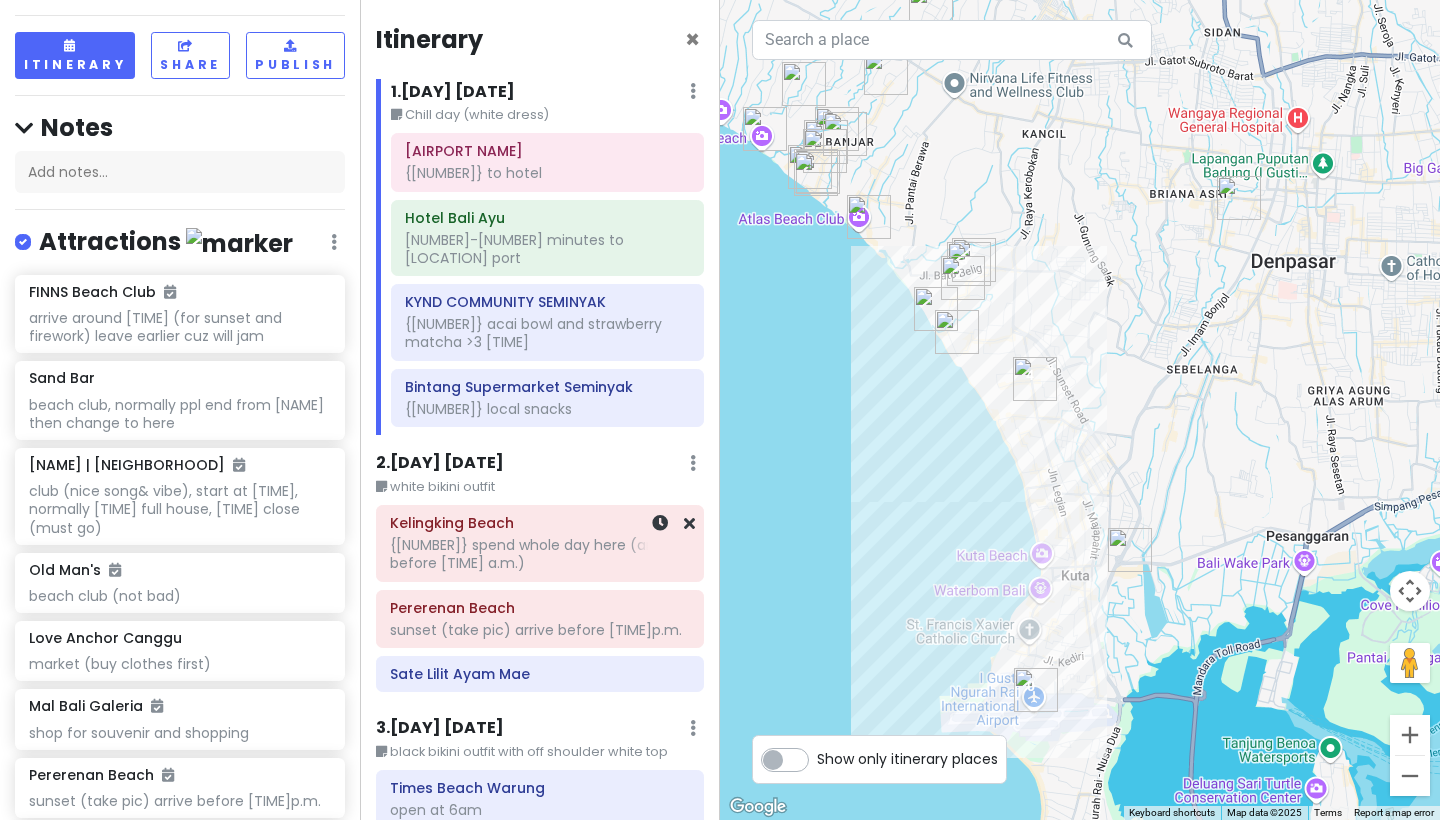 click on "{[NUMBER]} spend whole day here (arrive before [TIME] a.m.)" at bounding box center (540, 554) 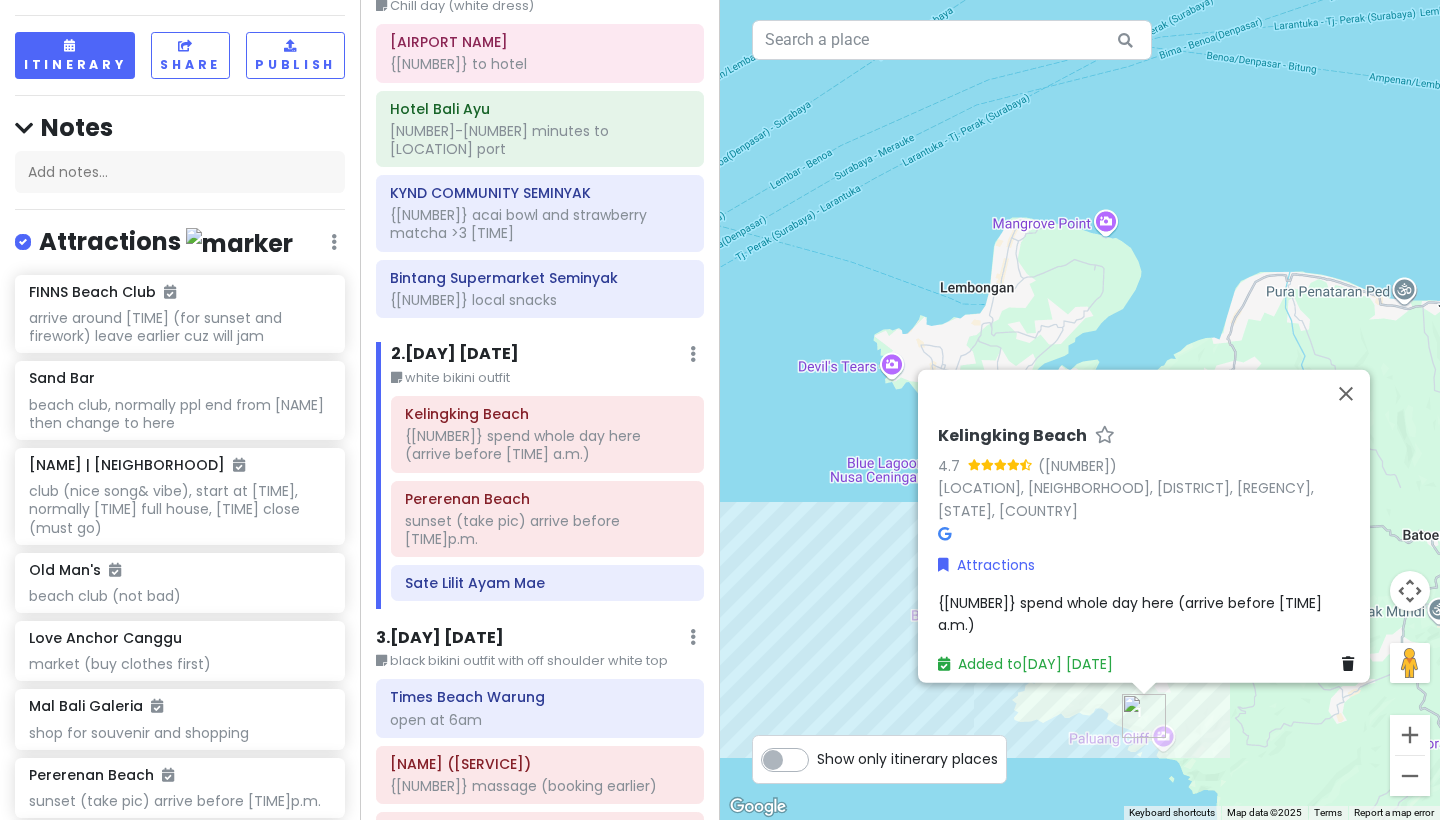 scroll, scrollTop: 149, scrollLeft: 0, axis: vertical 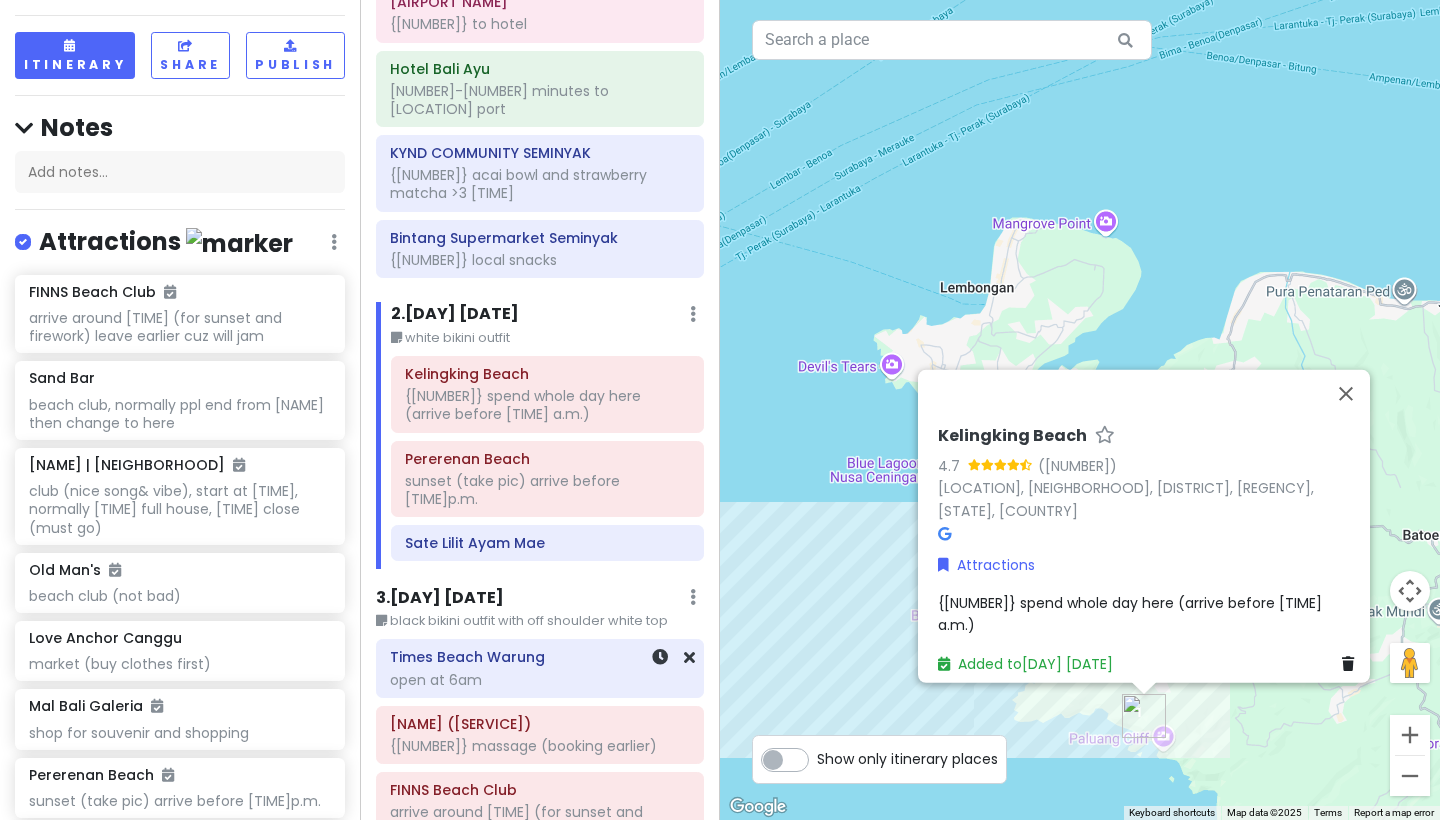 click on "Times Beach Warung open at [TIME]" at bounding box center (540, 669) 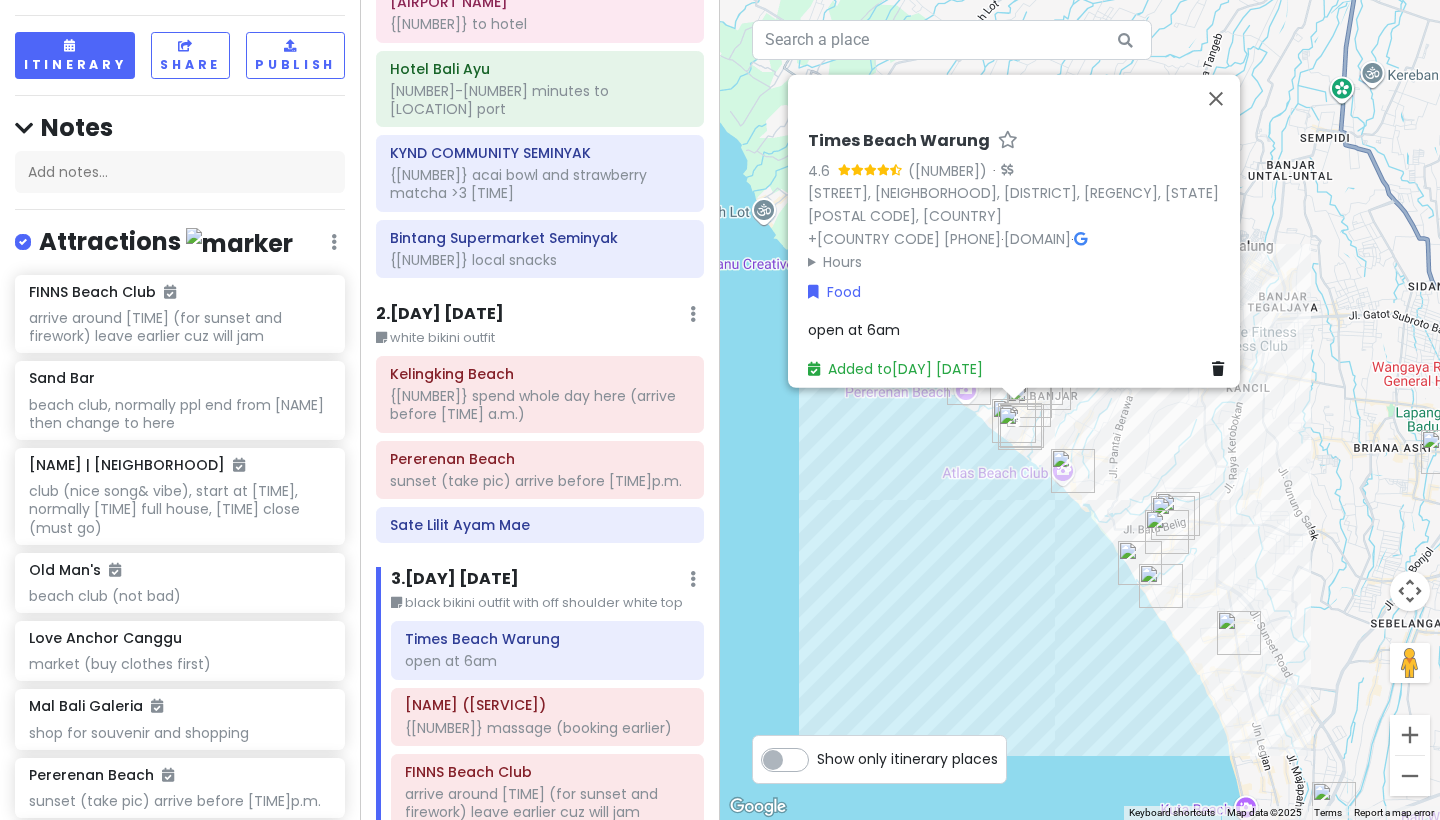 click at bounding box center (1073, 471) 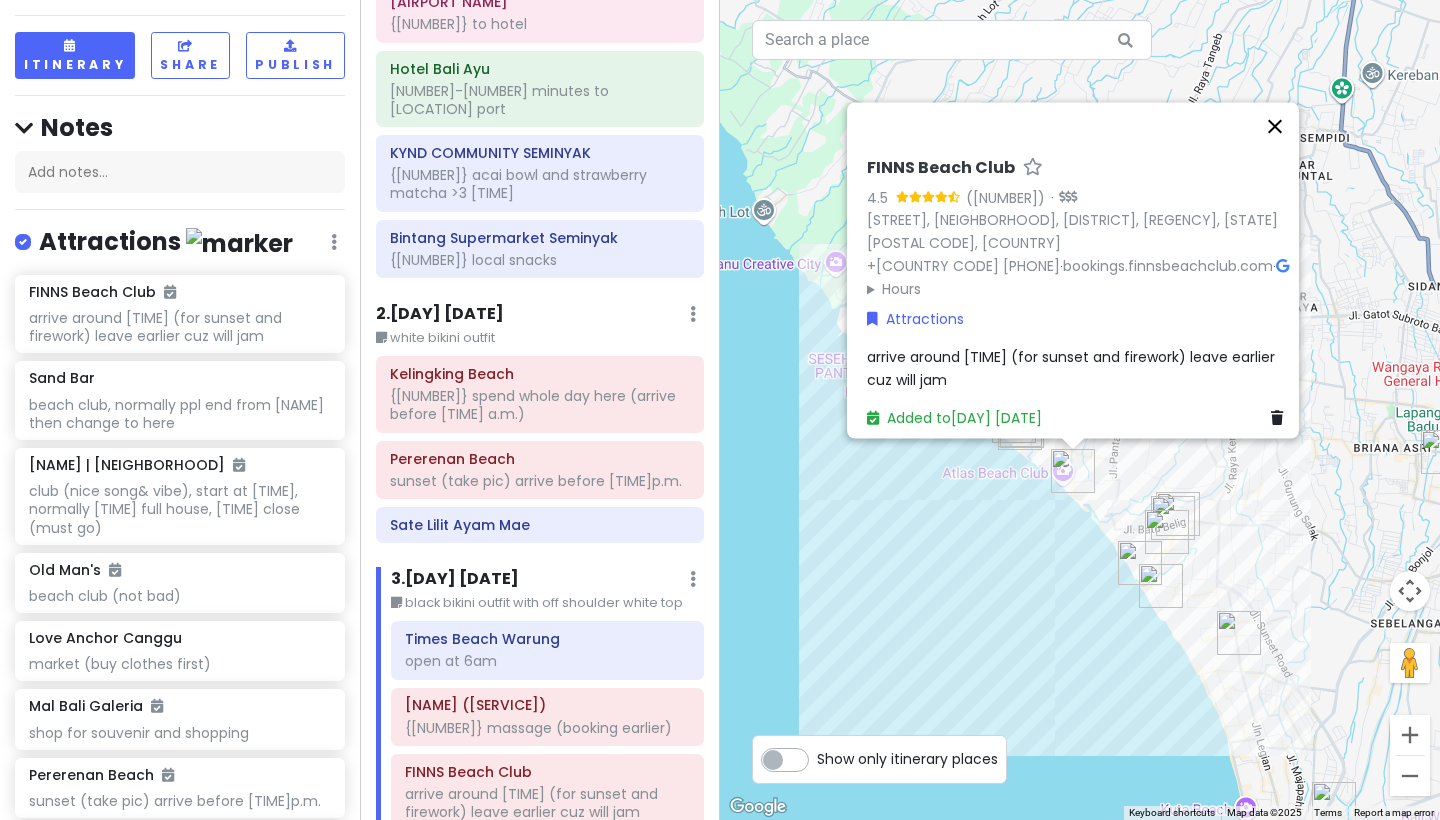 click at bounding box center [1275, 126] 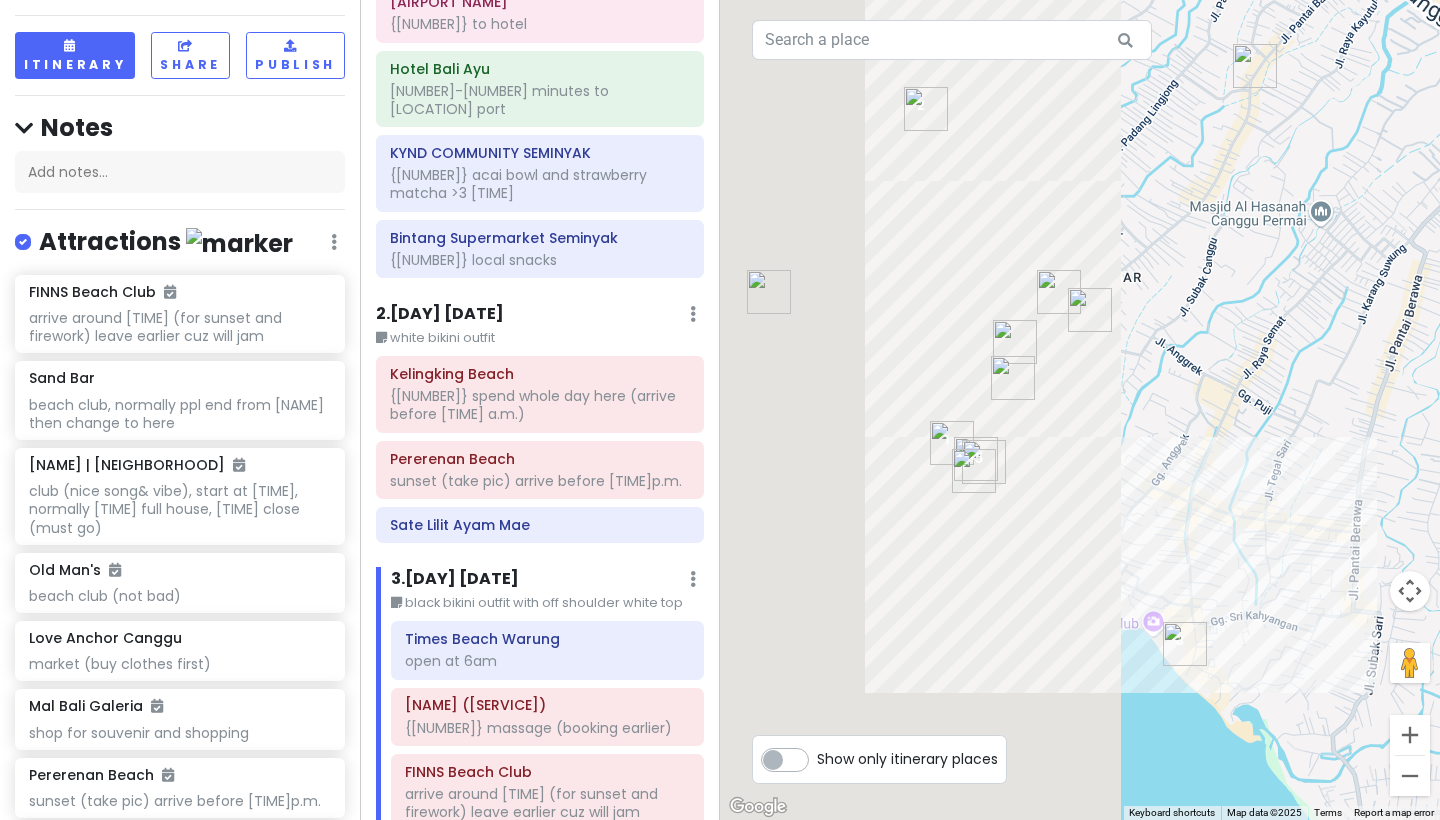 drag, startPoint x: 996, startPoint y: 507, endPoint x: 1439, endPoint y: 533, distance: 443.76233 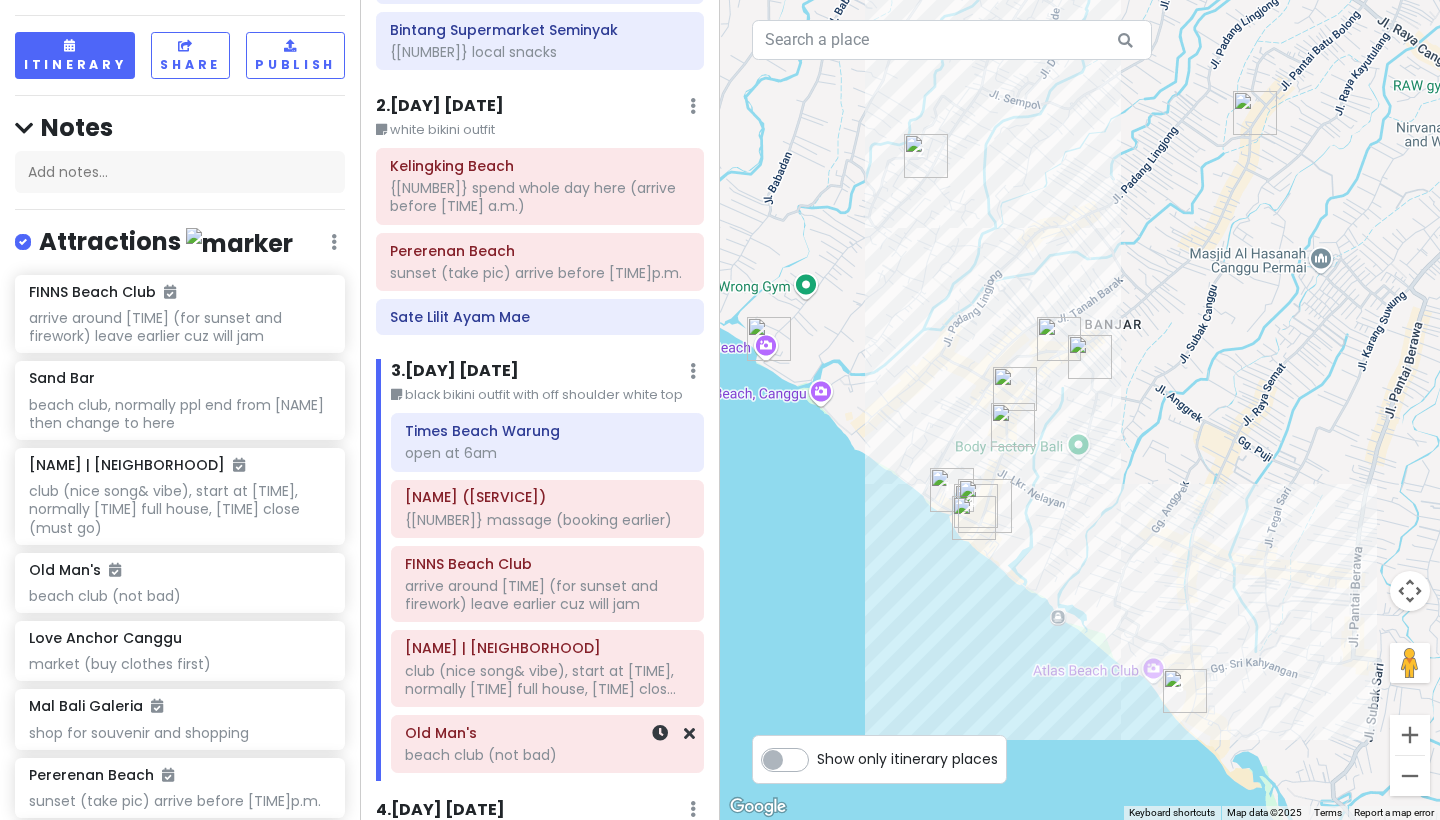 scroll, scrollTop: 354, scrollLeft: 0, axis: vertical 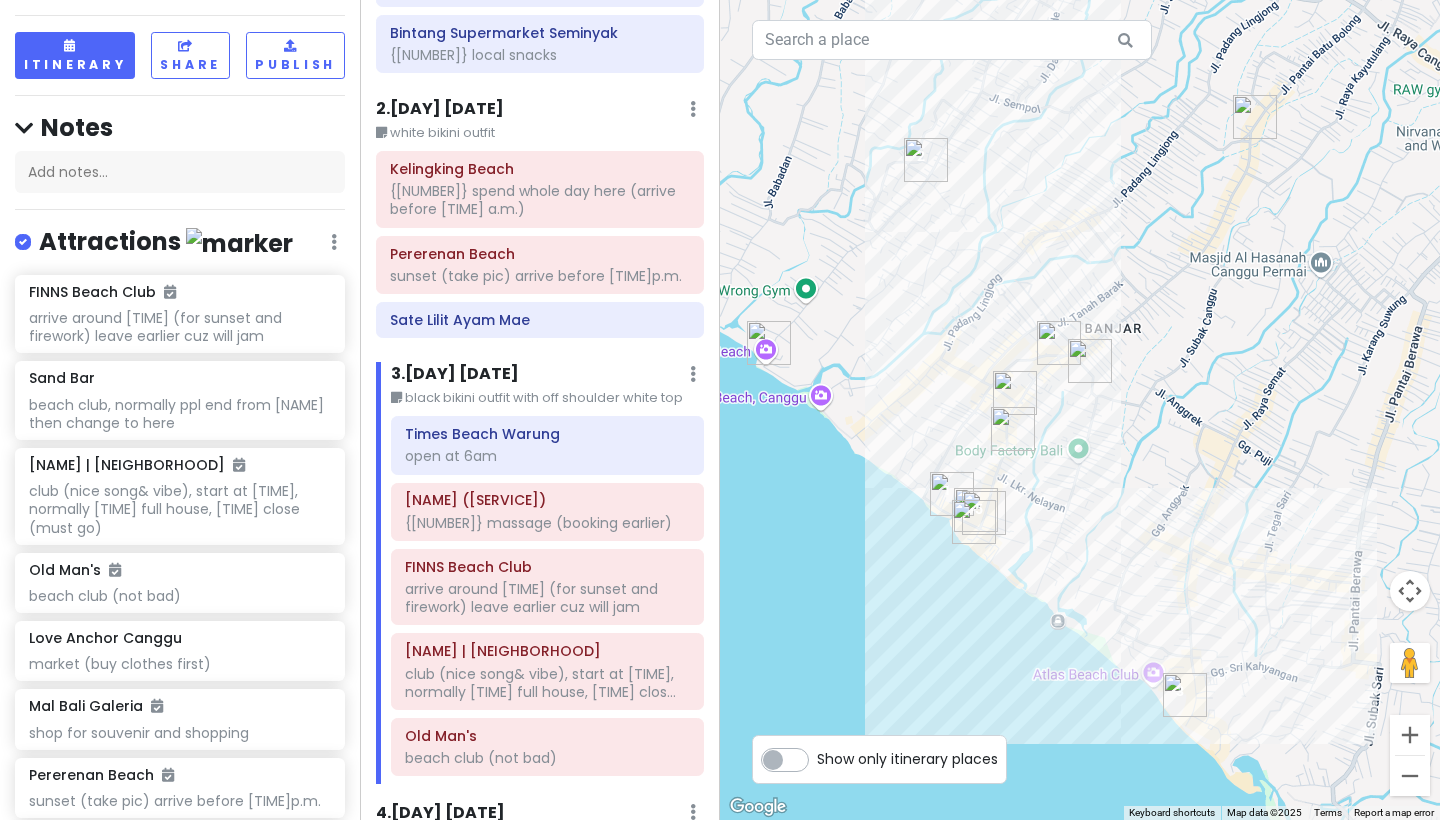 drag, startPoint x: 899, startPoint y: 654, endPoint x: 898, endPoint y: 670, distance: 16.03122 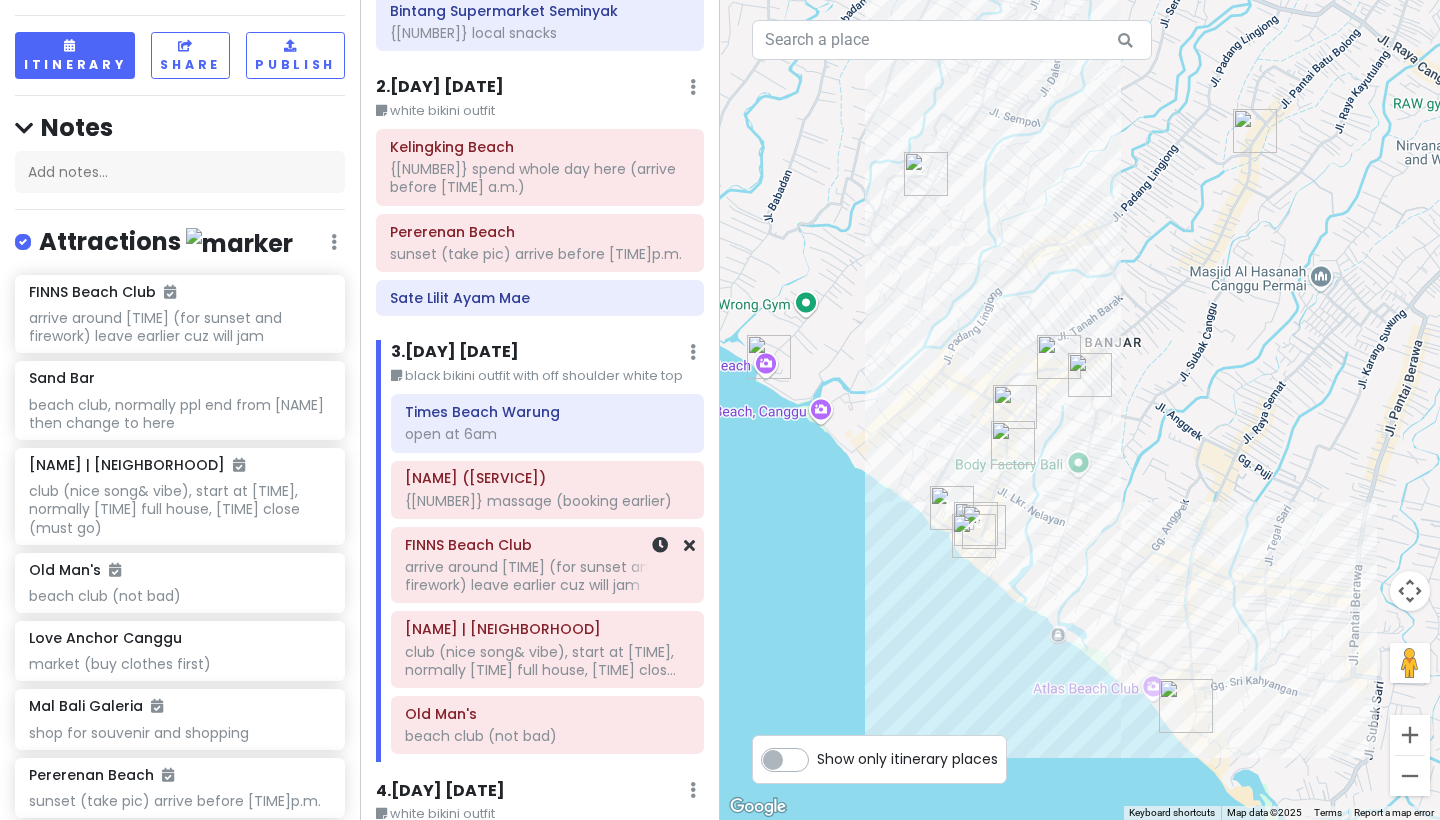 scroll, scrollTop: 386, scrollLeft: 0, axis: vertical 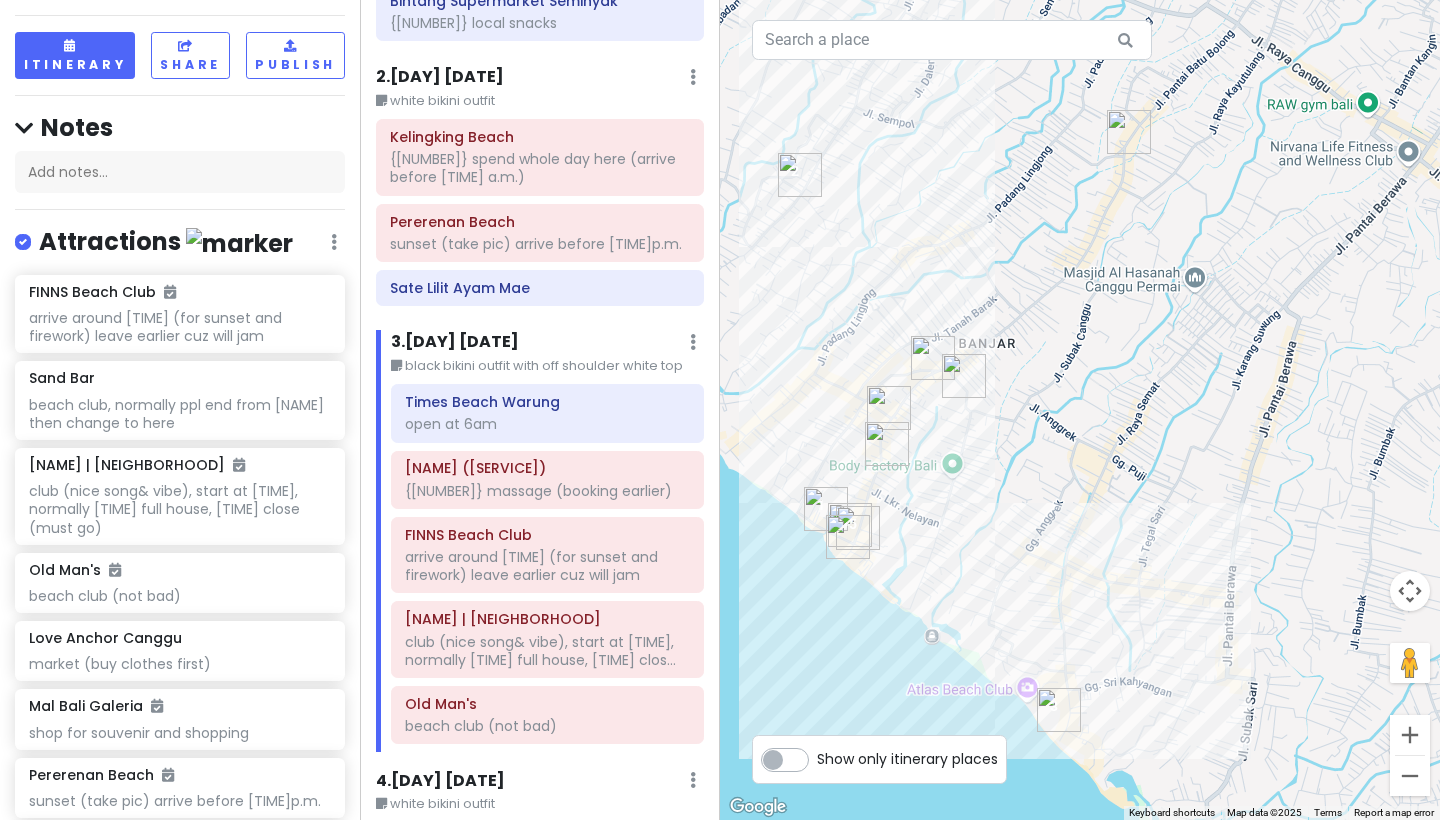drag, startPoint x: 1273, startPoint y: 586, endPoint x: 1147, endPoint y: 587, distance: 126.00397 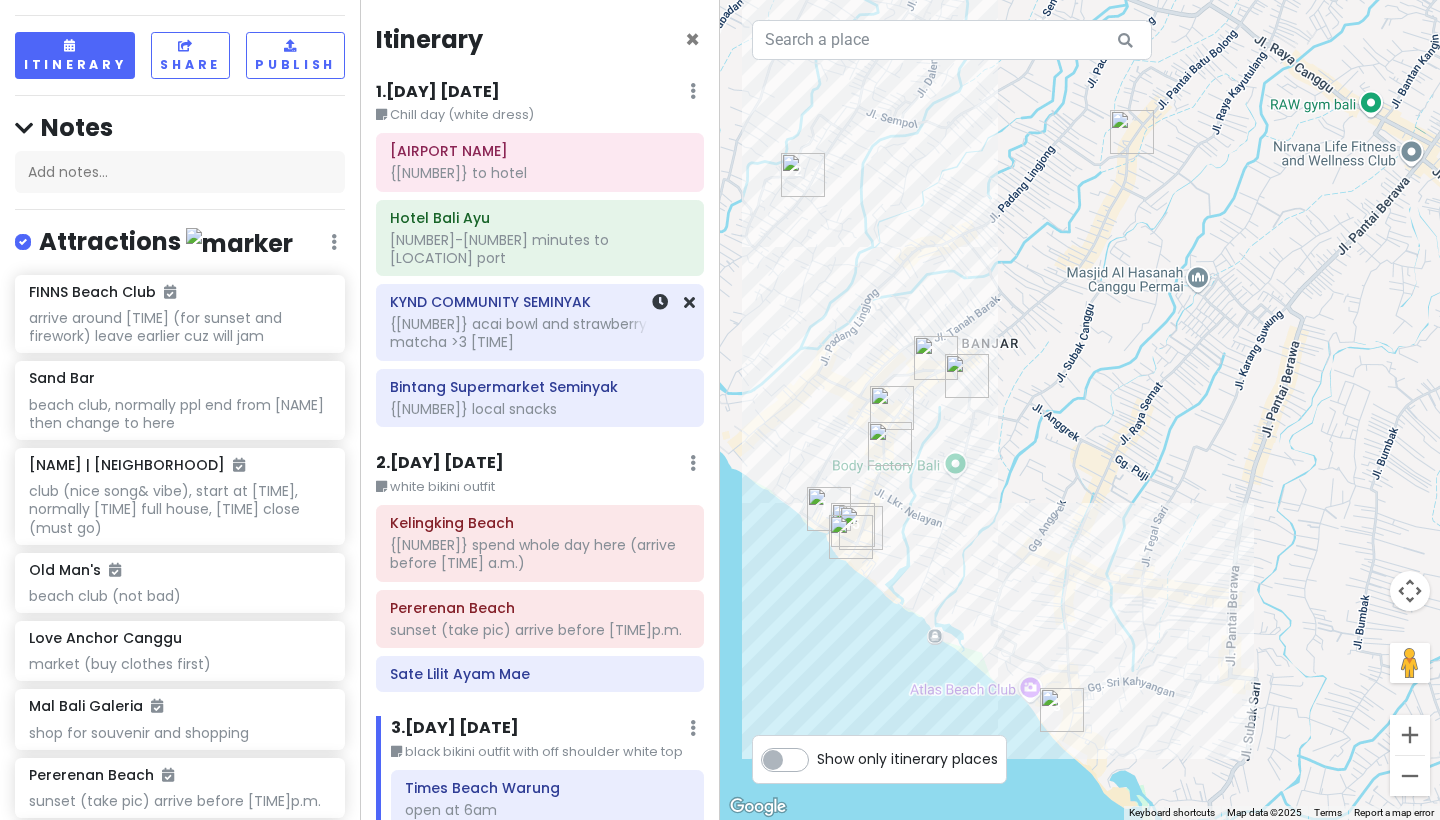 scroll, scrollTop: 0, scrollLeft: 0, axis: both 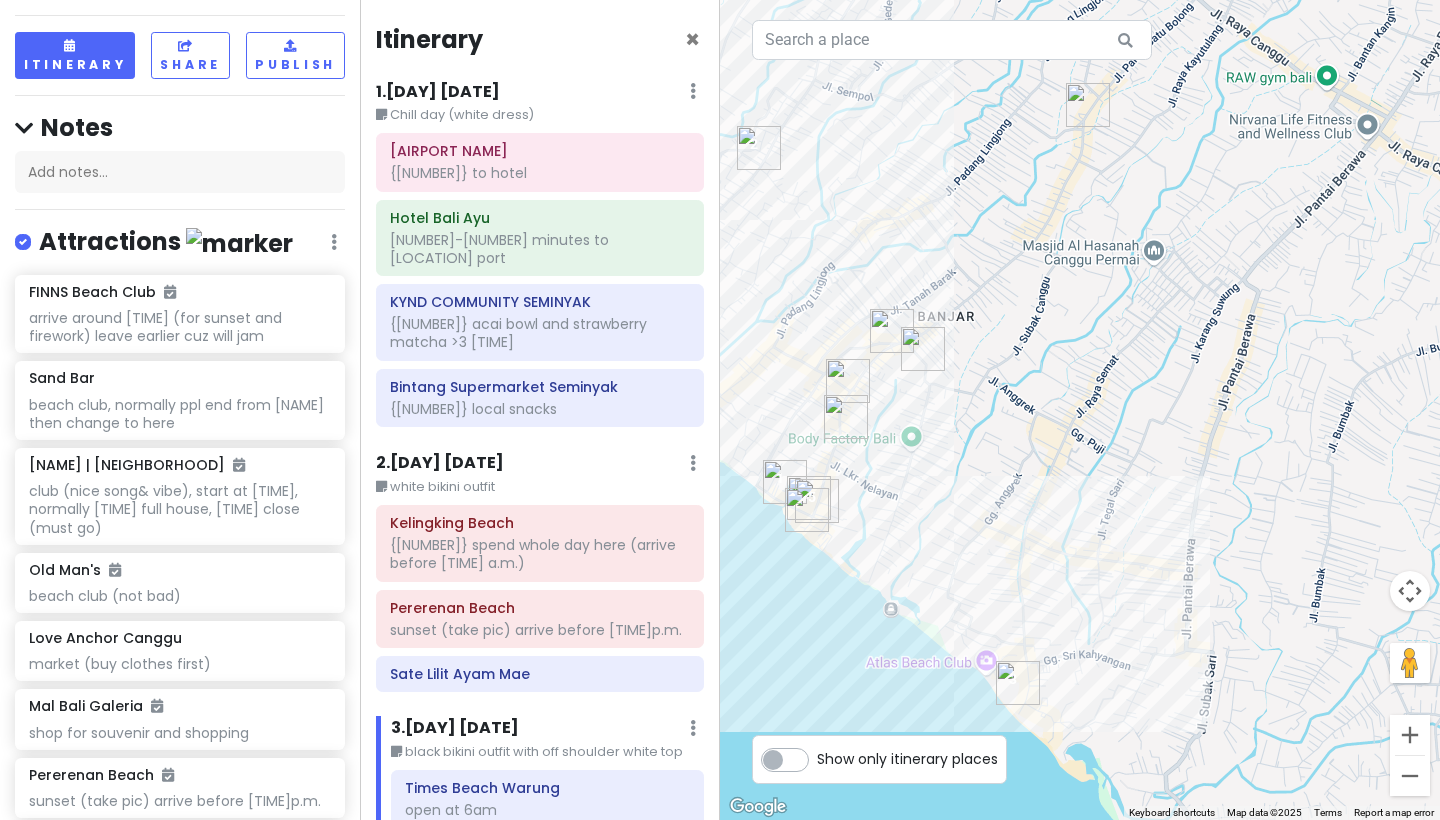 drag, startPoint x: 1013, startPoint y: 487, endPoint x: 972, endPoint y: 459, distance: 49.648766 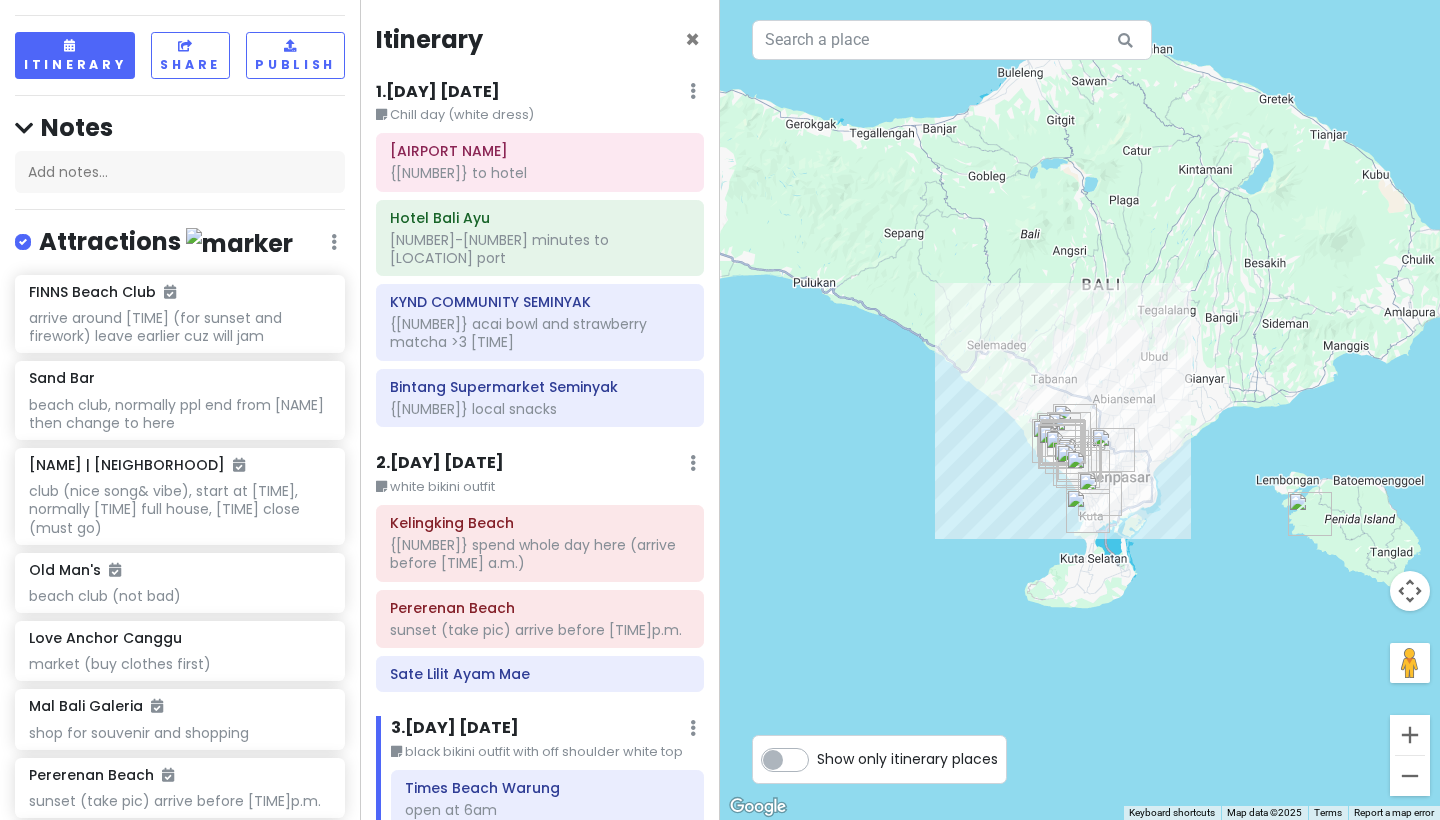 drag, startPoint x: 1342, startPoint y: 276, endPoint x: 1180, endPoint y: 472, distance: 254.28331 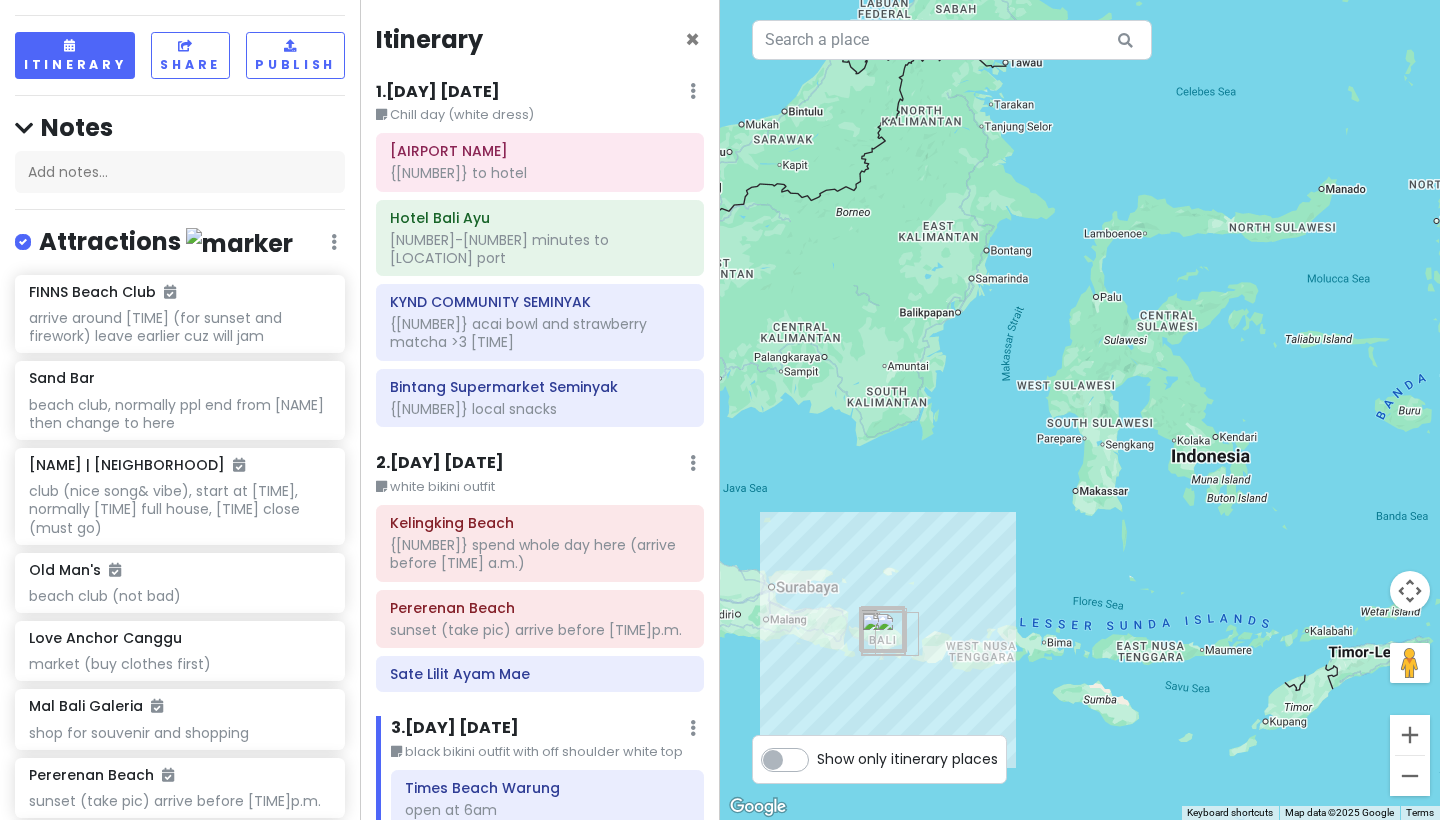drag, startPoint x: 1103, startPoint y: 464, endPoint x: 962, endPoint y: 590, distance: 189.09521 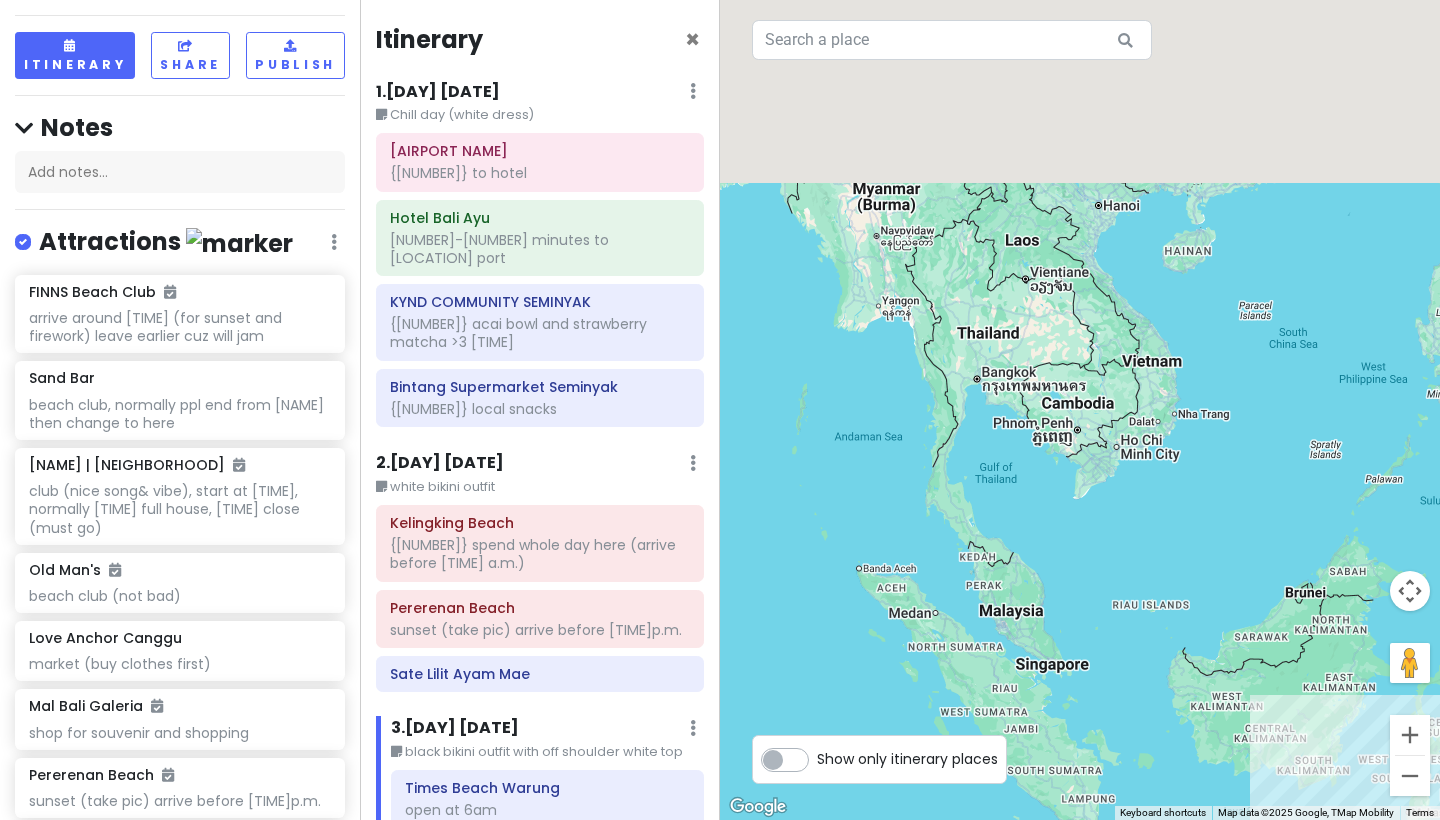 drag, startPoint x: 890, startPoint y: 317, endPoint x: 1282, endPoint y: 574, distance: 468.73553 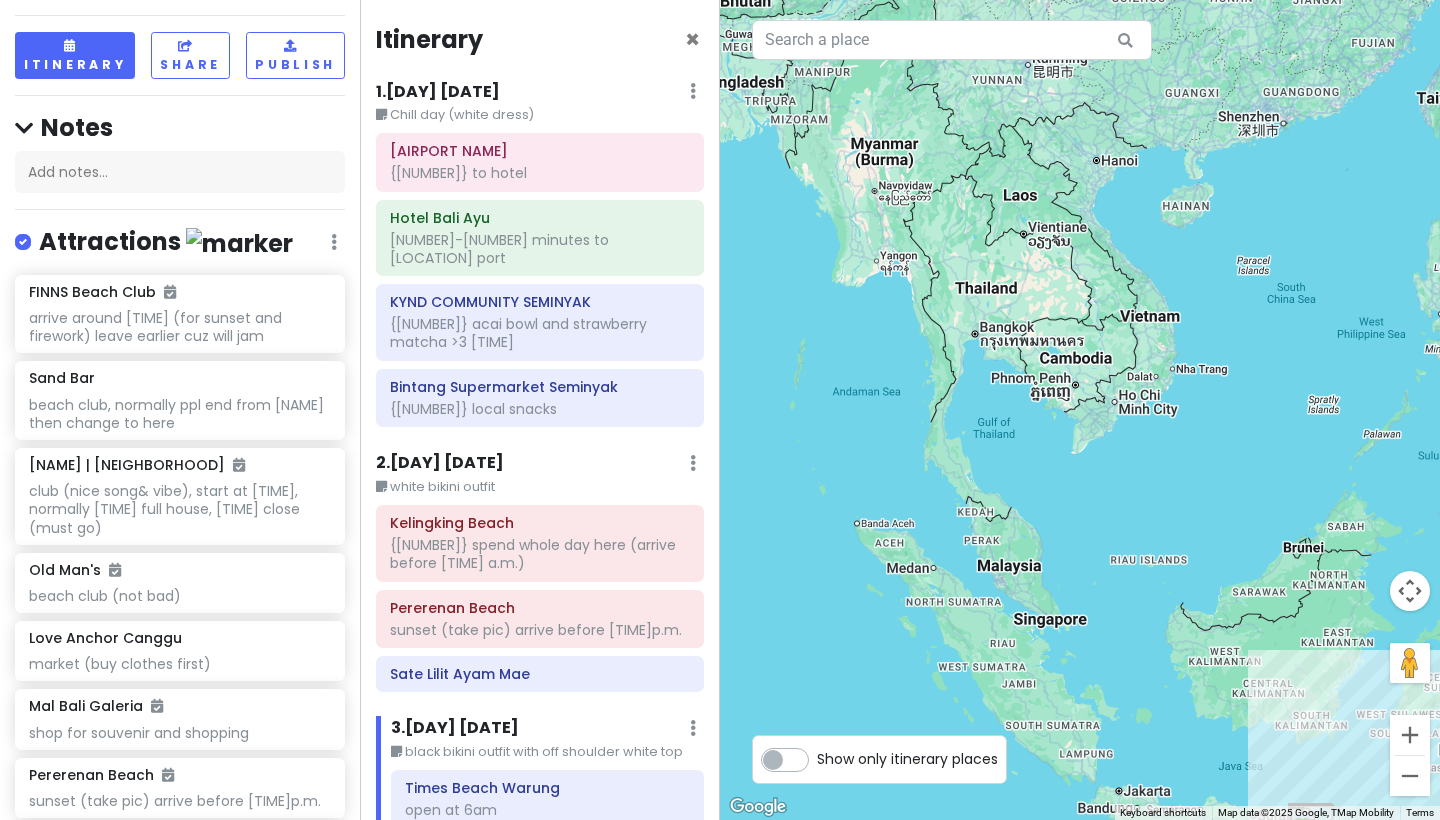 drag, startPoint x: 1013, startPoint y: 425, endPoint x: 1023, endPoint y: 470, distance: 46.09772 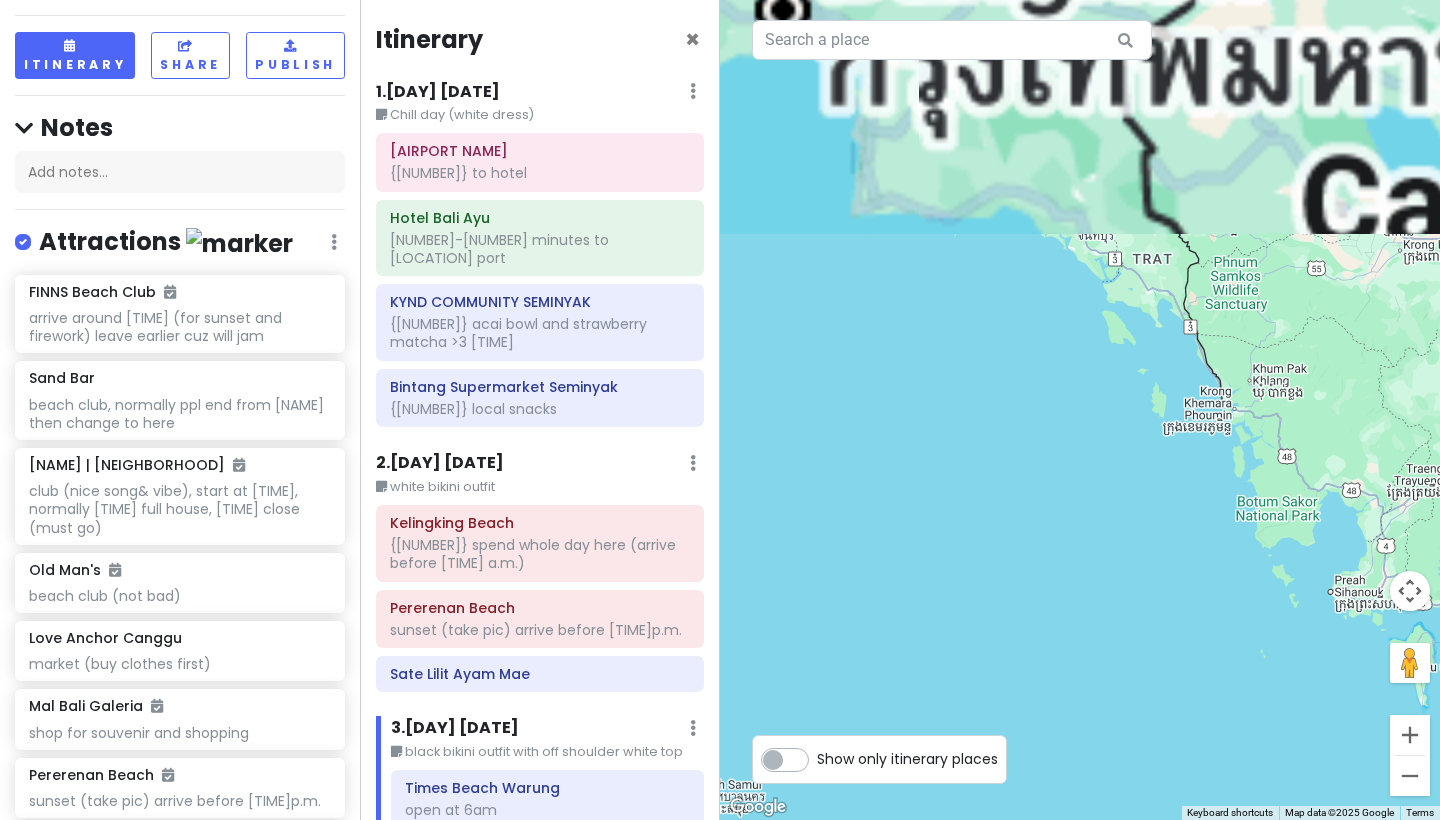 drag, startPoint x: 964, startPoint y: 407, endPoint x: 1028, endPoint y: 690, distance: 290.1465 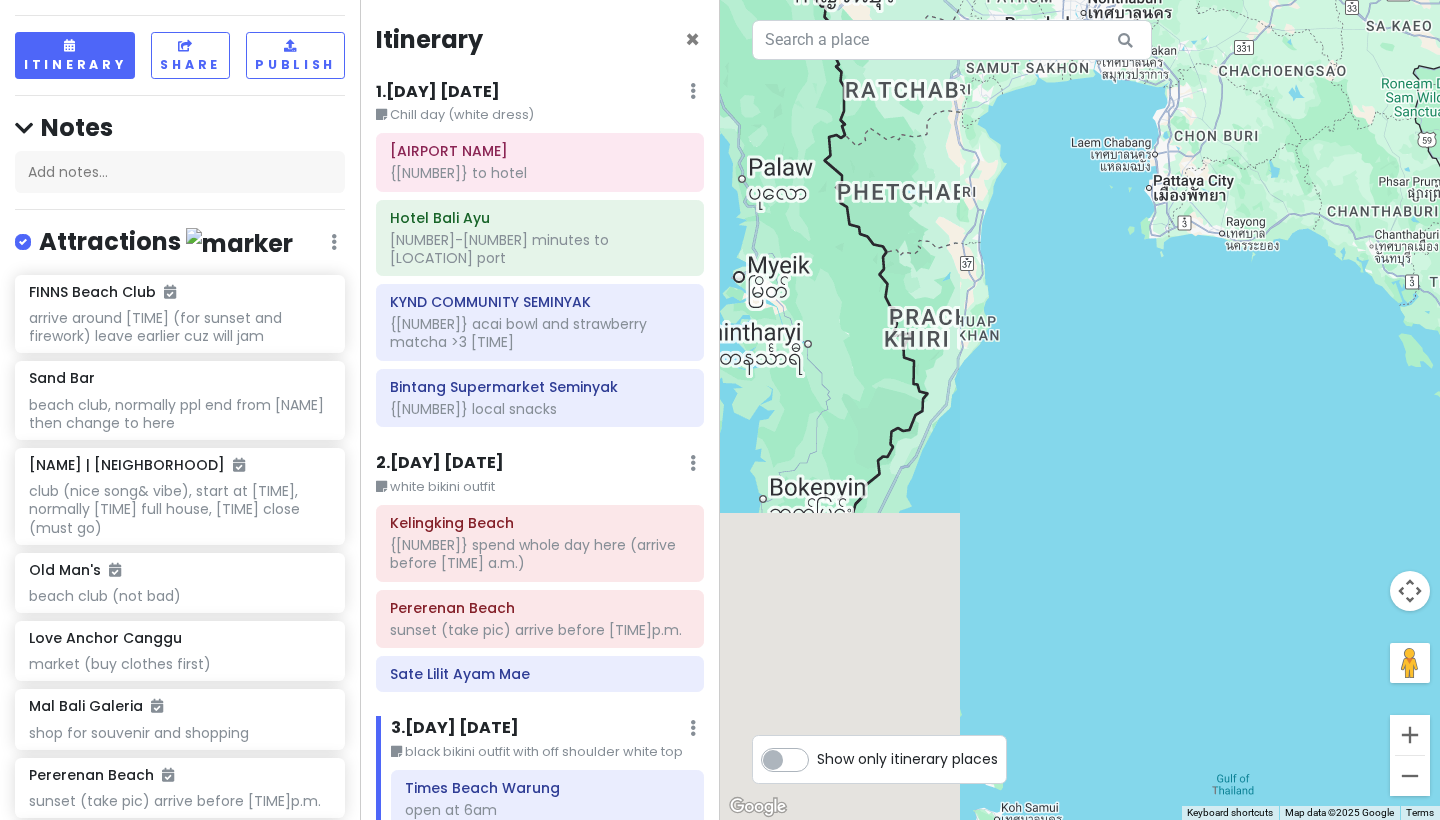 drag, startPoint x: 921, startPoint y: 554, endPoint x: 1265, endPoint y: 322, distance: 414.9217 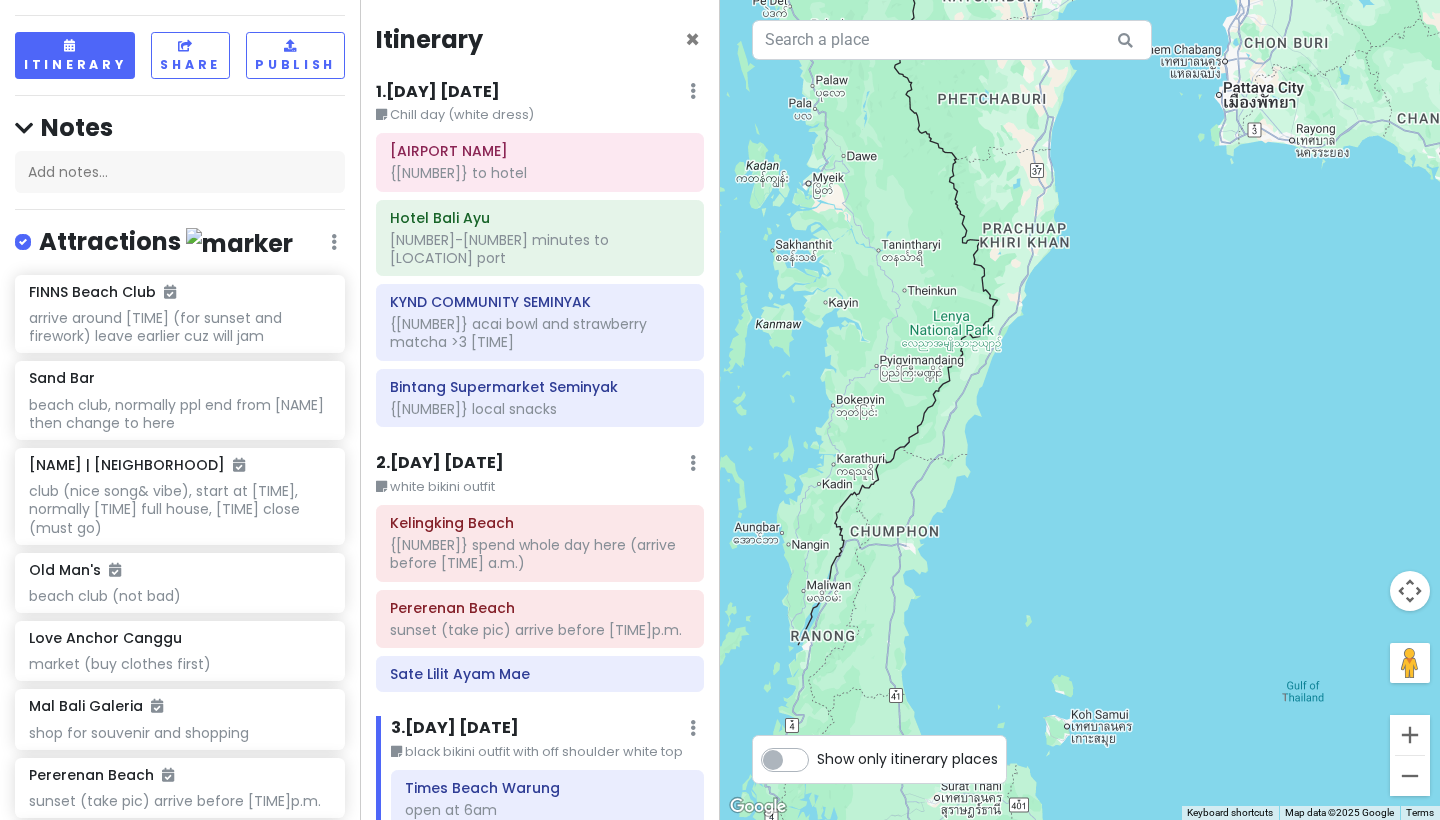drag, startPoint x: 1167, startPoint y: 459, endPoint x: 1143, endPoint y: 491, distance: 40 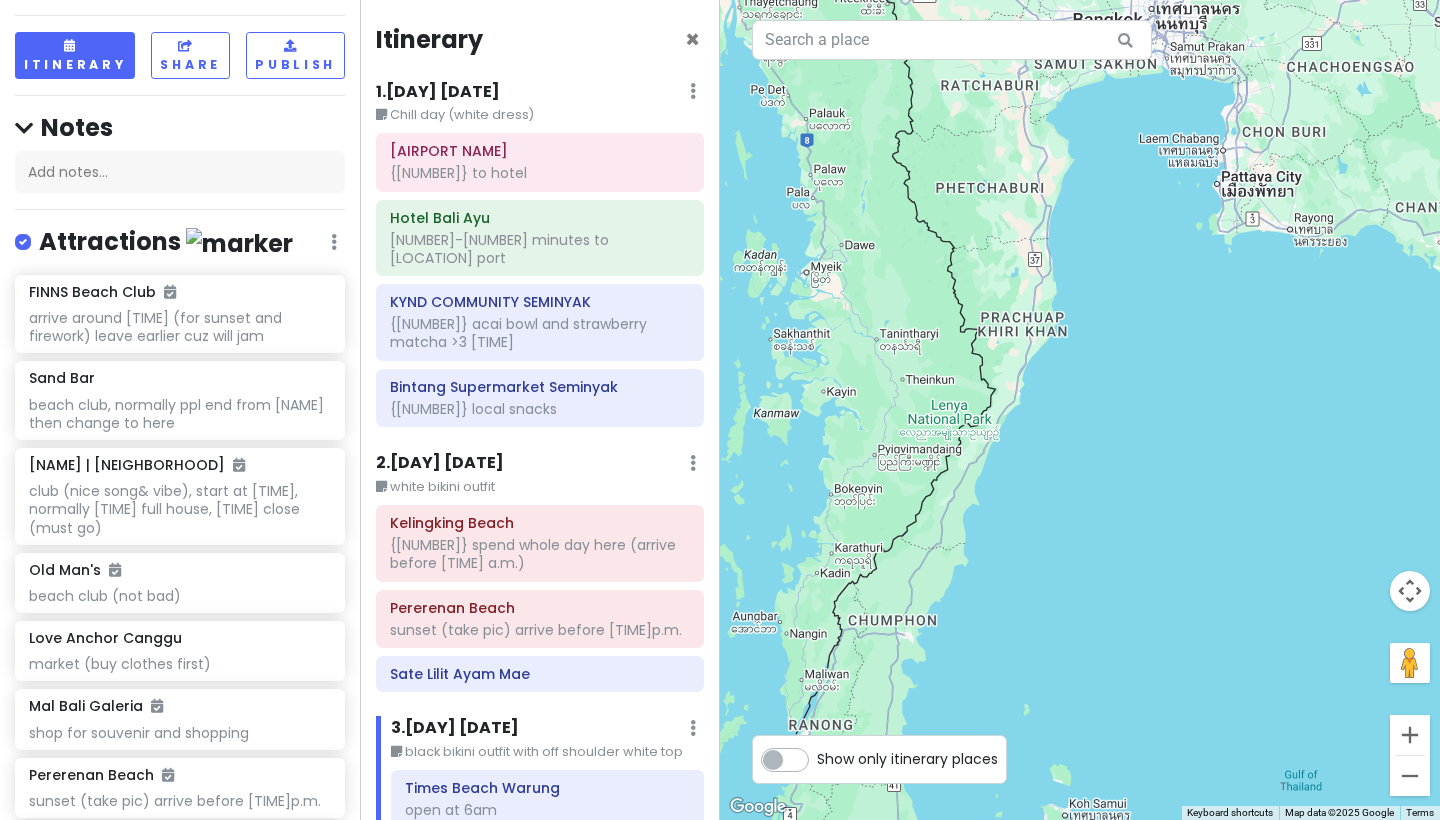 drag, startPoint x: 1140, startPoint y: 491, endPoint x: 1148, endPoint y: 573, distance: 82.38932 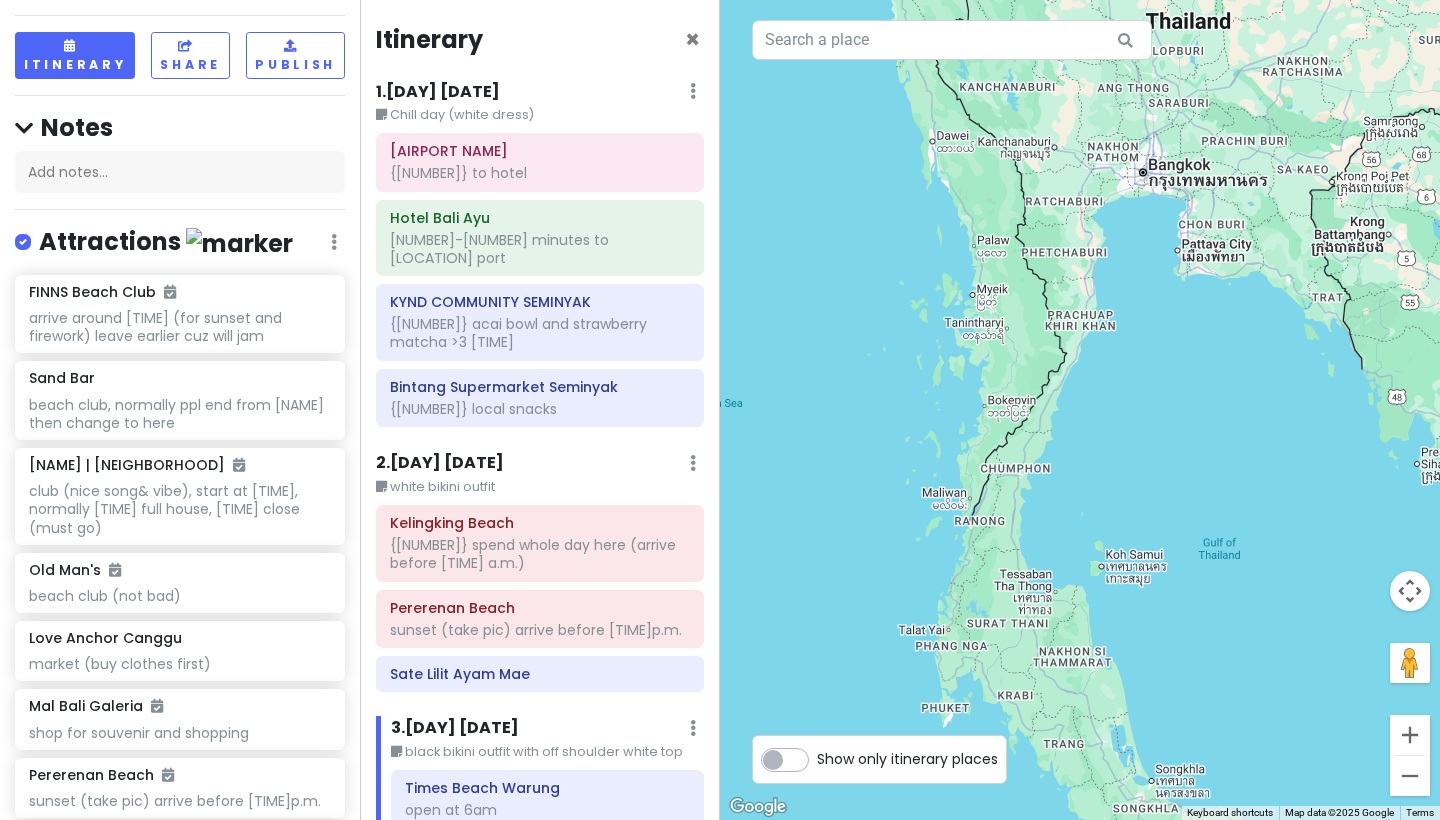 drag, startPoint x: 1171, startPoint y: 637, endPoint x: 1167, endPoint y: 504, distance: 133.06013 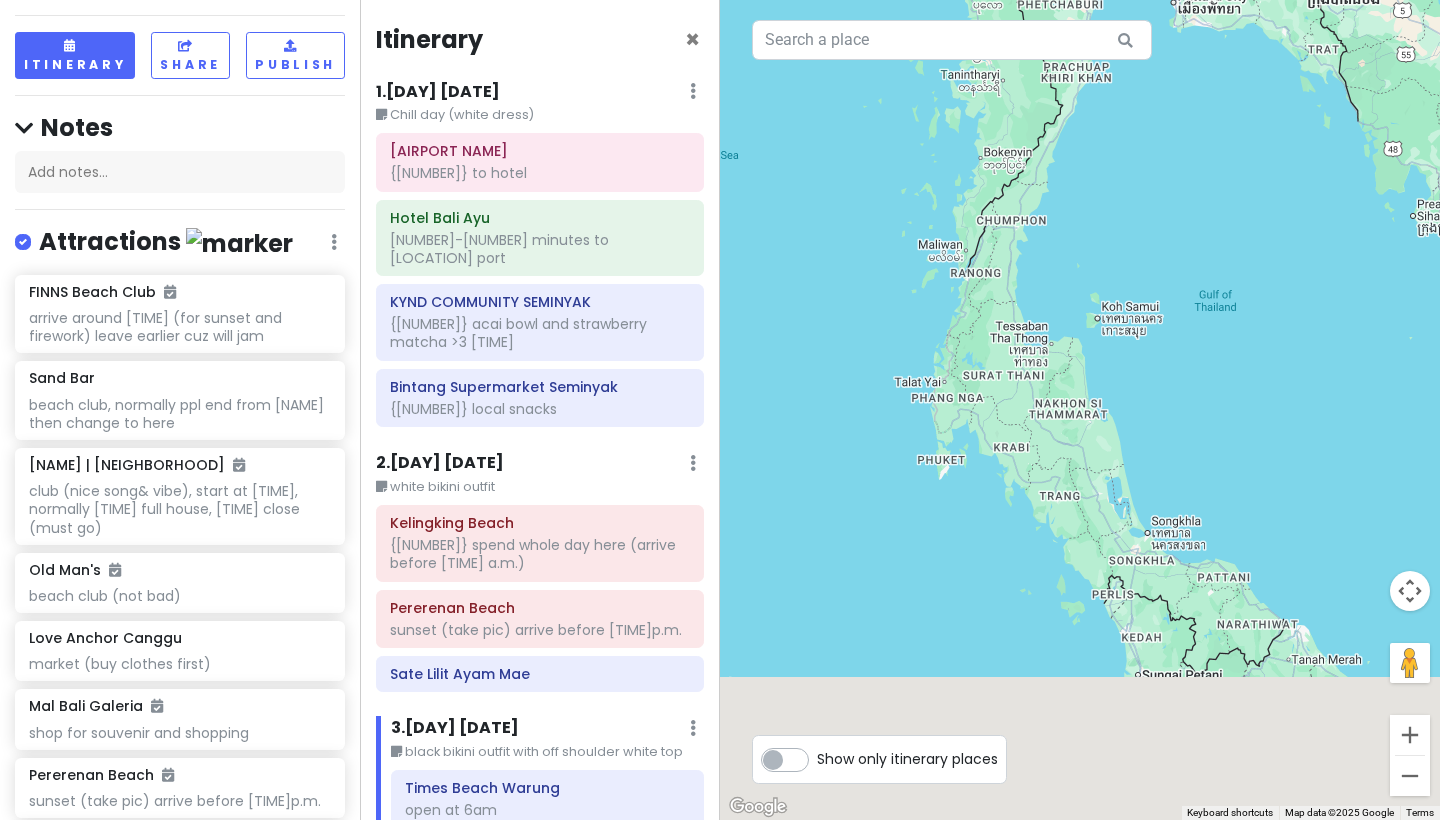 drag, startPoint x: 1163, startPoint y: 666, endPoint x: 1159, endPoint y: 405, distance: 261.03064 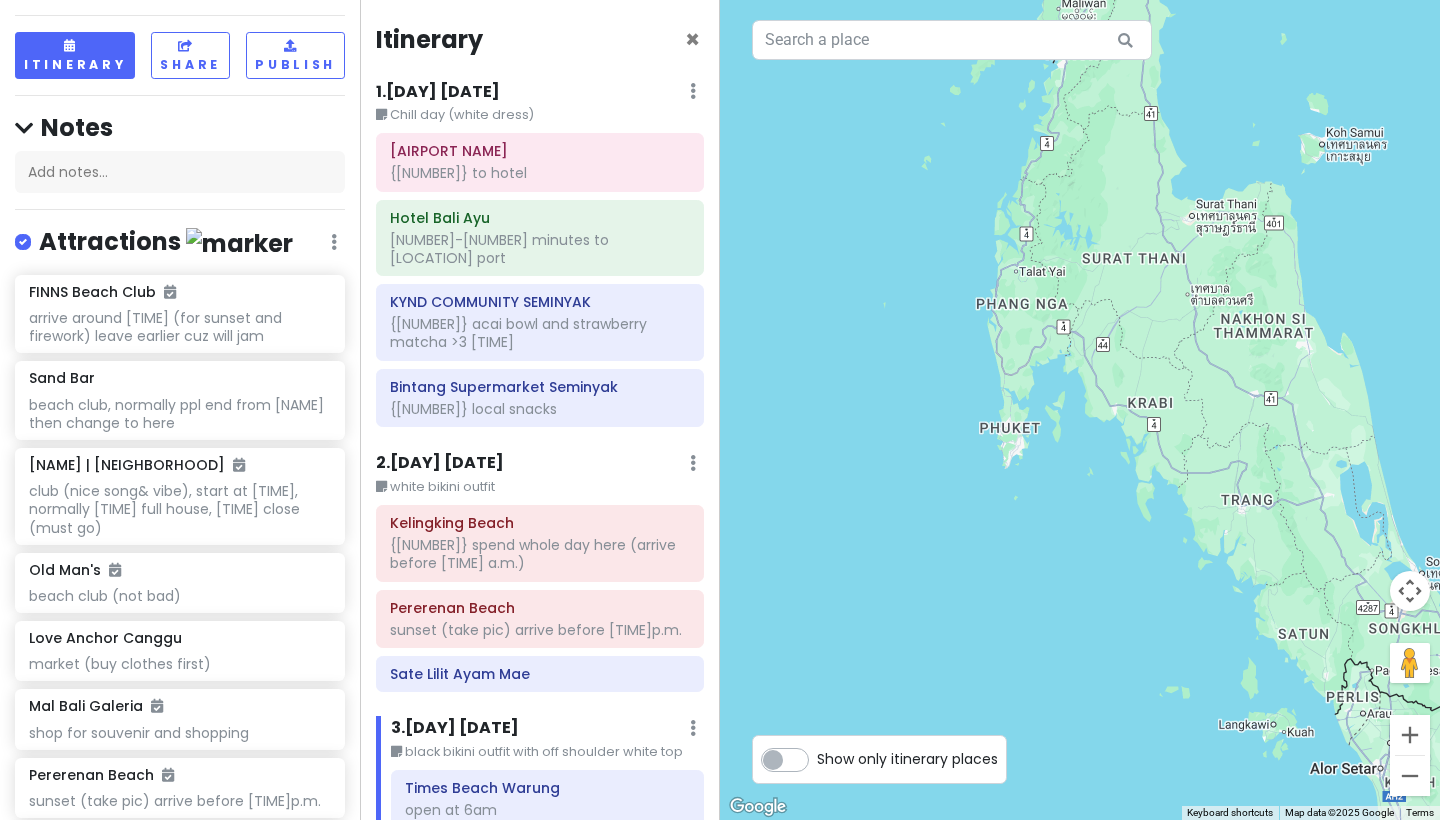 drag, startPoint x: 900, startPoint y: 606, endPoint x: 1188, endPoint y: 504, distance: 305.52905 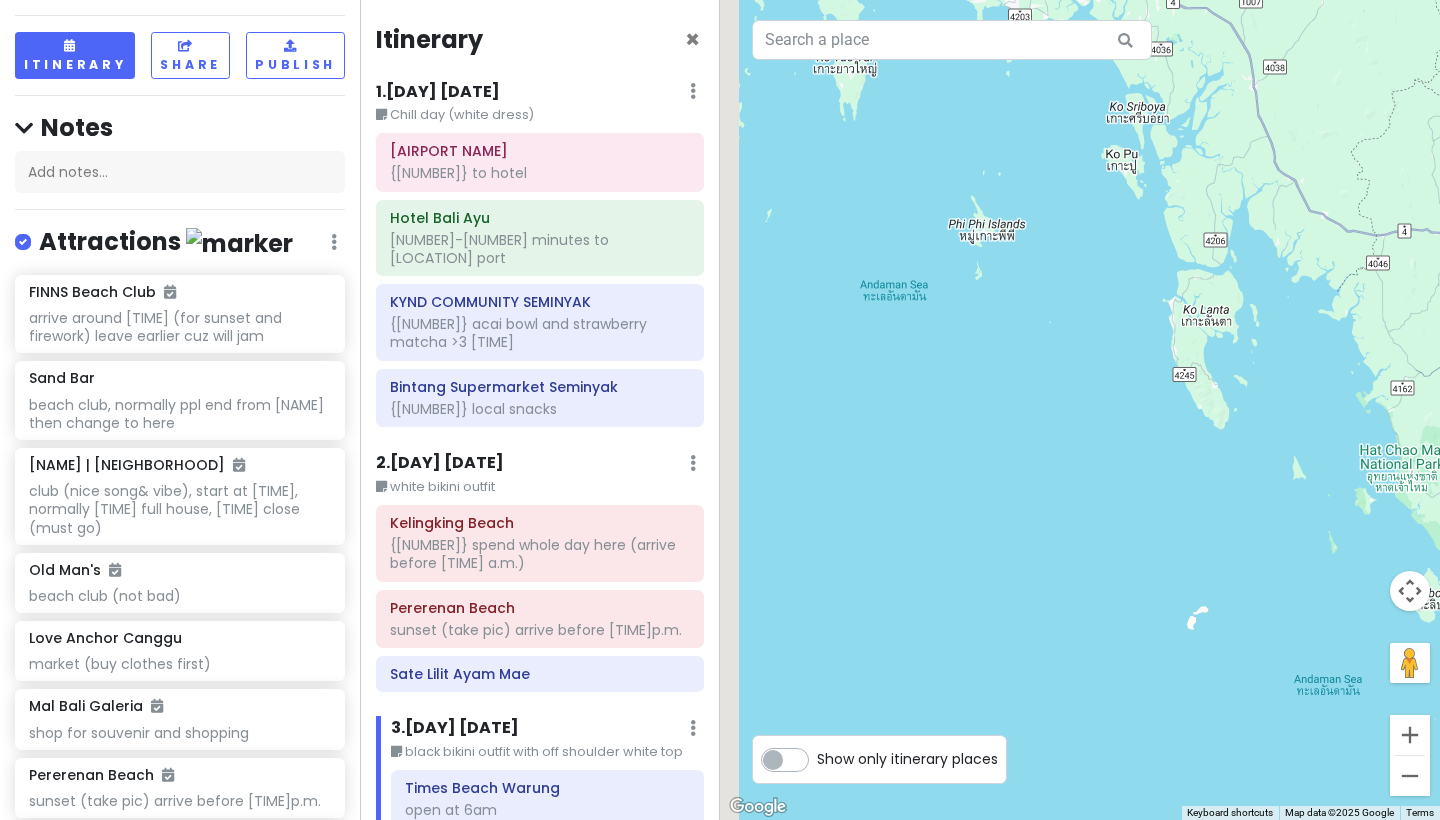 drag, startPoint x: 1033, startPoint y: 559, endPoint x: 1133, endPoint y: 704, distance: 176.13914 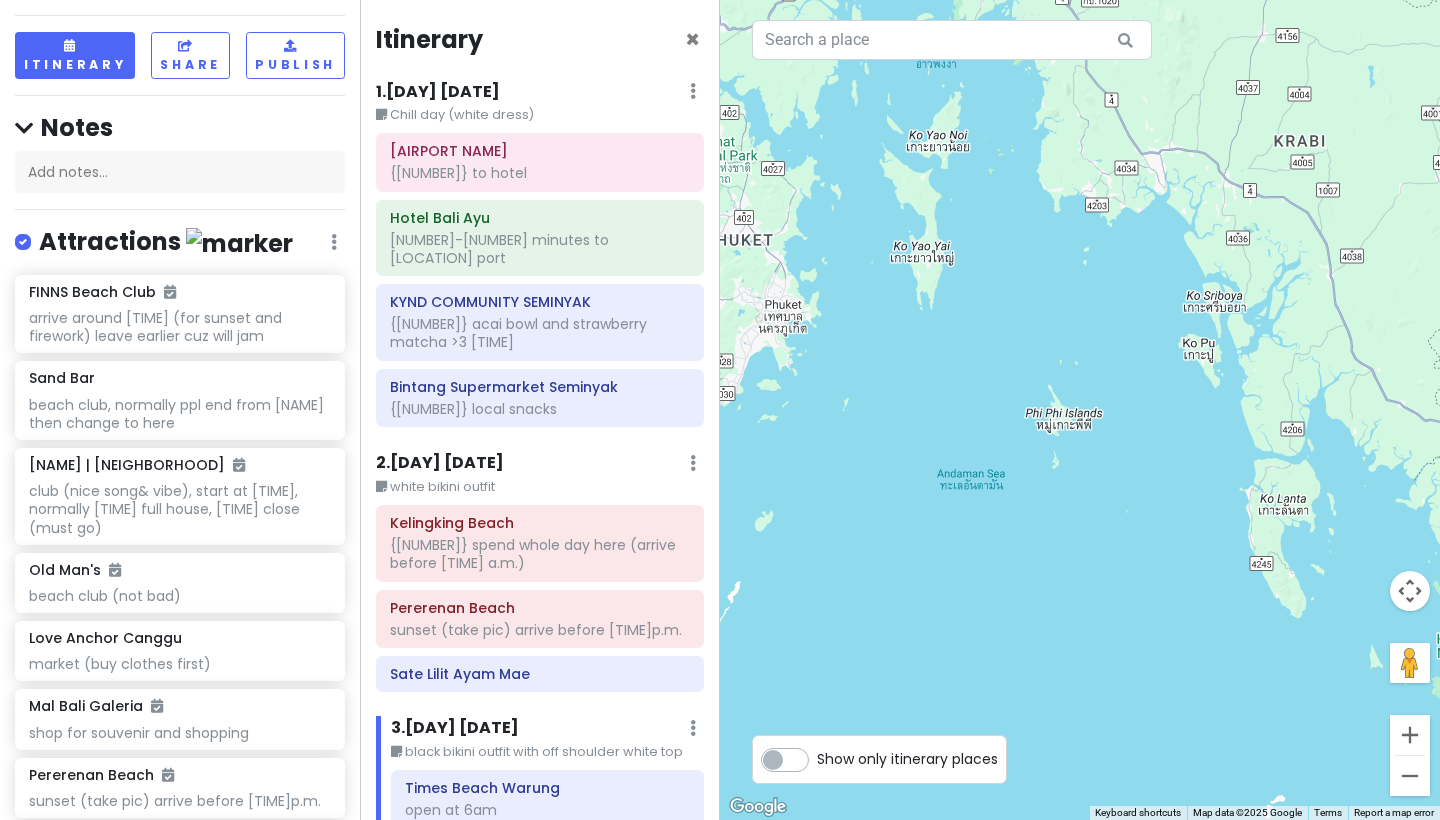drag, startPoint x: 1172, startPoint y: 584, endPoint x: 1204, endPoint y: 699, distance: 119.36918 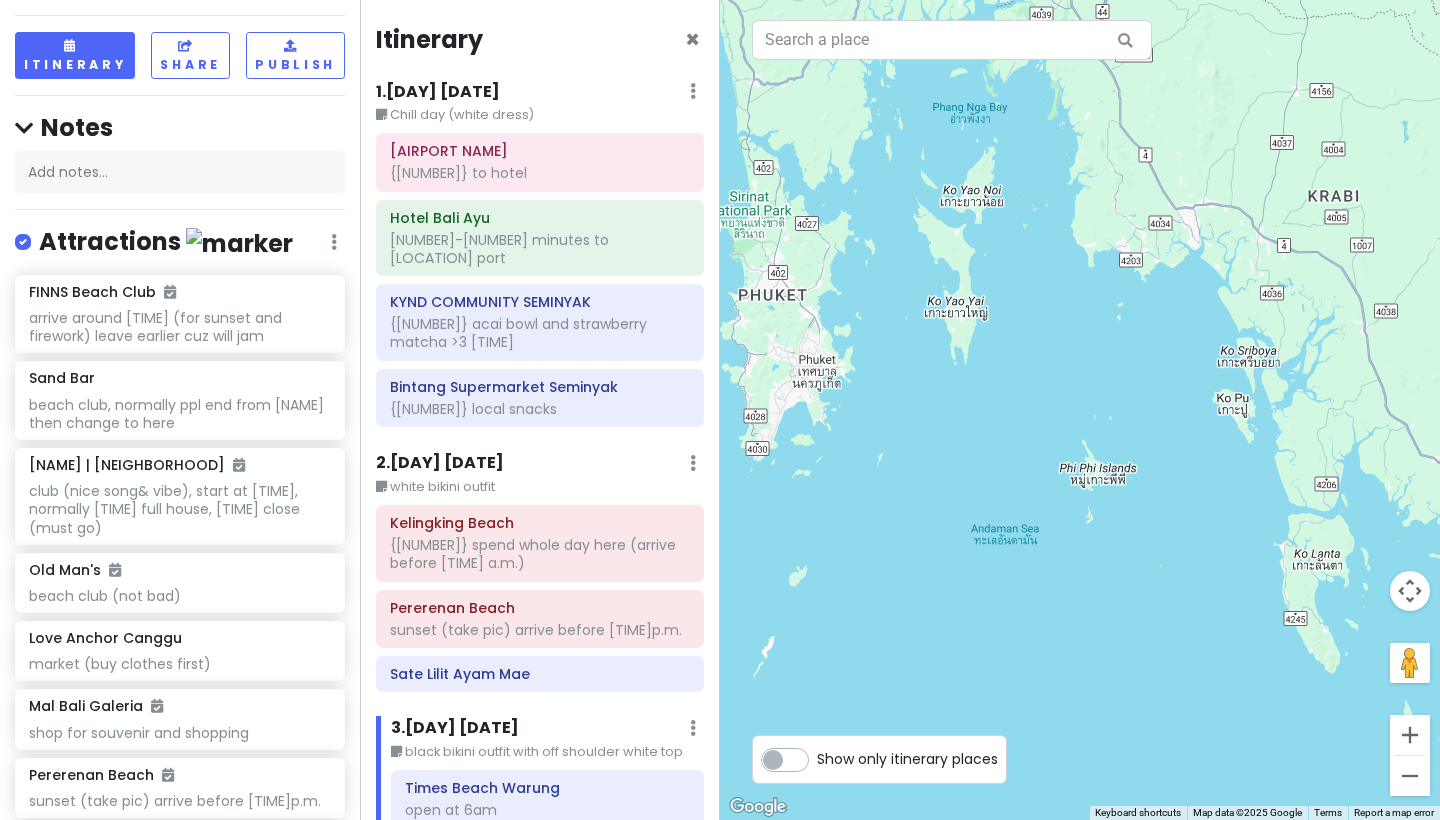 drag, startPoint x: 1151, startPoint y: 622, endPoint x: 1187, endPoint y: 679, distance: 67.41662 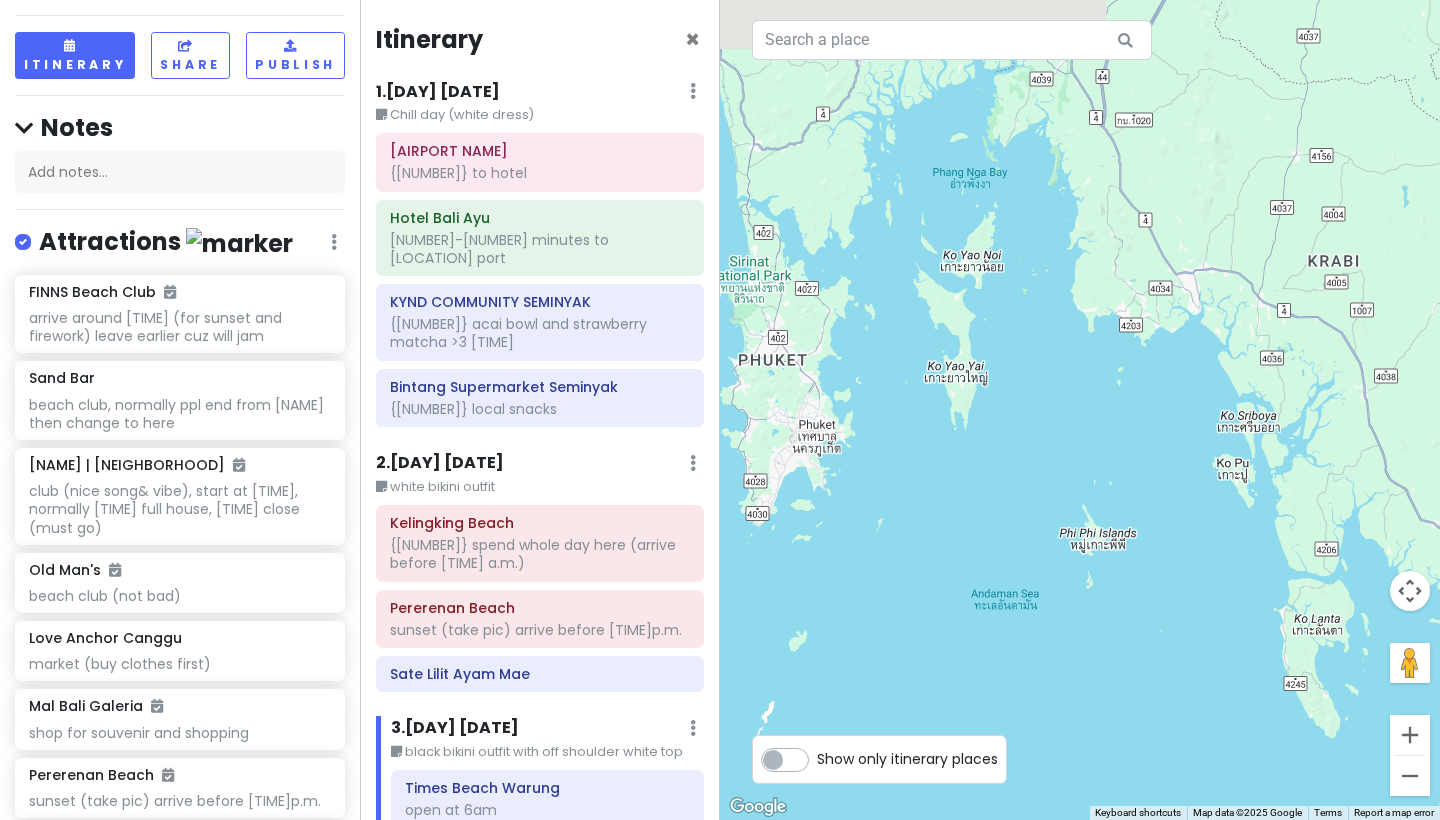 drag, startPoint x: 1012, startPoint y: 445, endPoint x: 1012, endPoint y: 511, distance: 66 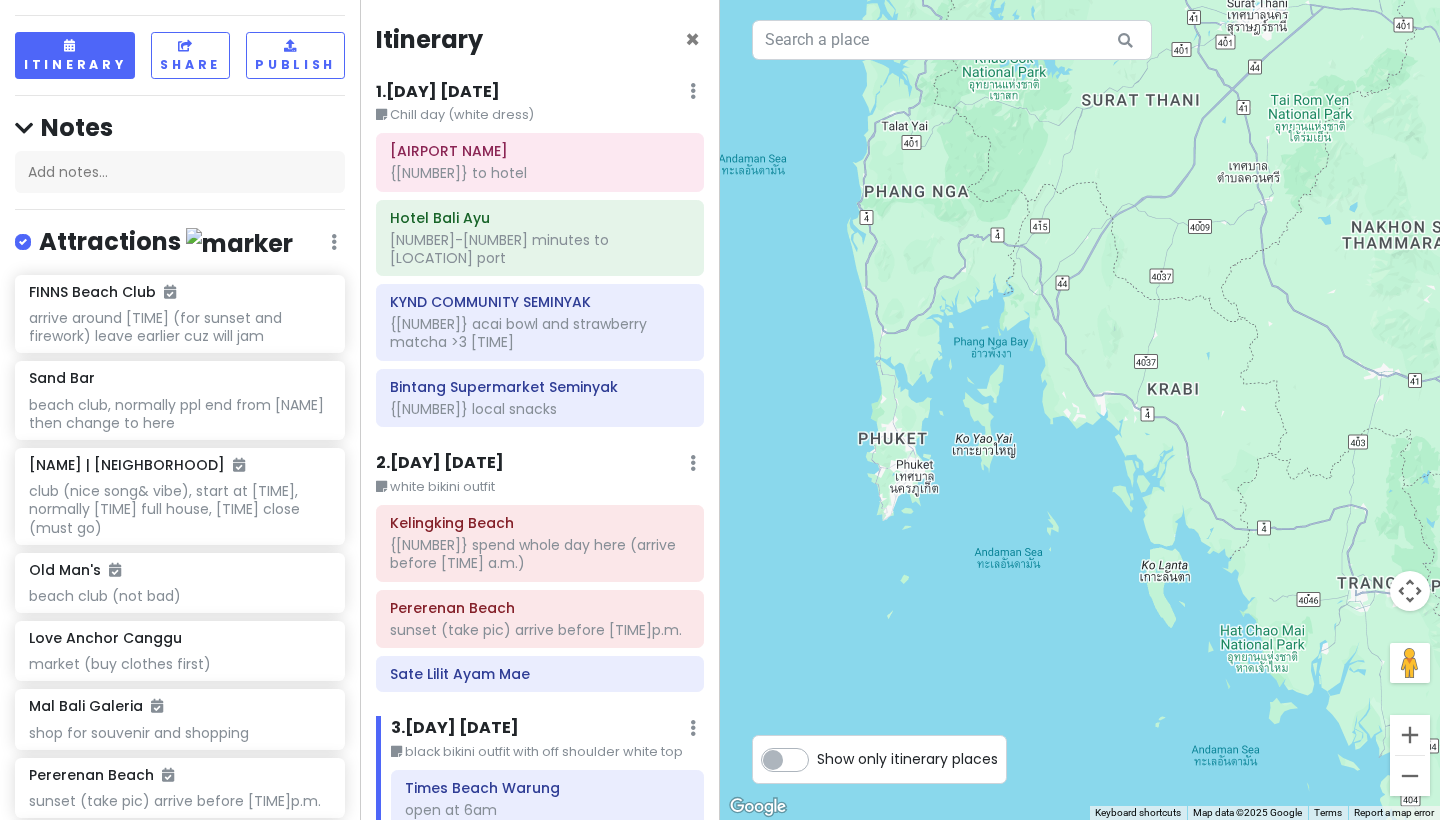 drag, startPoint x: 1103, startPoint y: 534, endPoint x: 757, endPoint y: 552, distance: 346.4679 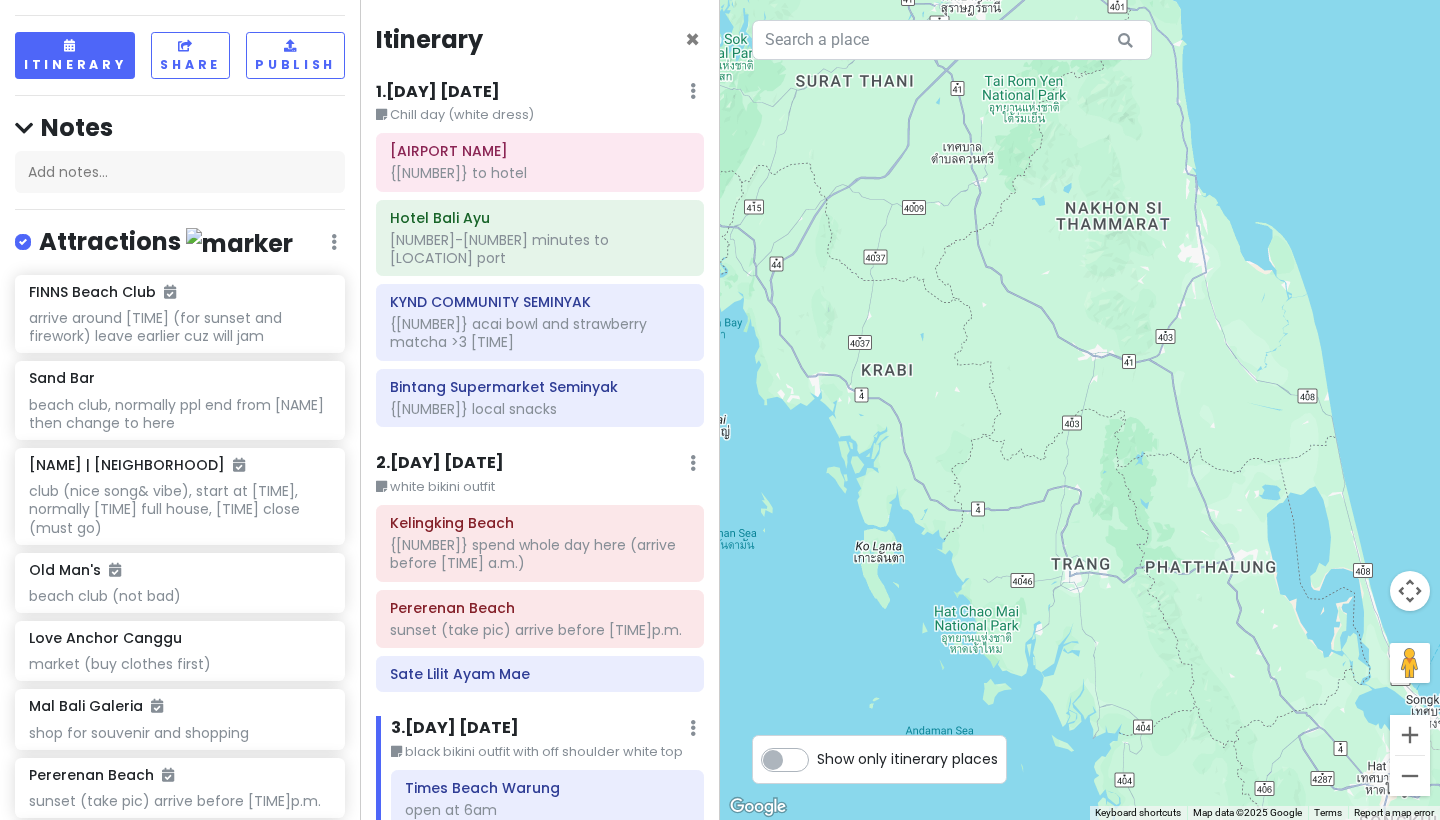 drag, startPoint x: 766, startPoint y: 524, endPoint x: 839, endPoint y: 477, distance: 86.821655 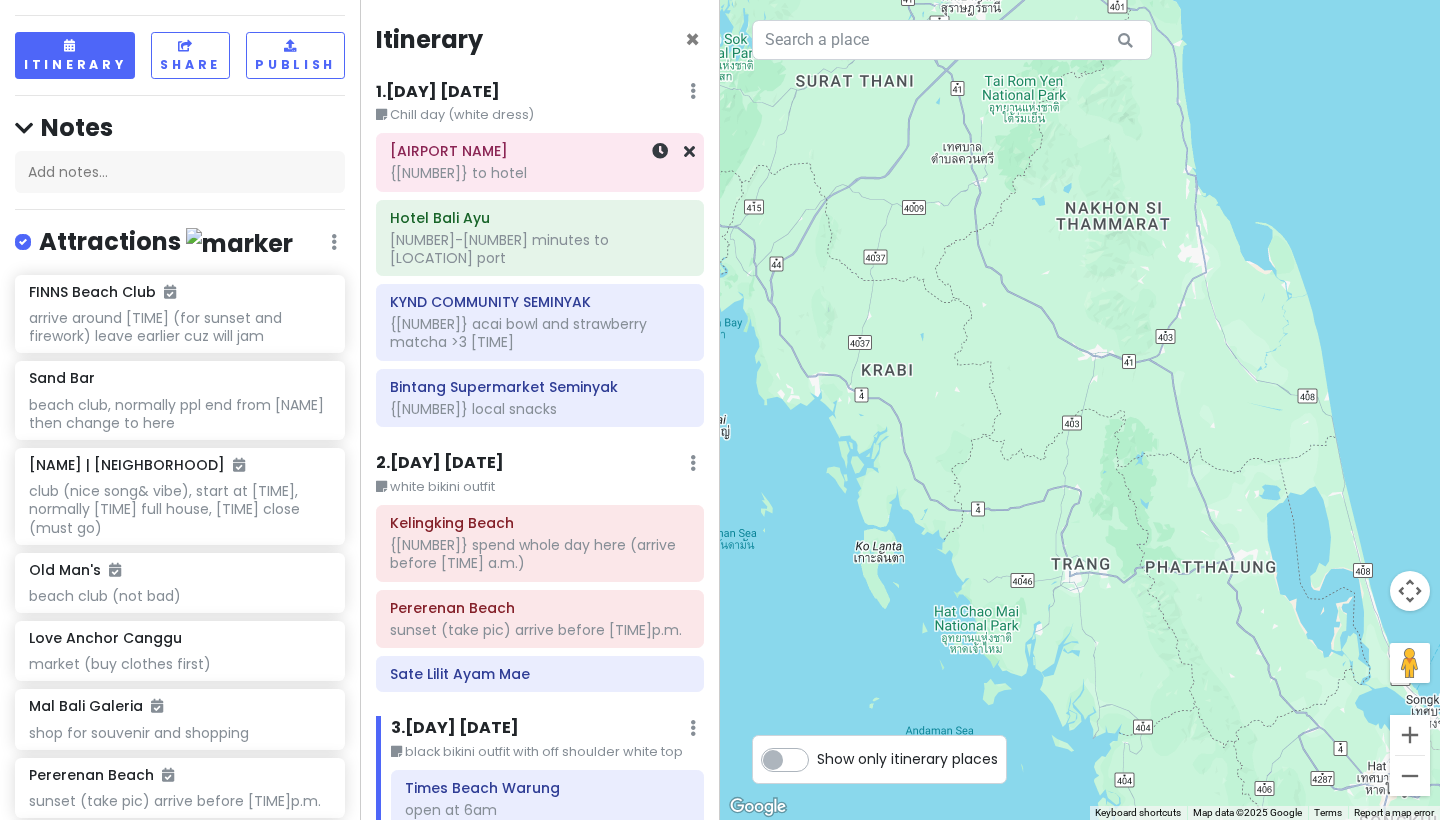 click on "{[NUMBER]} to hotel" at bounding box center [540, 173] 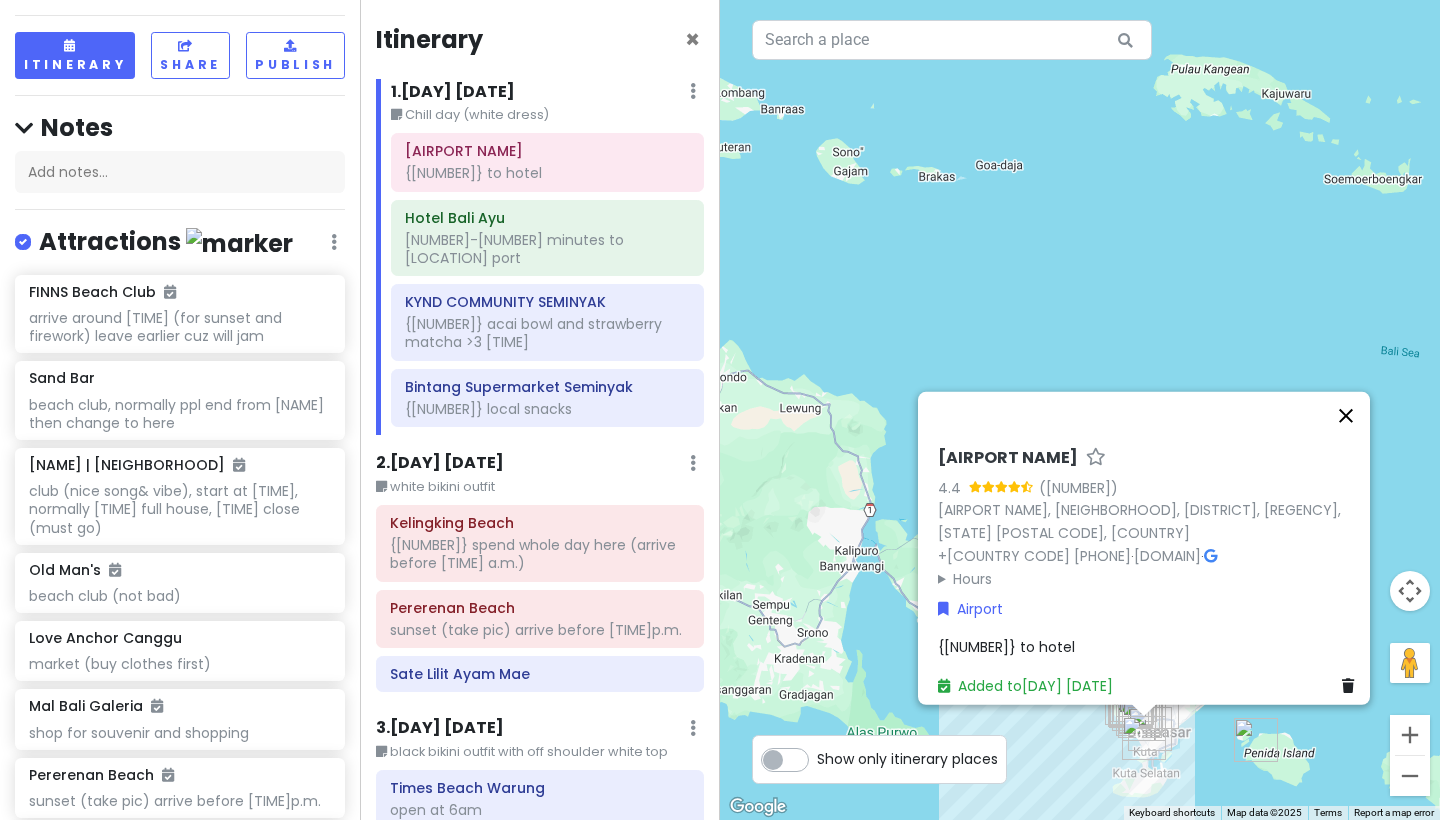 click at bounding box center [1346, 416] 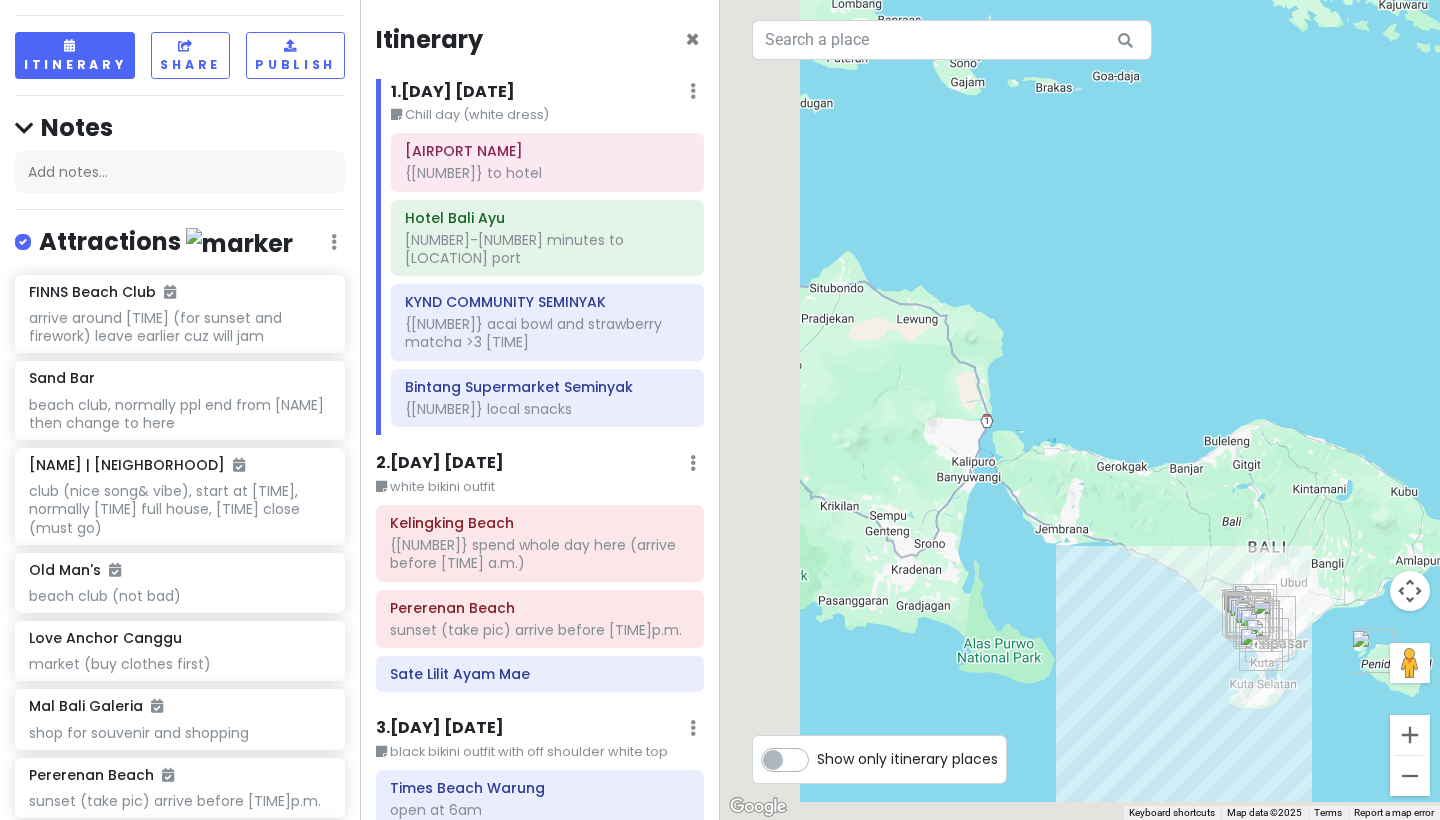 drag, startPoint x: 962, startPoint y: 676, endPoint x: 1203, endPoint y: 509, distance: 293.20642 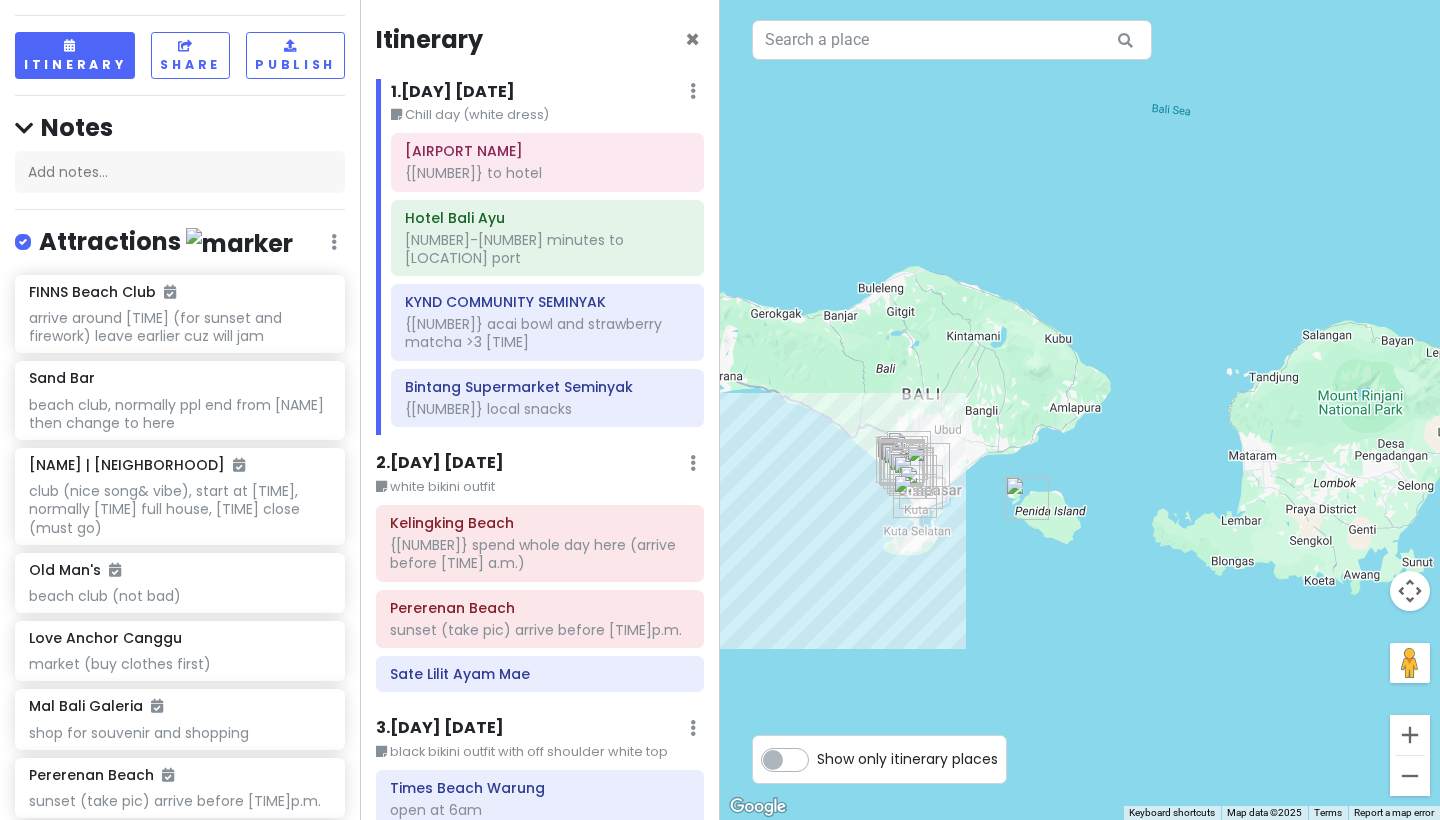 drag, startPoint x: 871, startPoint y: 680, endPoint x: 938, endPoint y: 550, distance: 146.24979 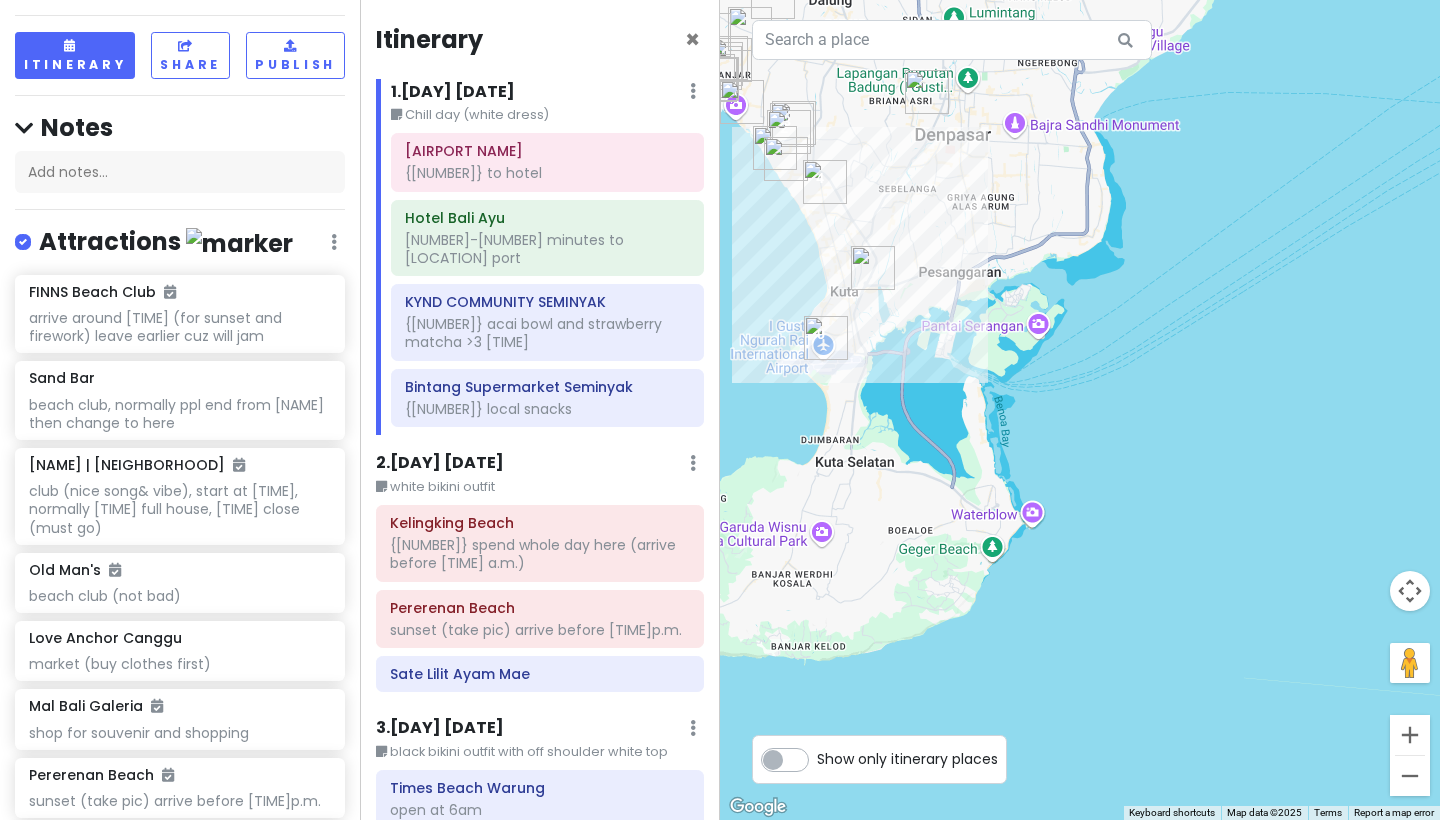 drag, startPoint x: 1045, startPoint y: 469, endPoint x: 1071, endPoint y: 729, distance: 261.29675 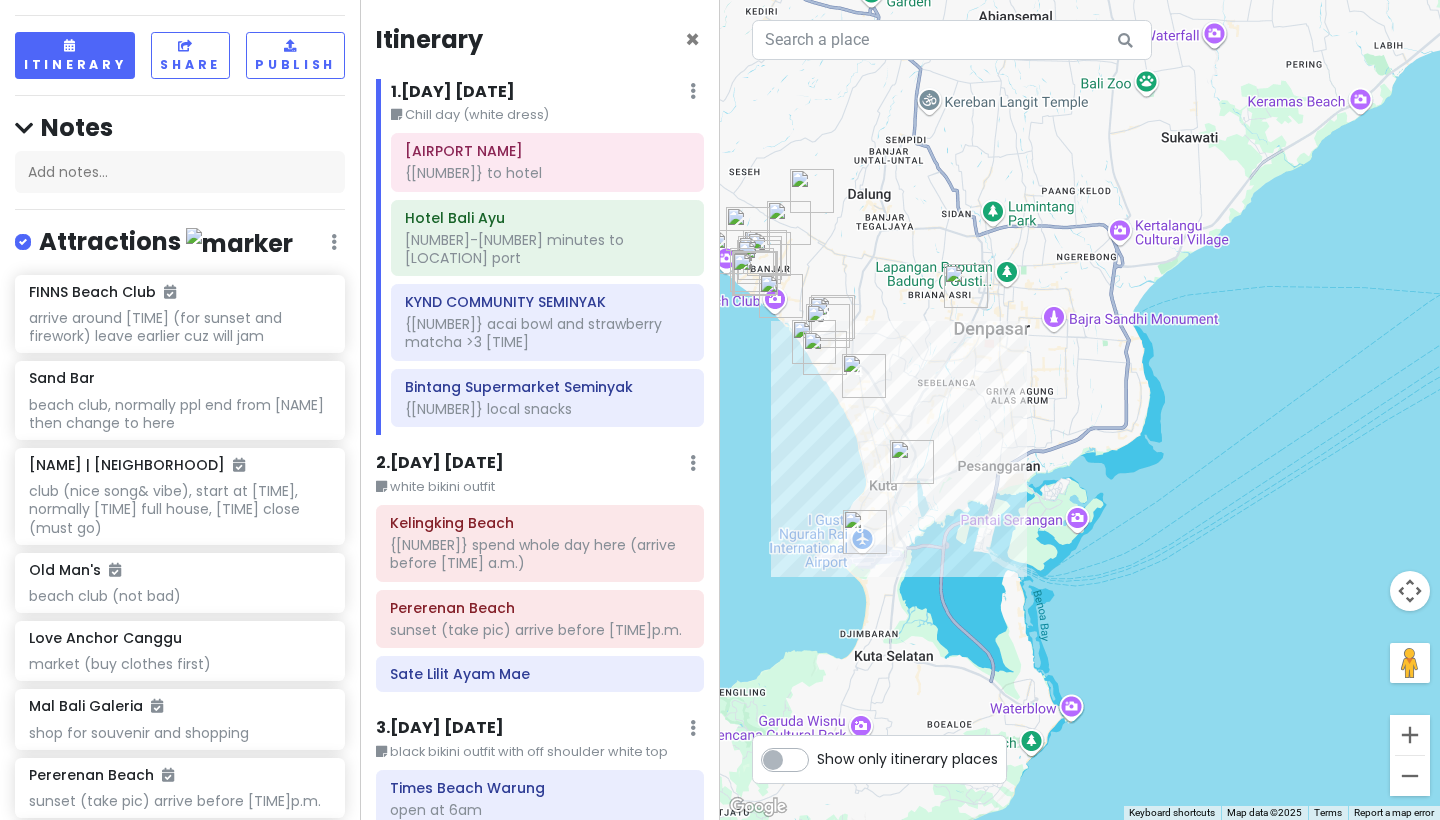 drag, startPoint x: 1180, startPoint y: 483, endPoint x: 1238, endPoint y: 679, distance: 204.40157 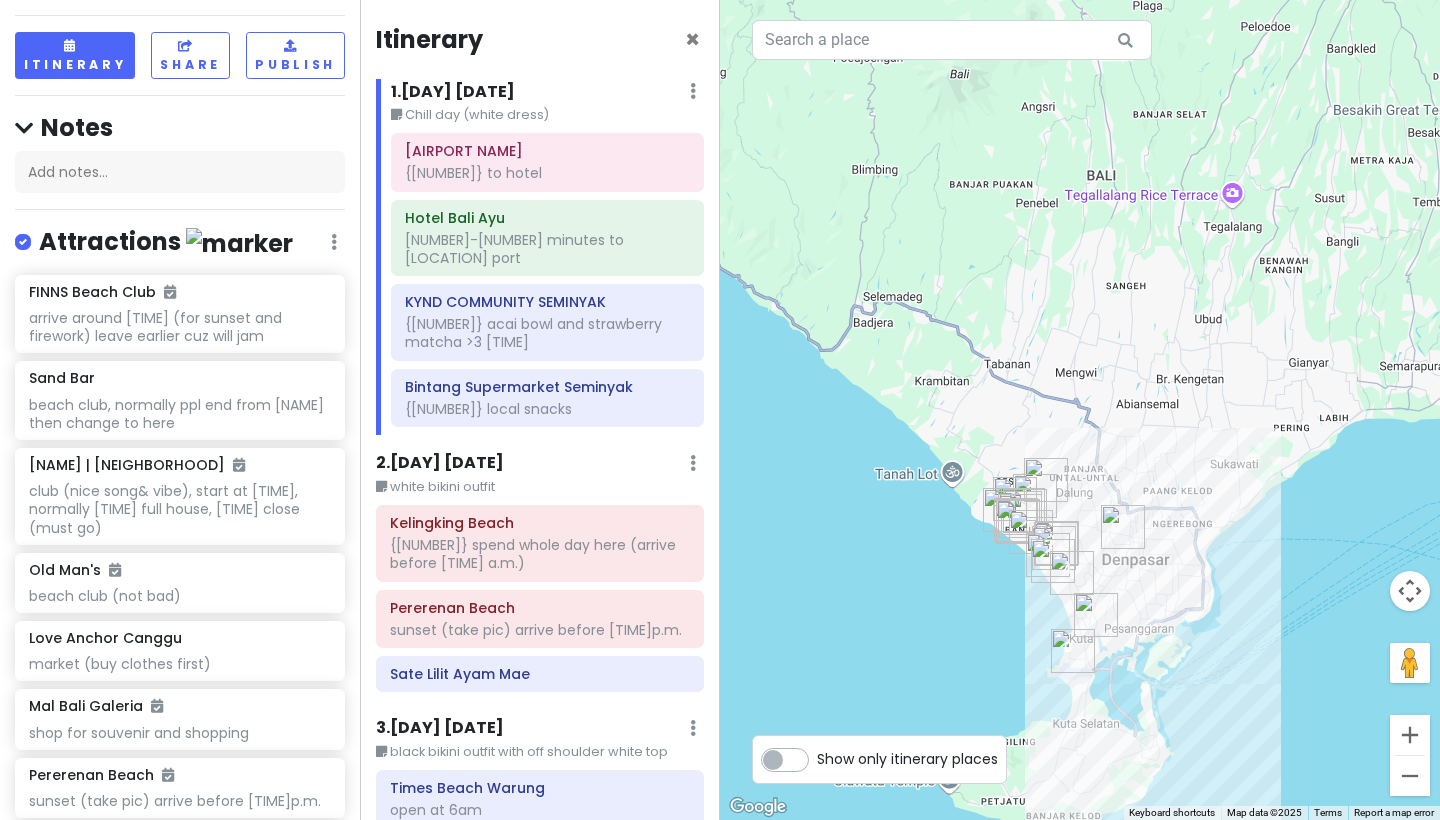 drag, startPoint x: 1355, startPoint y: 526, endPoint x: 1309, endPoint y: 628, distance: 111.89281 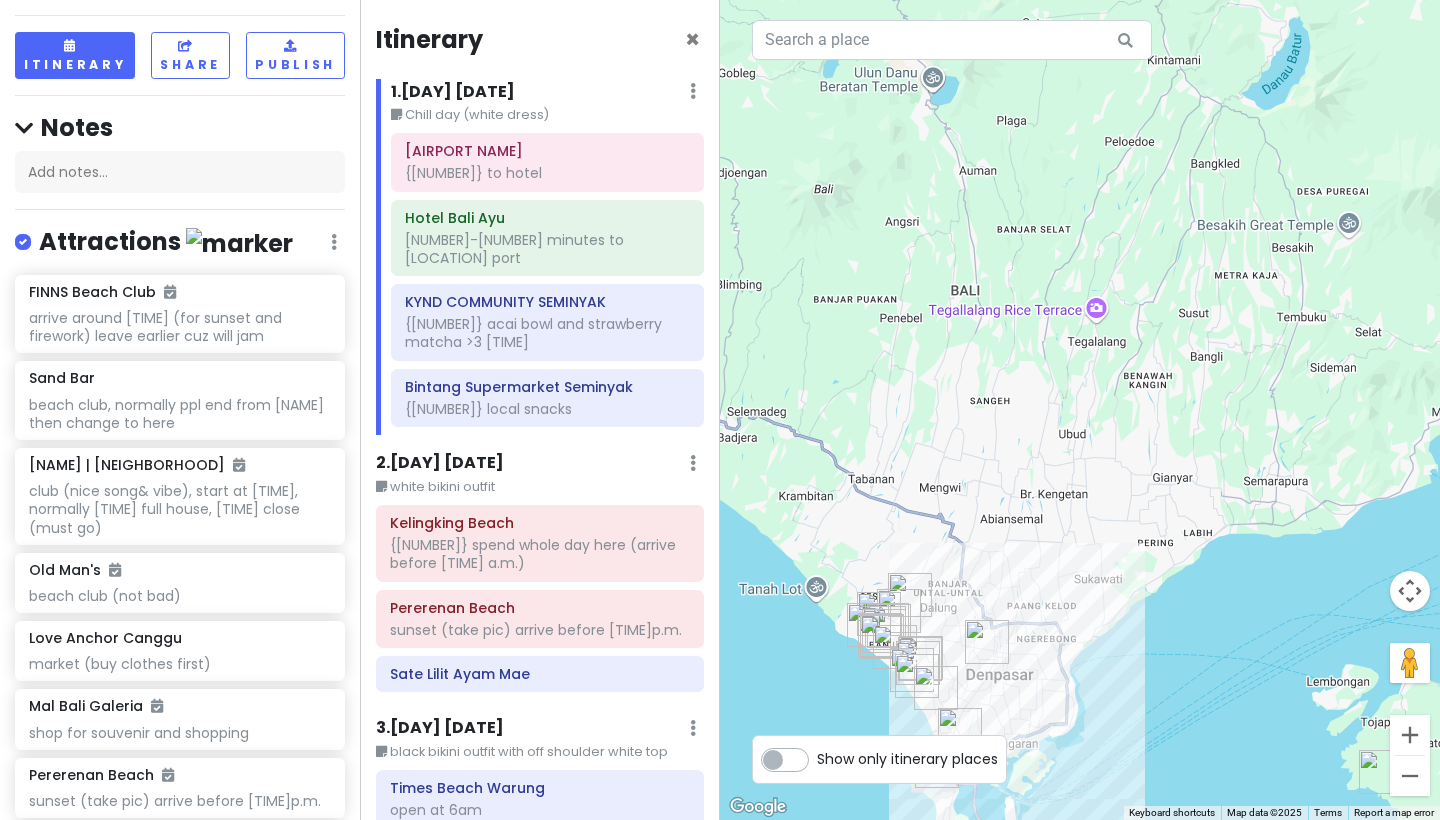 drag, startPoint x: 1294, startPoint y: 619, endPoint x: 1193, endPoint y: 635, distance: 102.259476 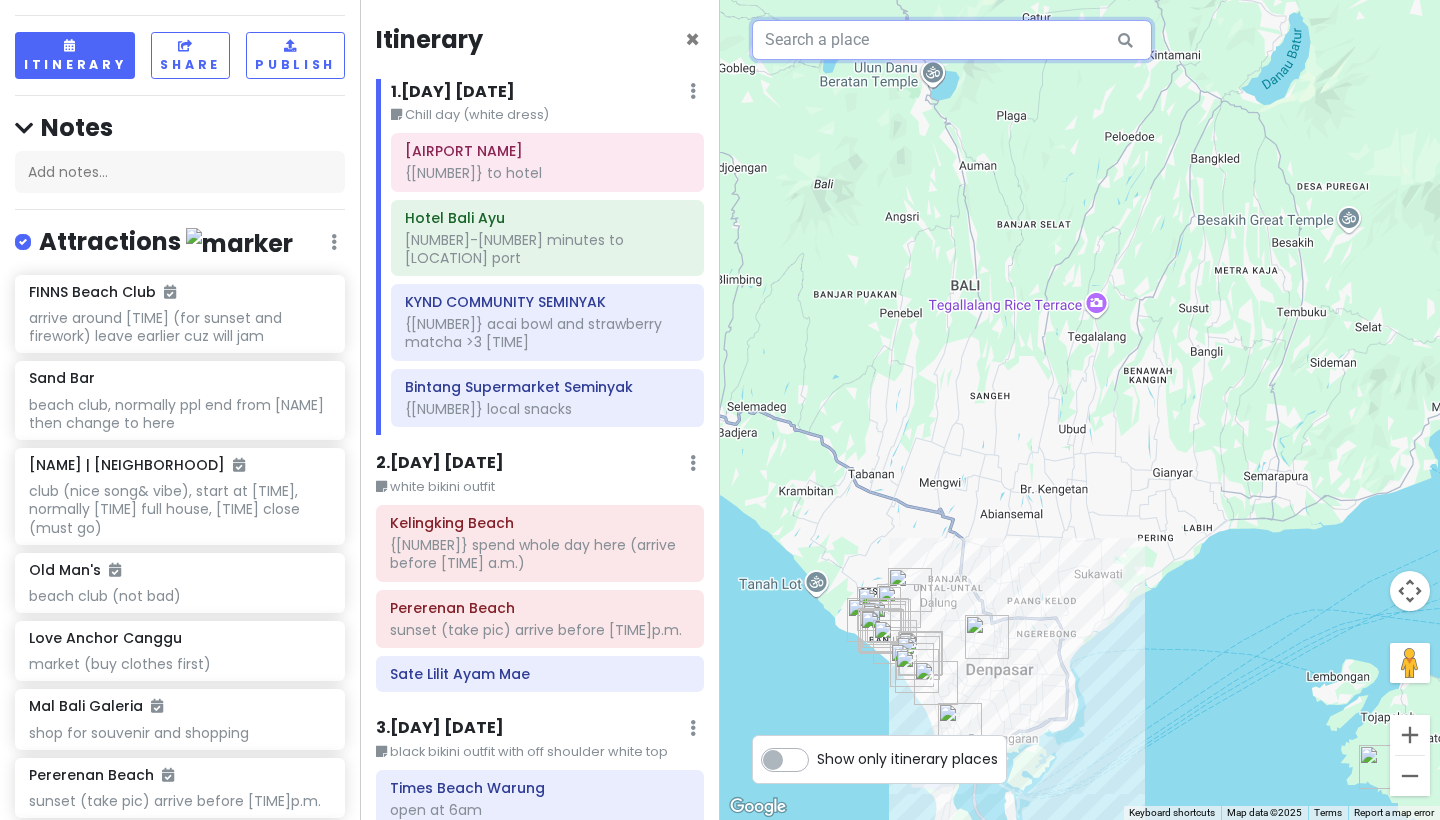 click at bounding box center [952, 40] 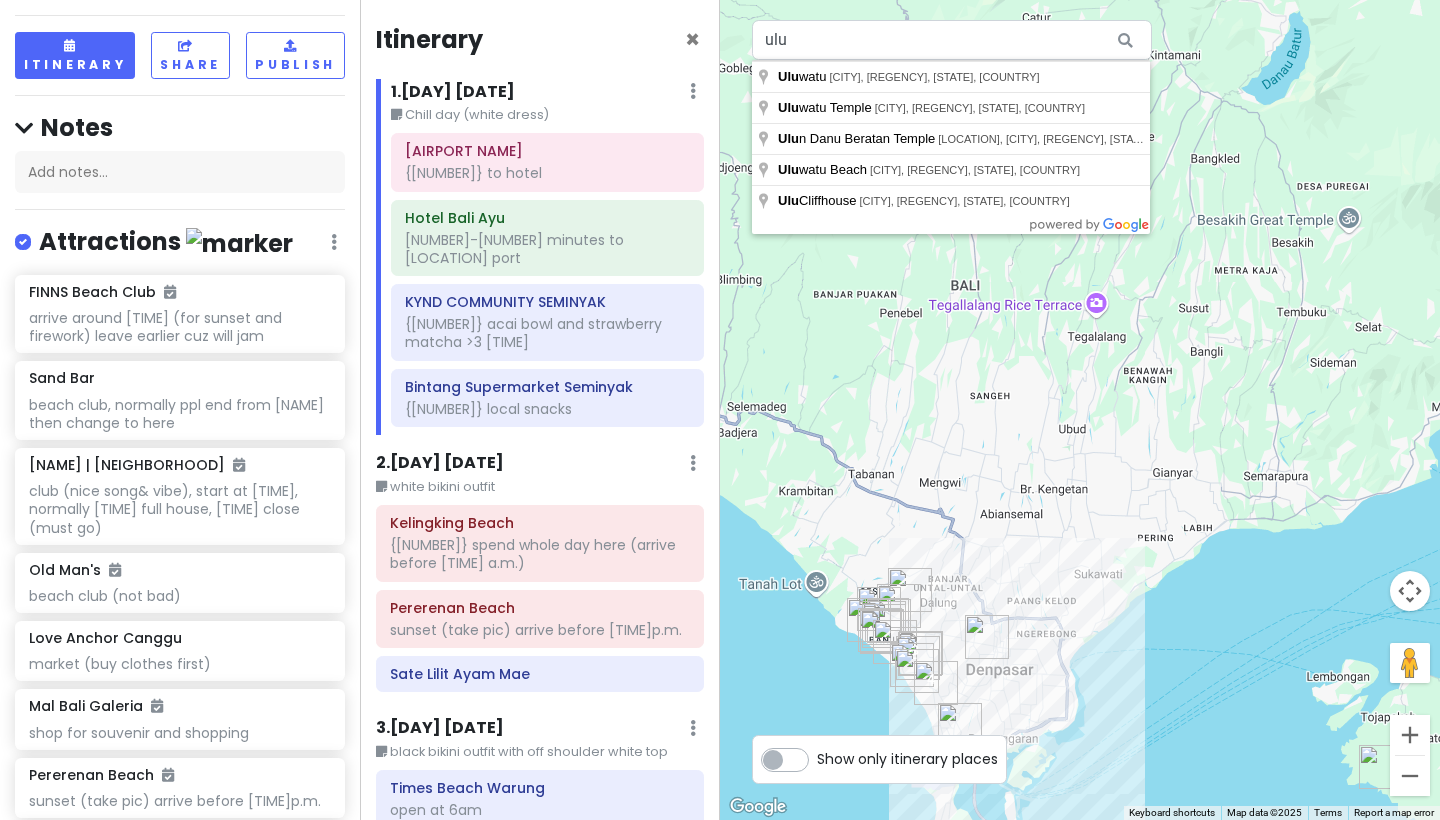 type on "[CITY], [REGENCY], [STATE], [COUNTRY]" 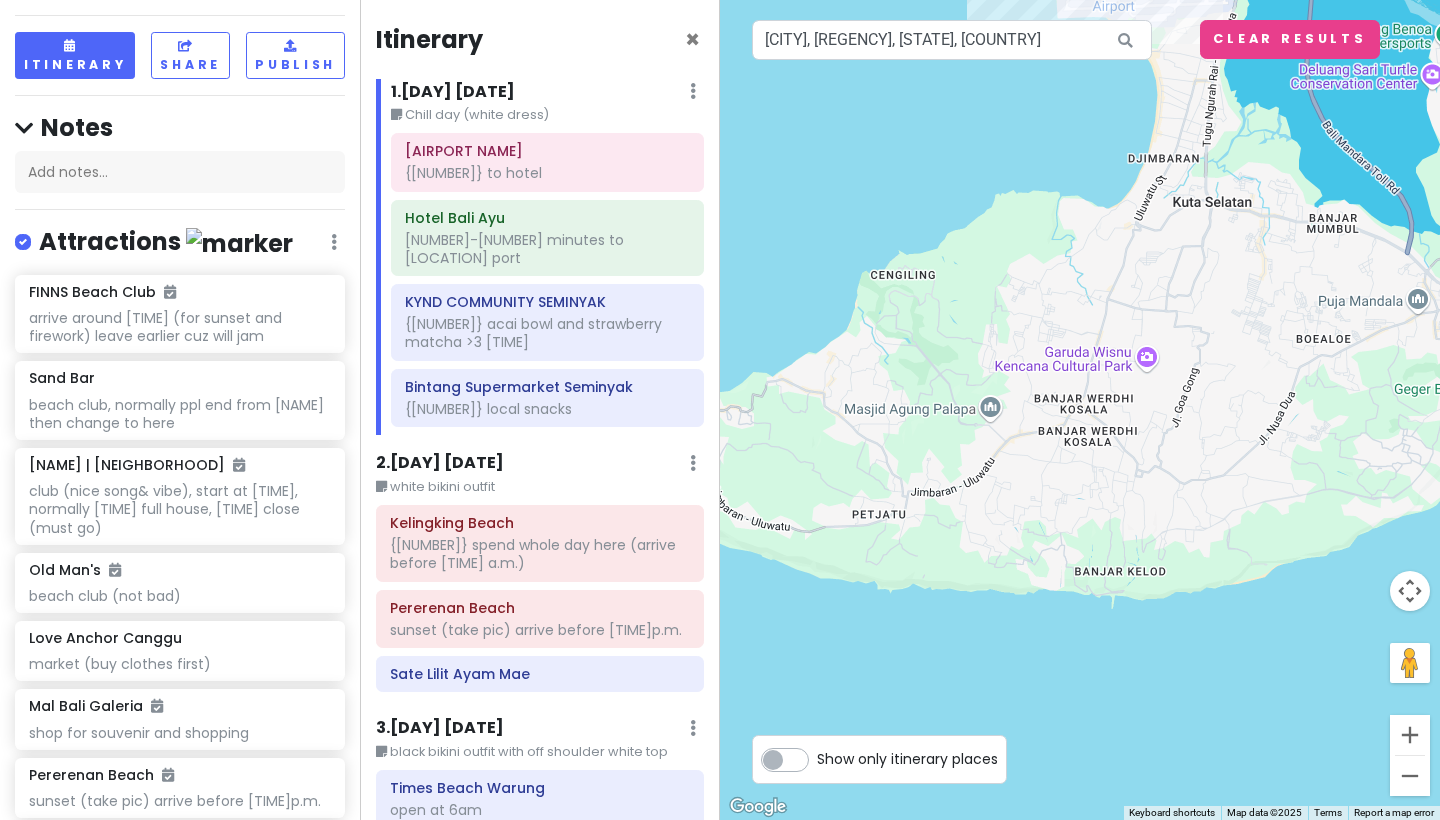 drag, startPoint x: 1282, startPoint y: 633, endPoint x: 821, endPoint y: 603, distance: 461.9751 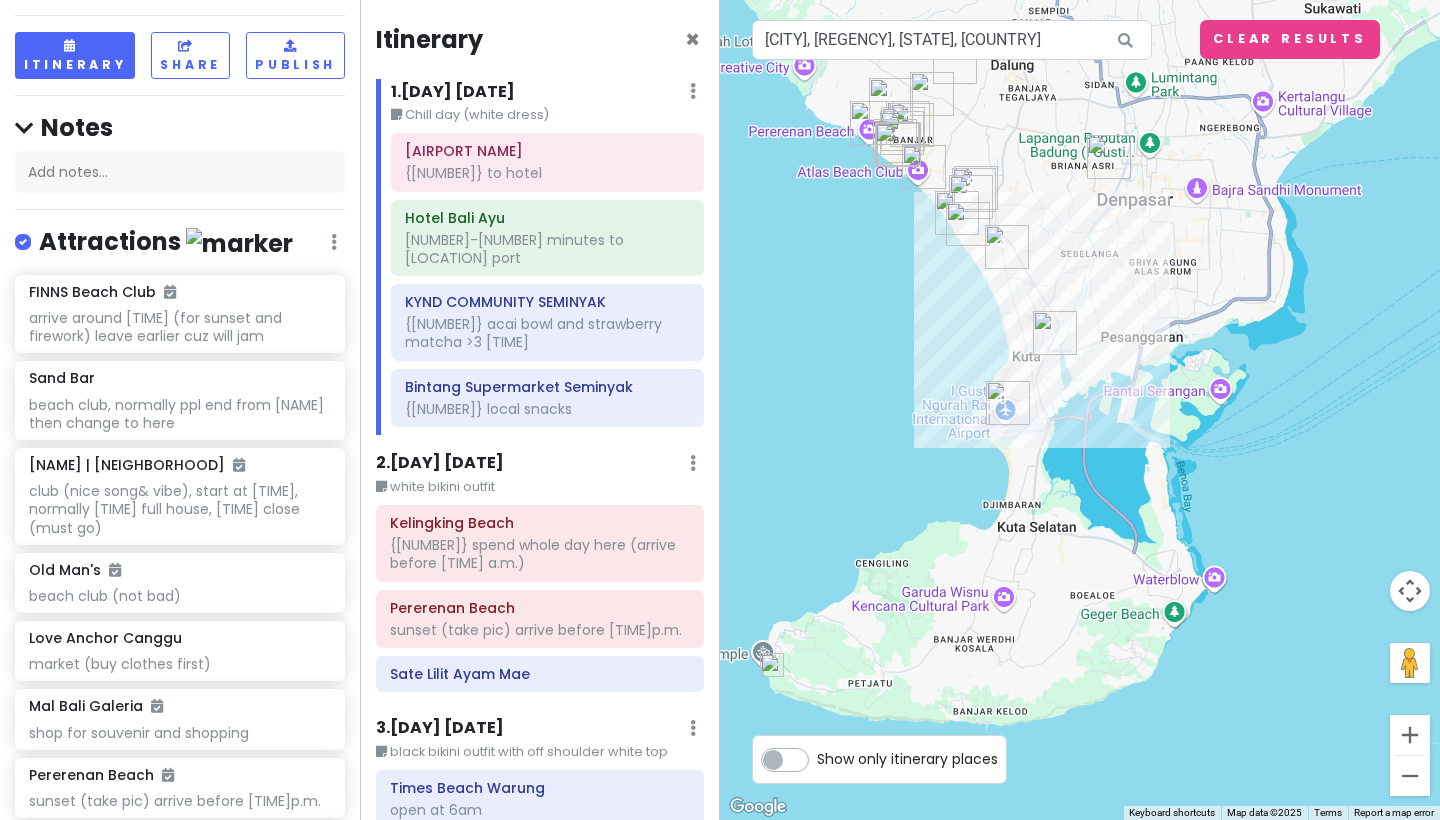 drag, startPoint x: 920, startPoint y: 482, endPoint x: 940, endPoint y: 585, distance: 104.92378 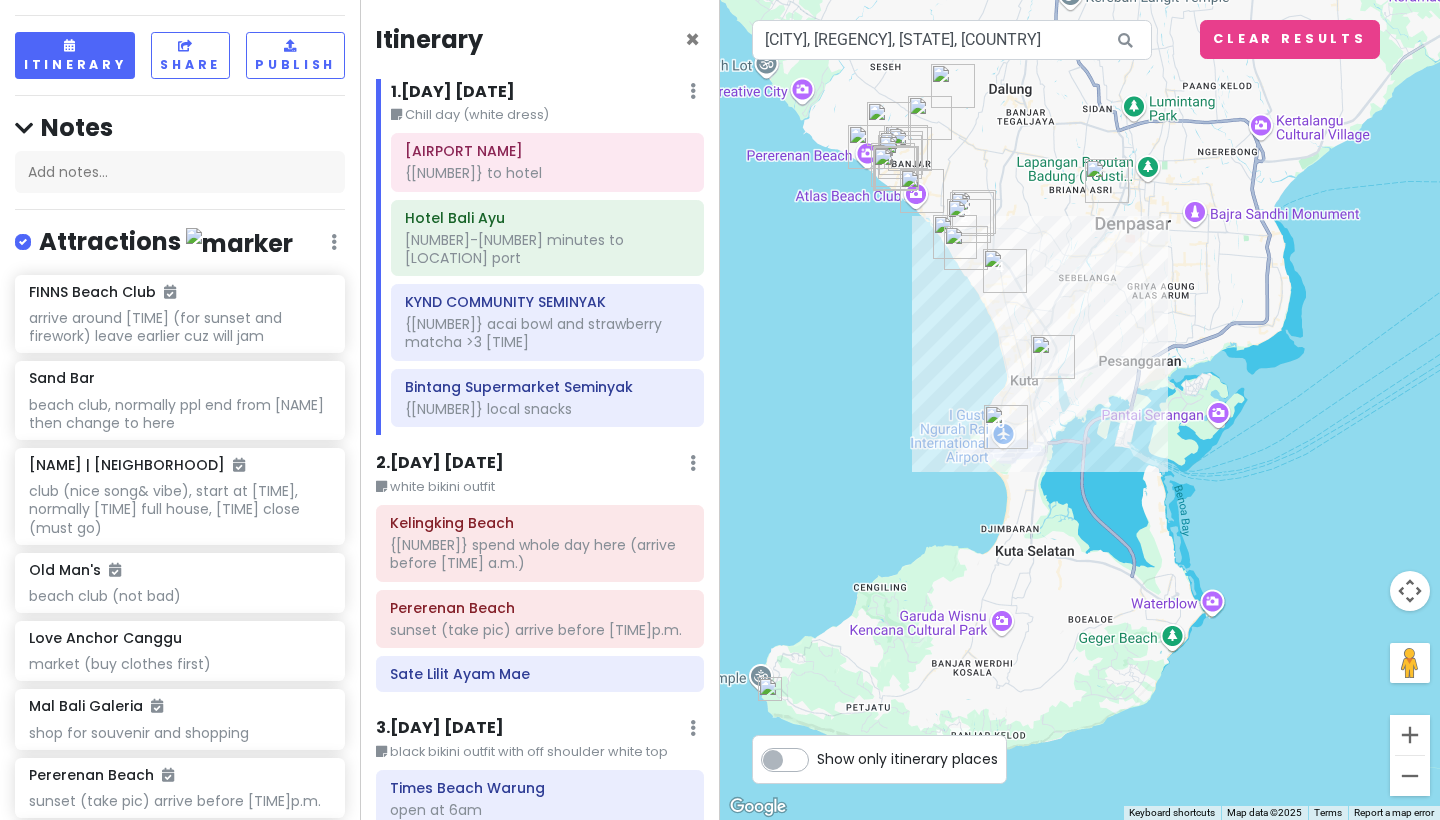 drag, startPoint x: 1101, startPoint y: 459, endPoint x: 1100, endPoint y: 654, distance: 195.00256 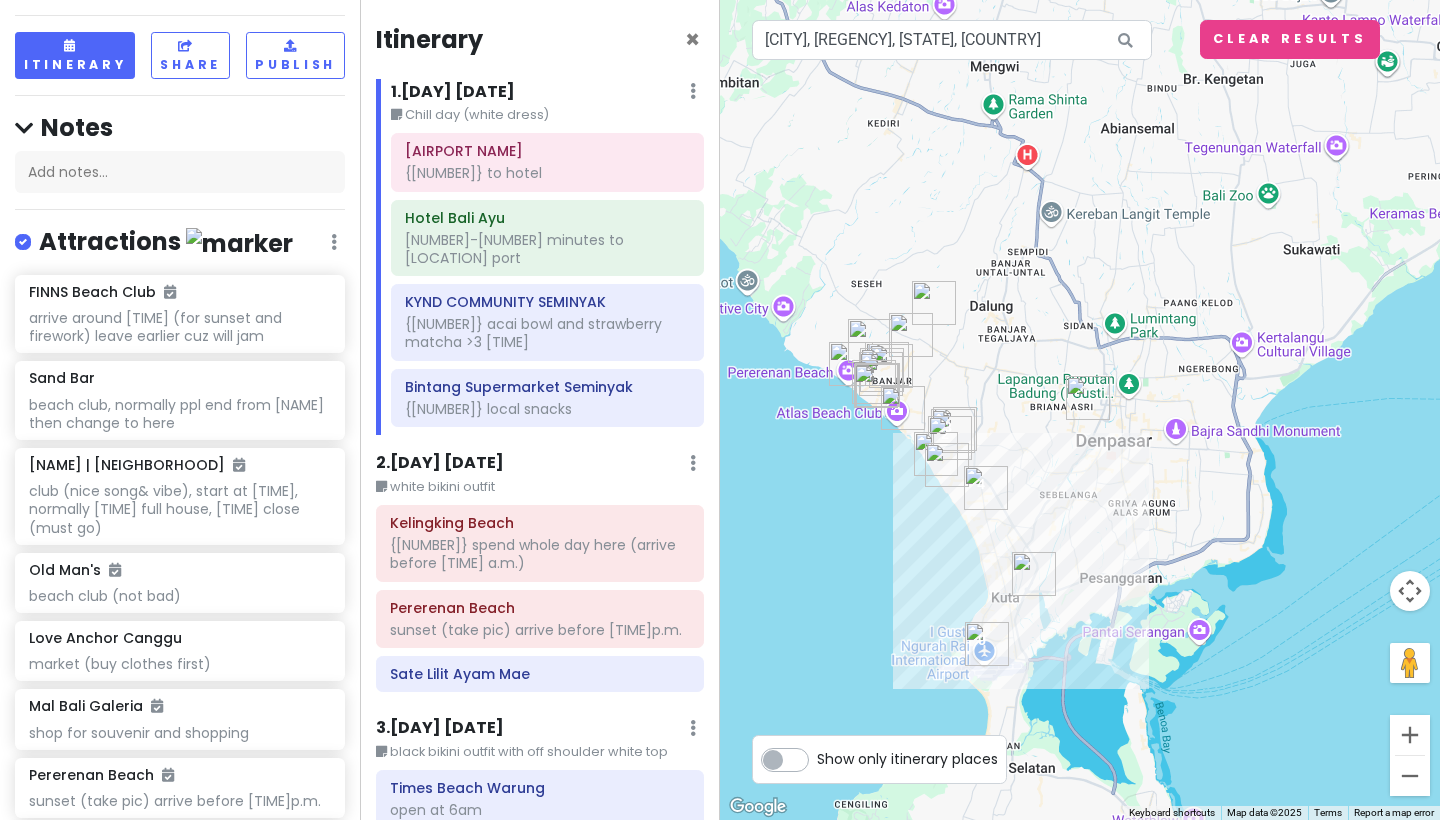 drag, startPoint x: 1167, startPoint y: 487, endPoint x: 1098, endPoint y: 695, distance: 219.14607 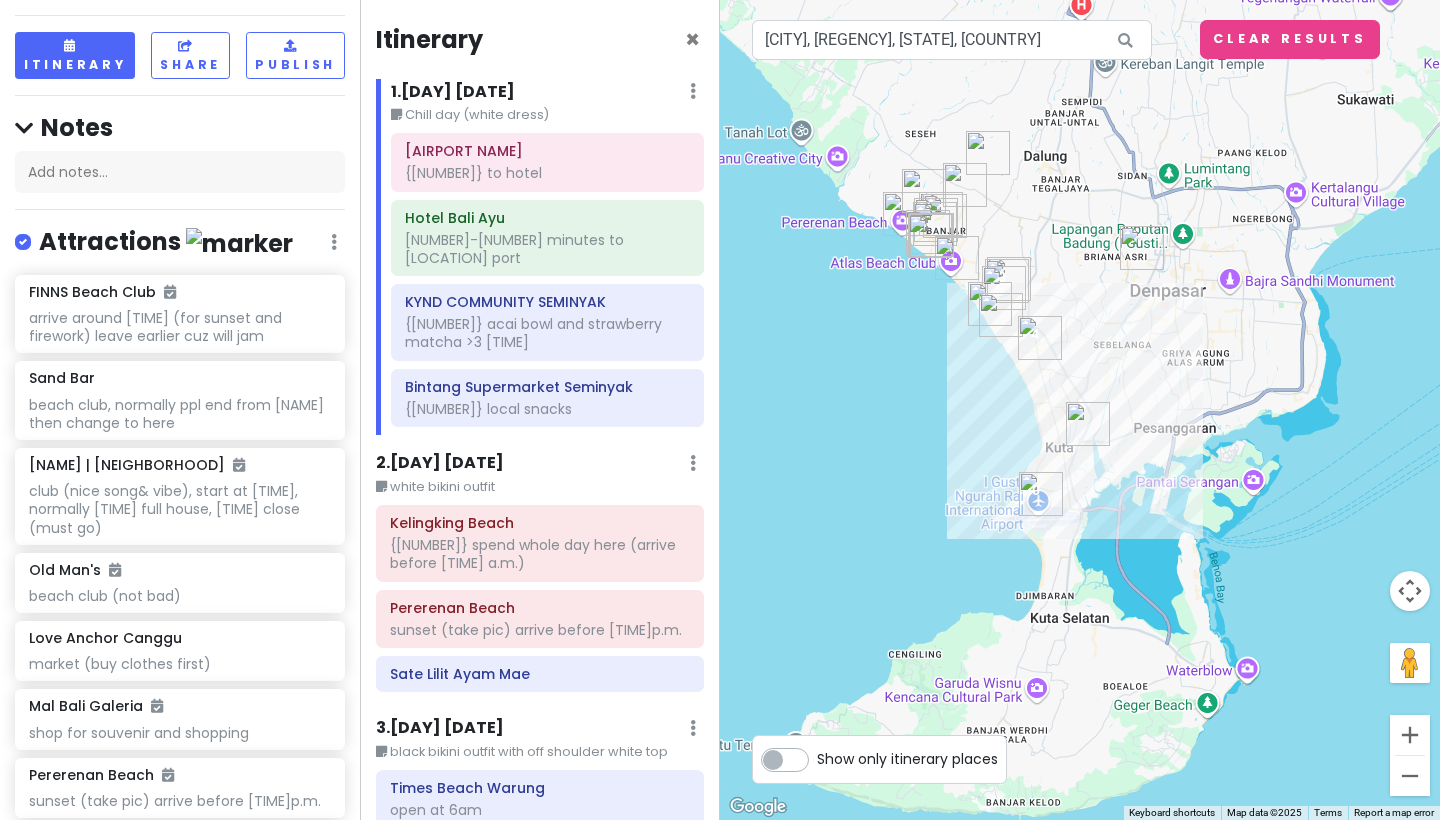 drag, startPoint x: 1100, startPoint y: 716, endPoint x: 1225, endPoint y: 358, distance: 379.1952 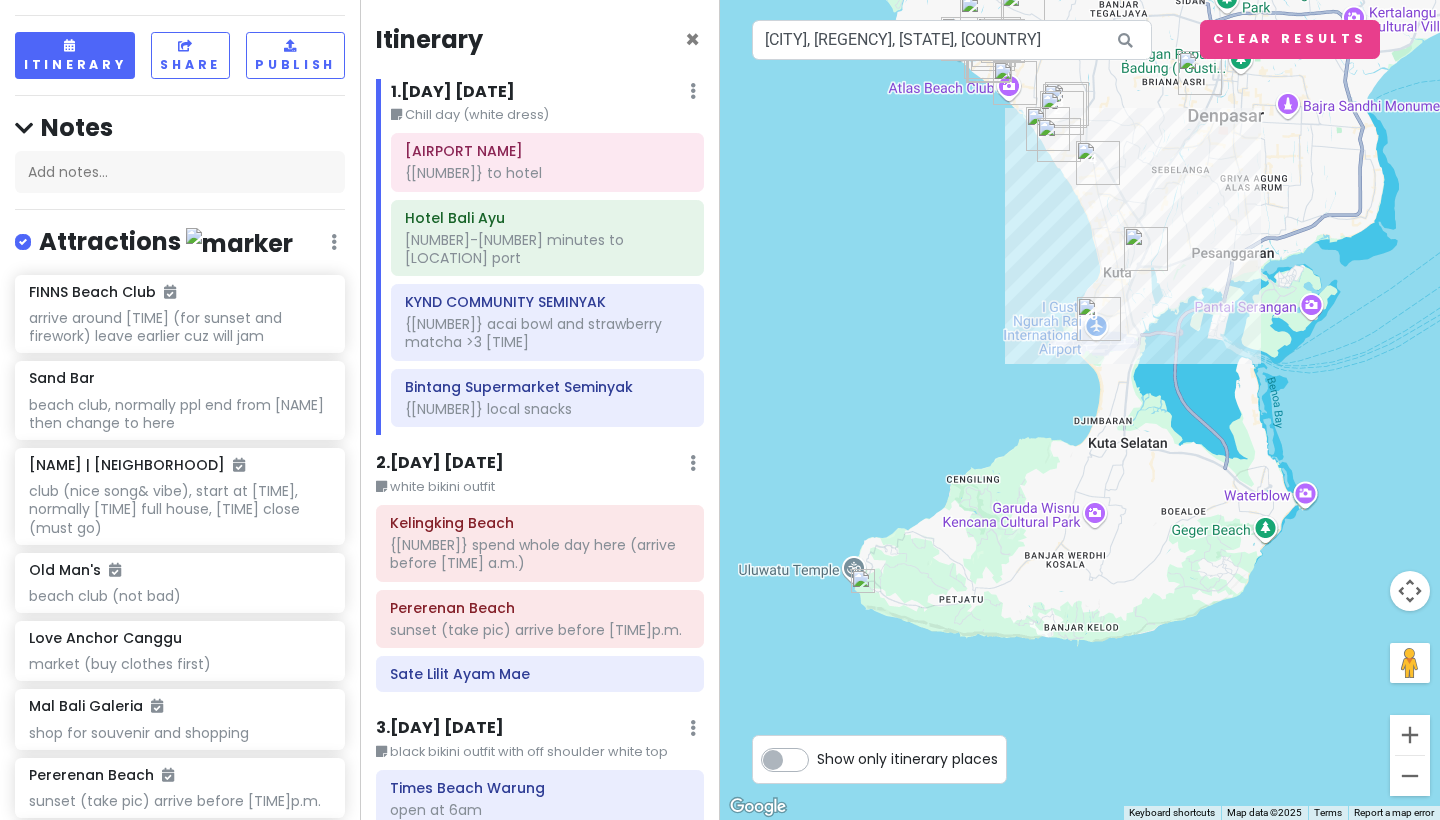 drag, startPoint x: 951, startPoint y: 560, endPoint x: 963, endPoint y: 437, distance: 123.58398 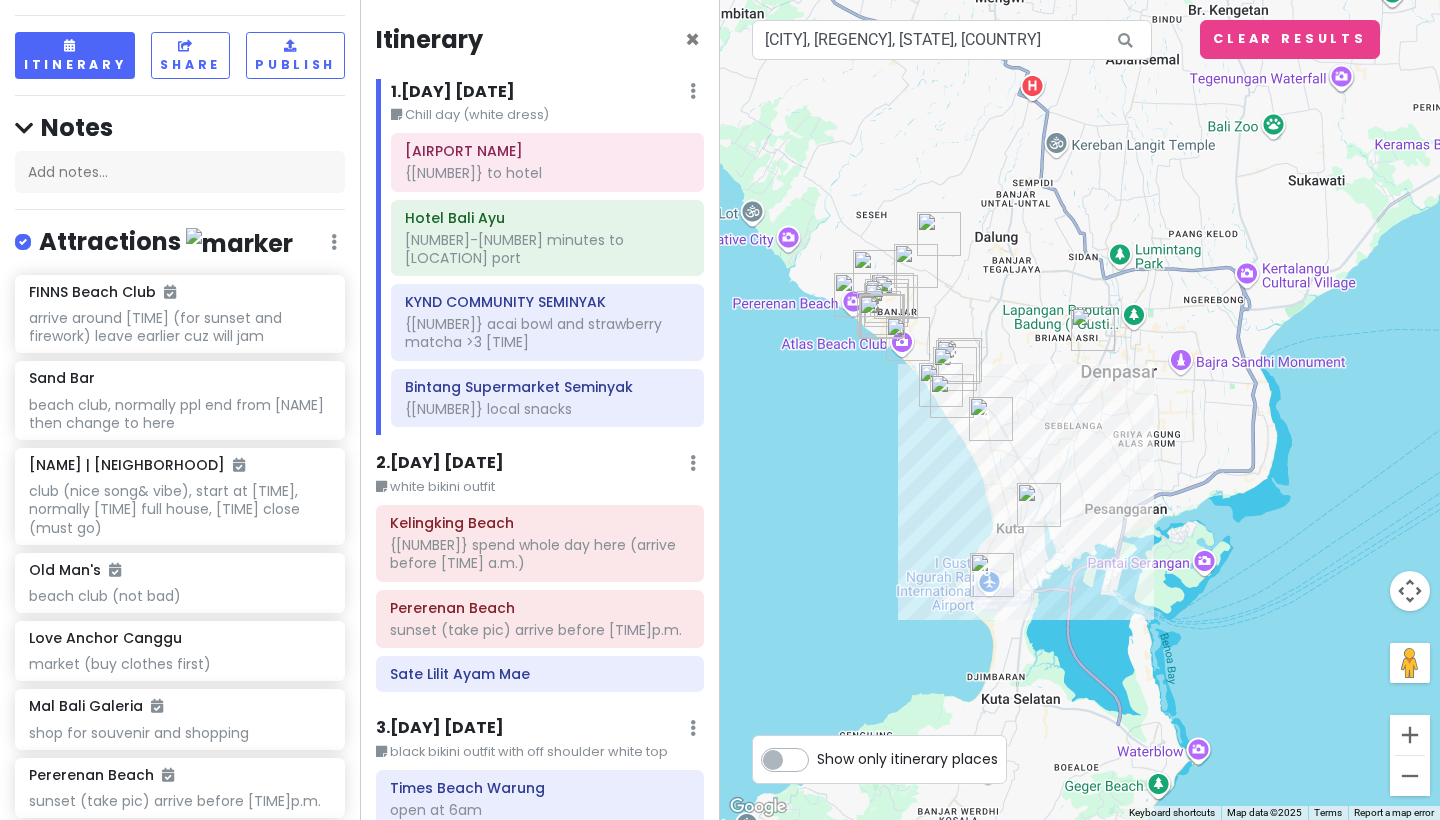drag, startPoint x: 968, startPoint y: 295, endPoint x: 861, endPoint y: 555, distance: 281.15656 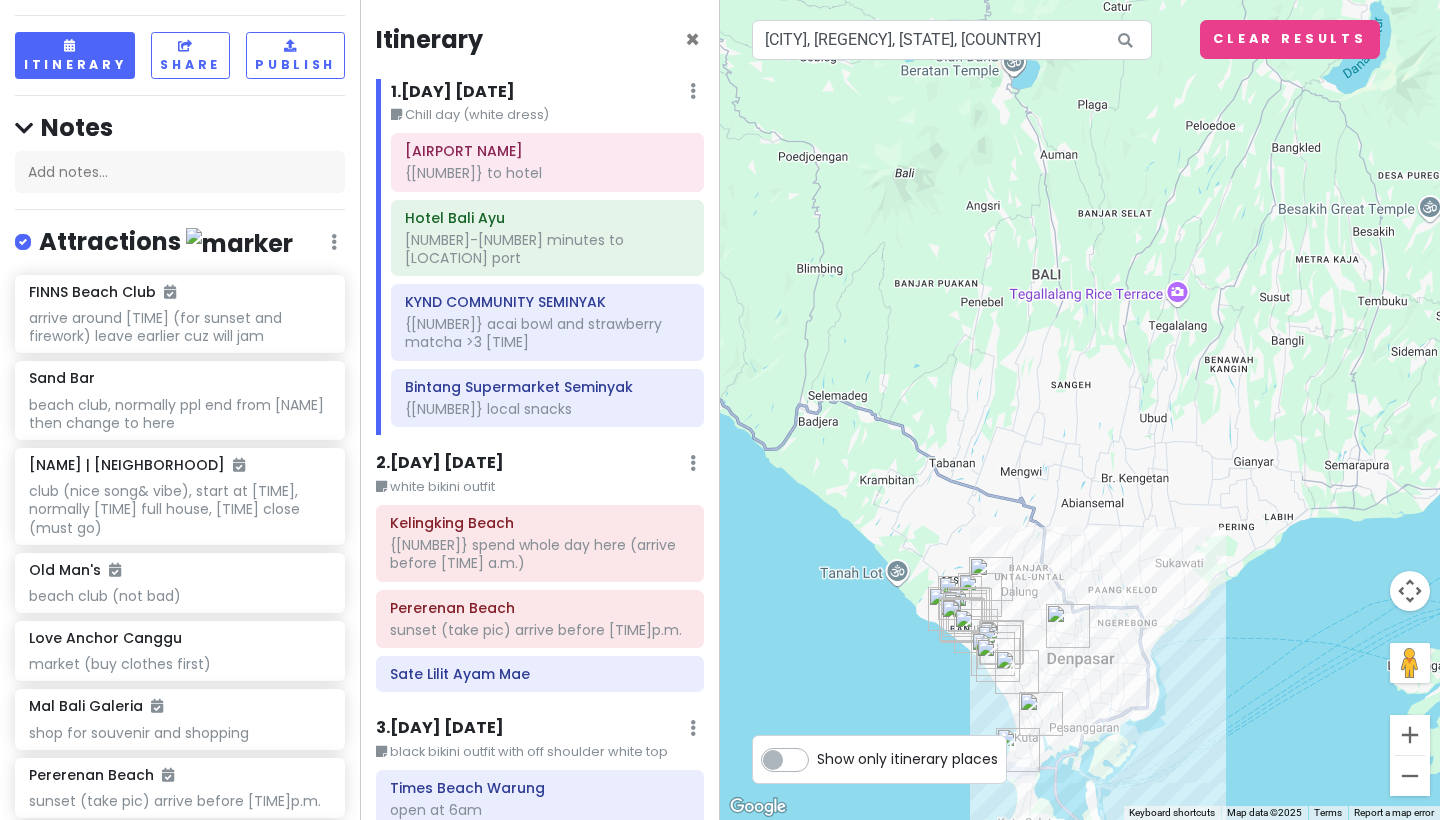 drag, startPoint x: 1246, startPoint y: 479, endPoint x: 1194, endPoint y: 695, distance: 222.17111 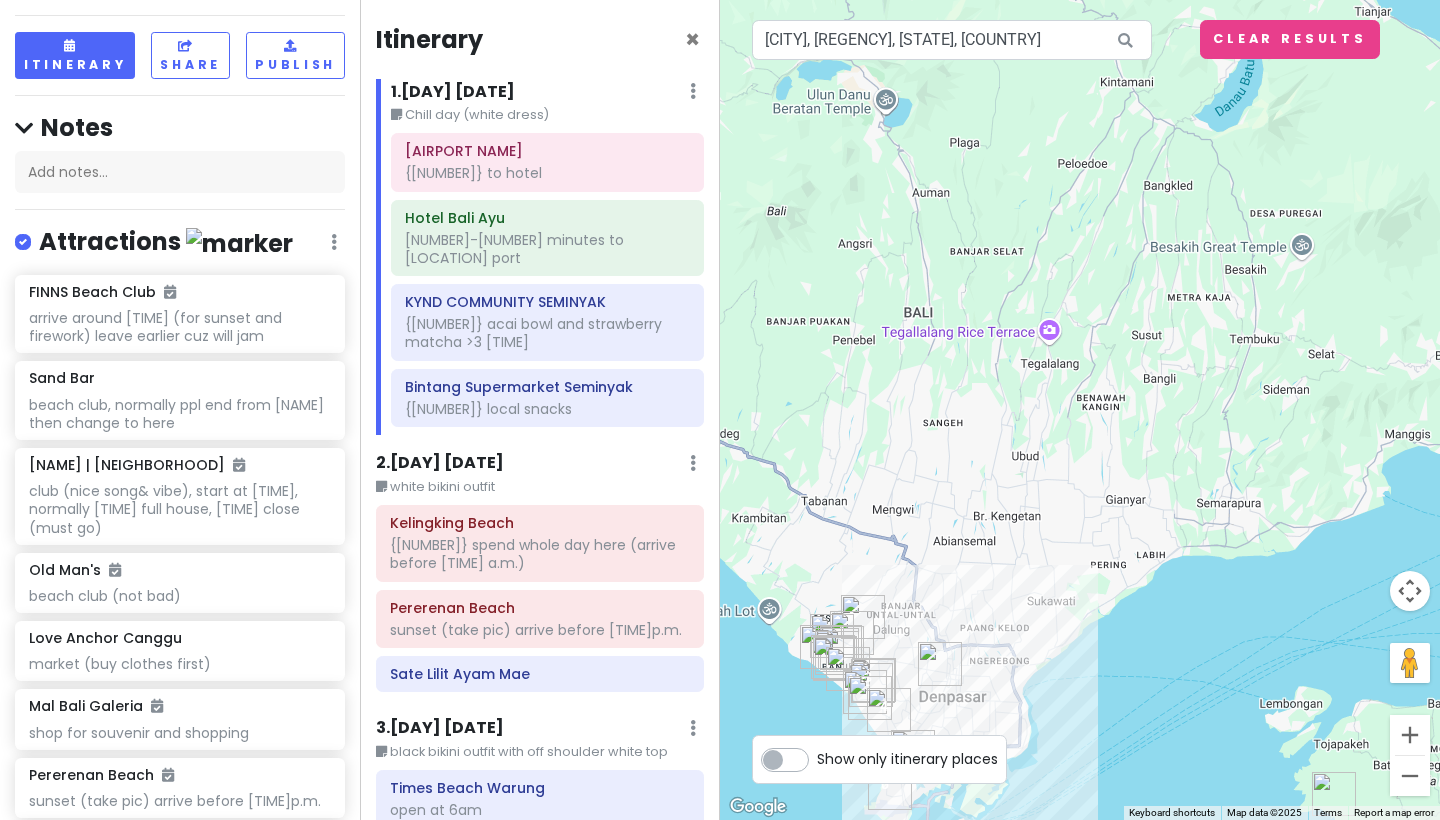 drag, startPoint x: 1283, startPoint y: 420, endPoint x: 1153, endPoint y: 454, distance: 134.37262 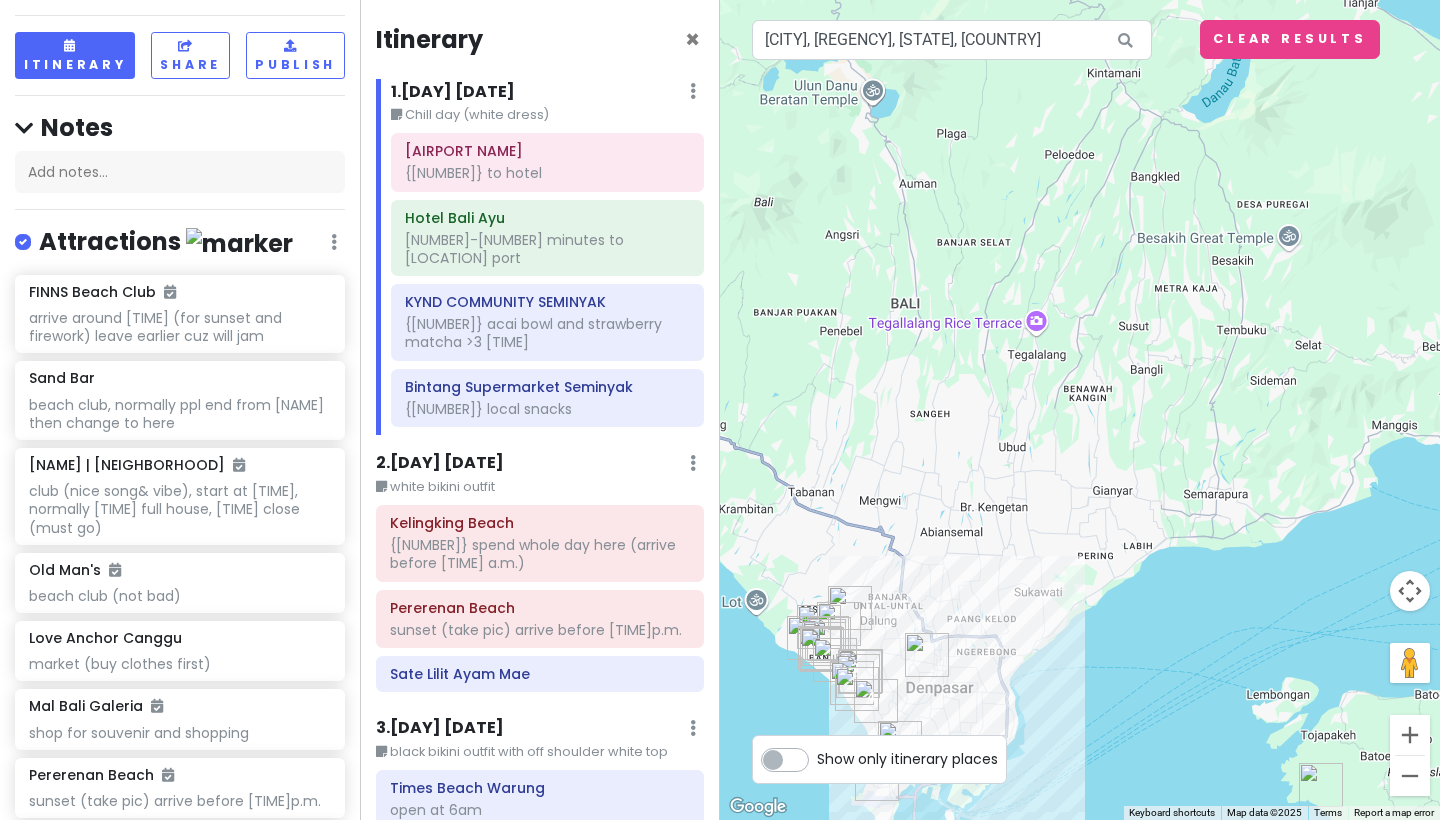 drag, startPoint x: 1034, startPoint y: 479, endPoint x: 1031, endPoint y: 580, distance: 101.04455 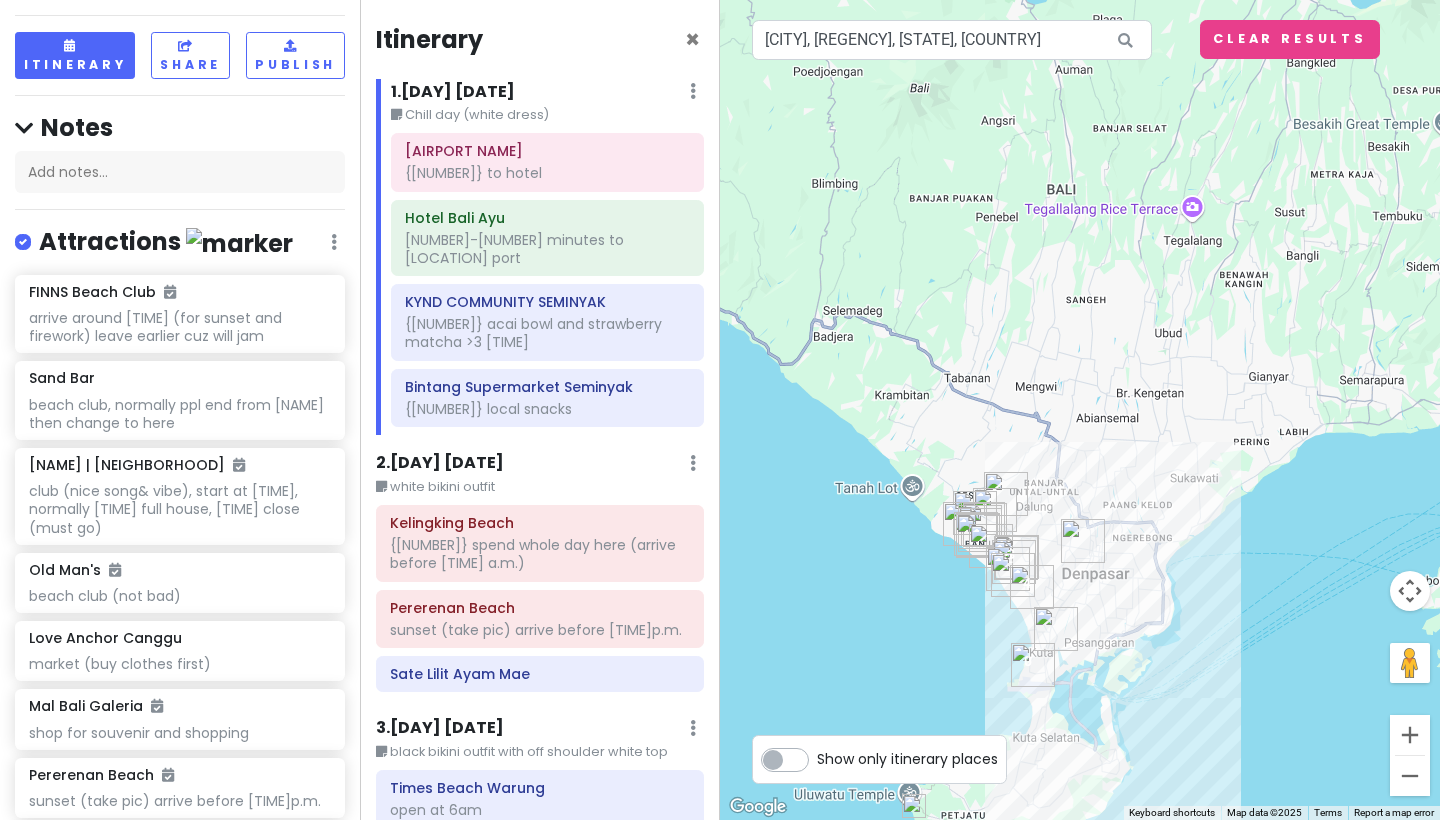 drag, startPoint x: 953, startPoint y: 638, endPoint x: 1115, endPoint y: 419, distance: 272.40594 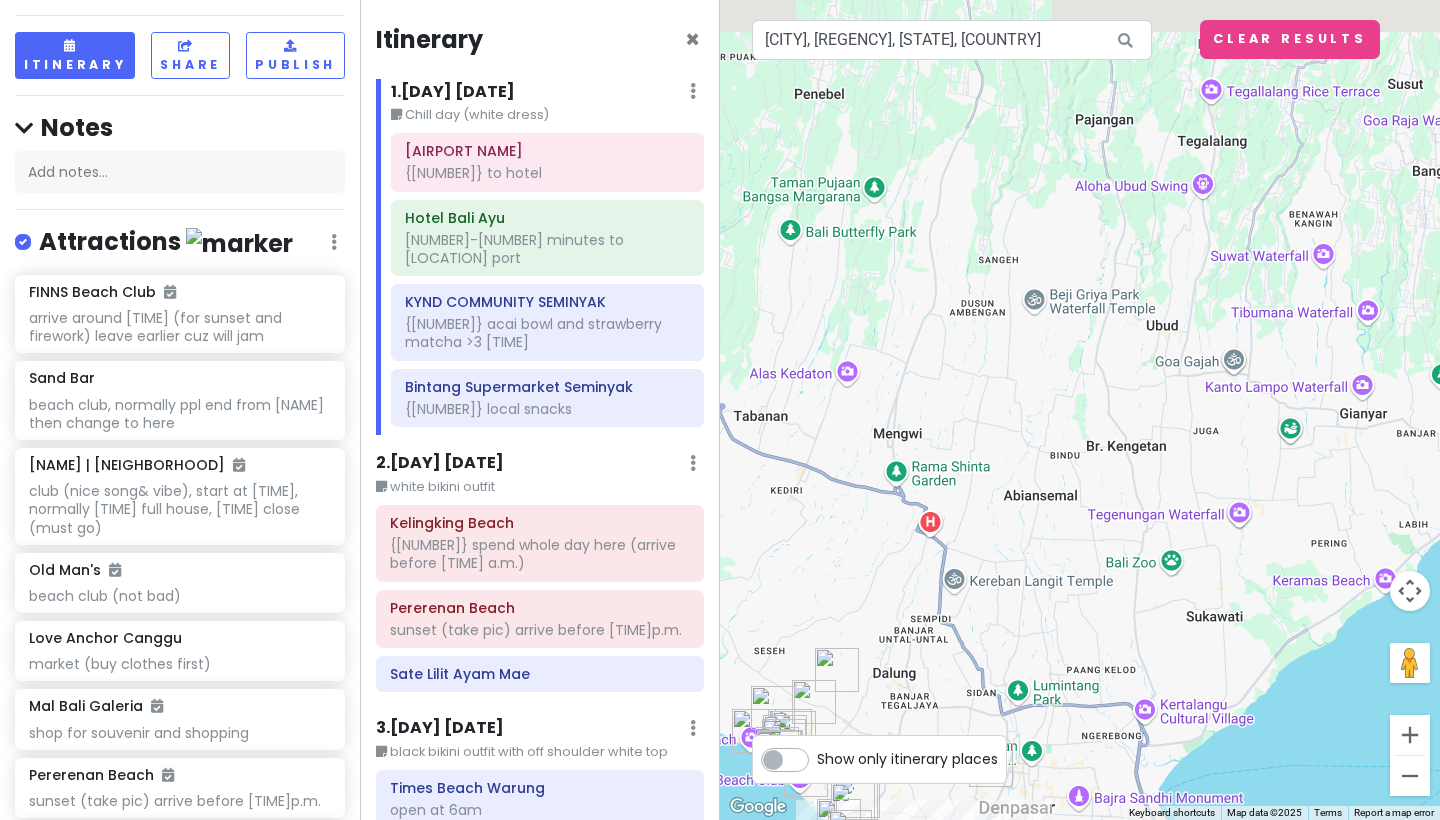 drag, startPoint x: 1167, startPoint y: 403, endPoint x: 1110, endPoint y: 476, distance: 92.61749 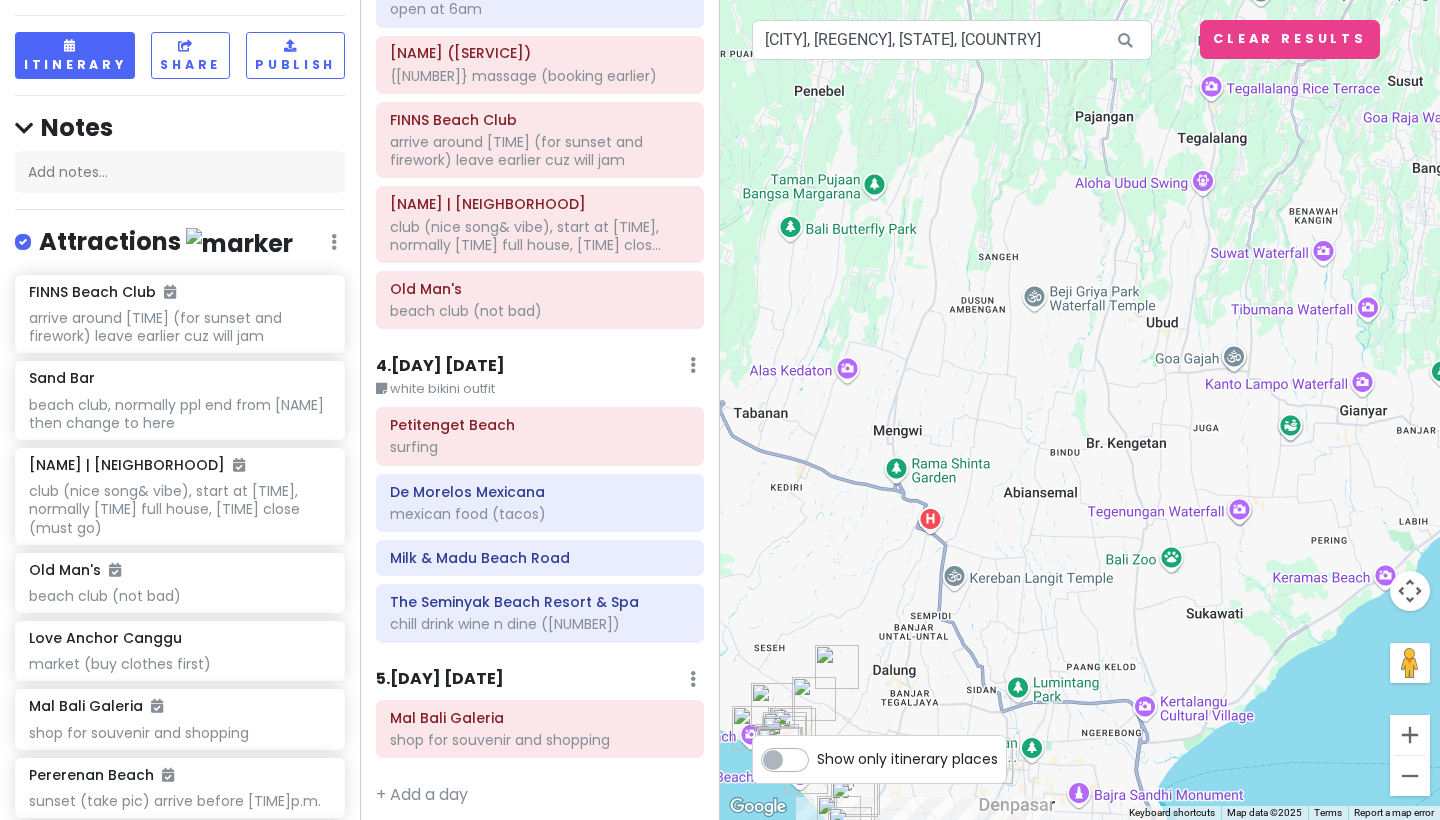 scroll, scrollTop: 782, scrollLeft: 0, axis: vertical 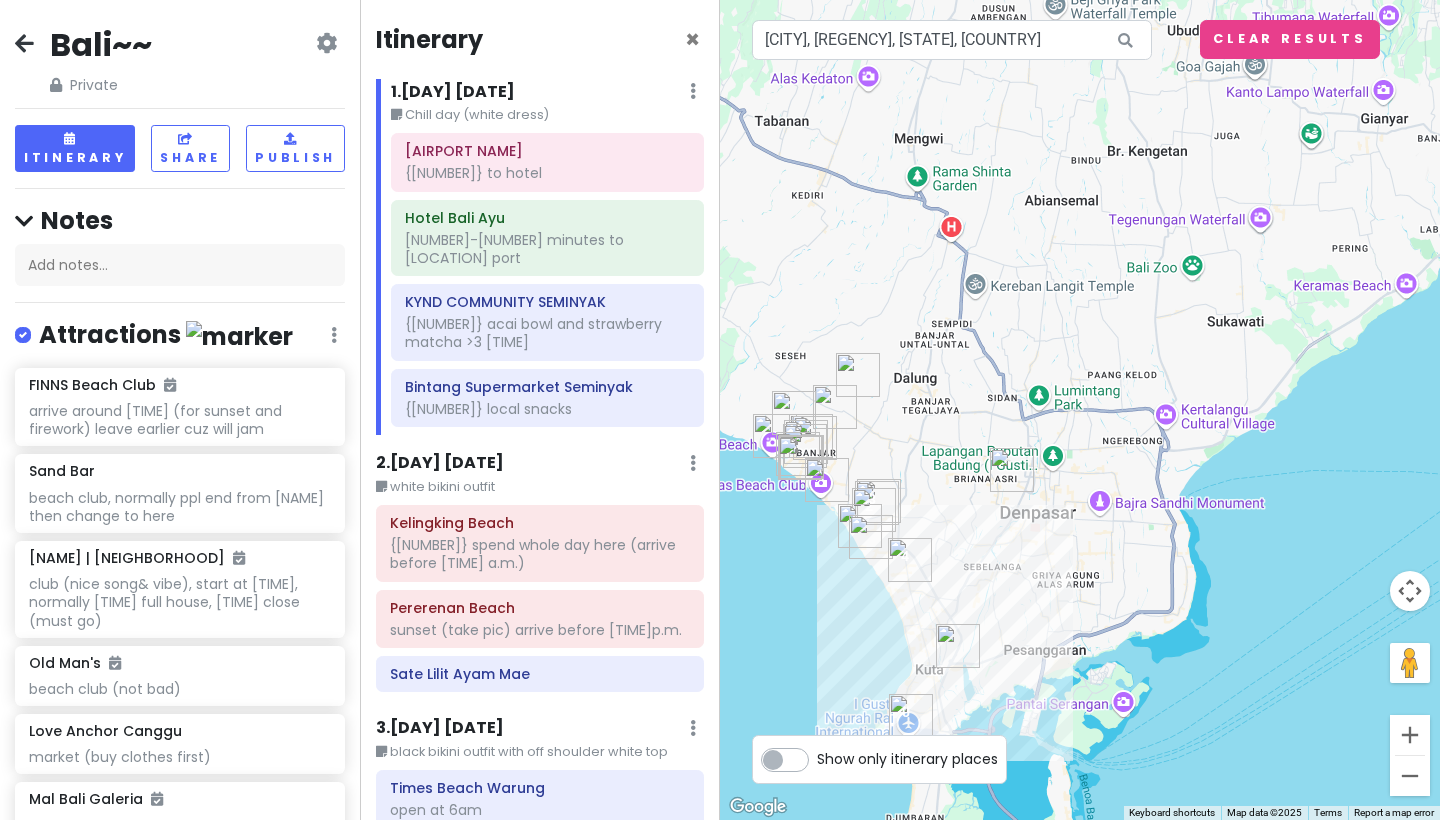drag, startPoint x: 808, startPoint y: 522, endPoint x: 829, endPoint y: 222, distance: 300.7341 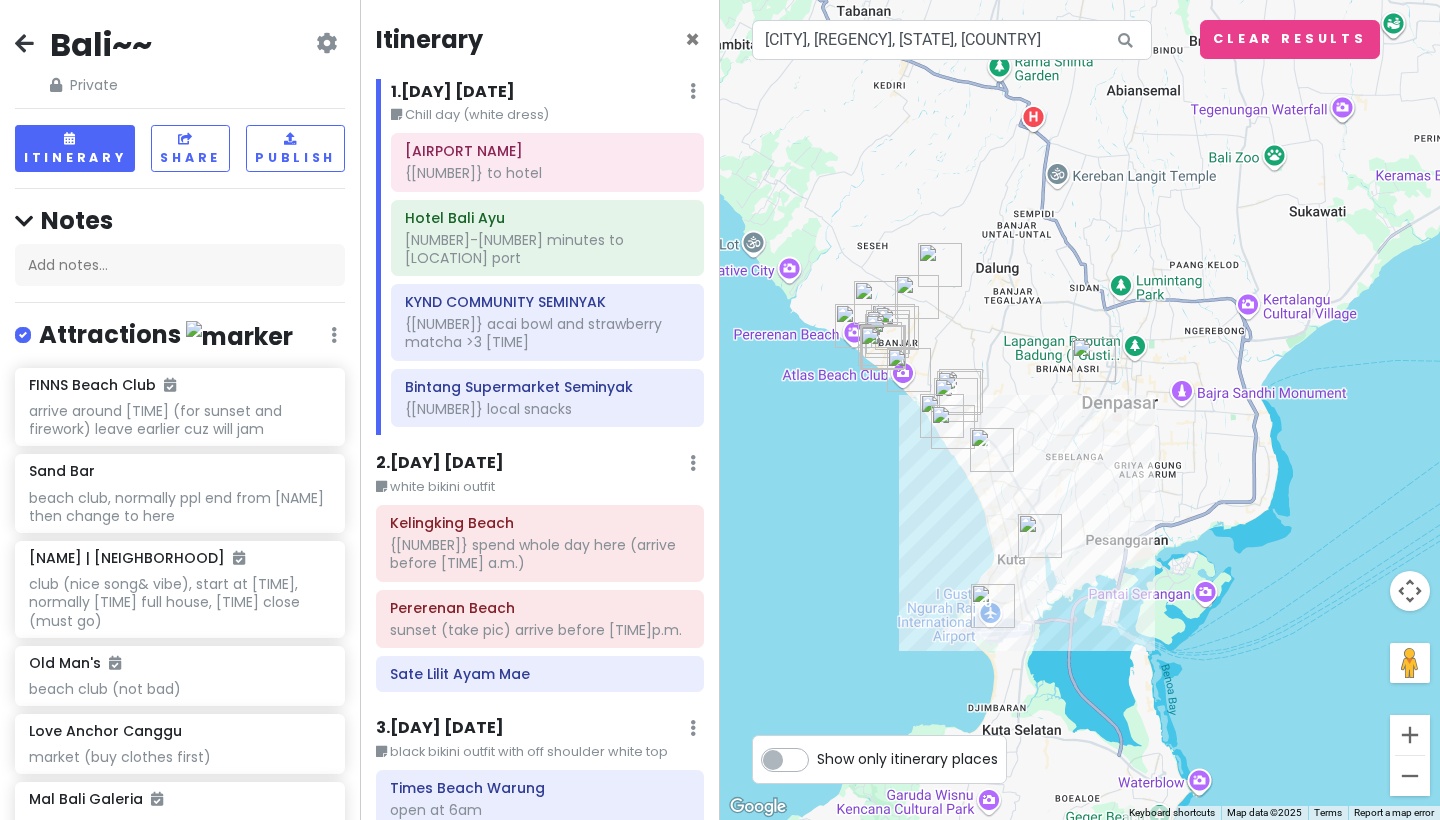 drag, startPoint x: 933, startPoint y: 428, endPoint x: 1026, endPoint y: 374, distance: 107.54069 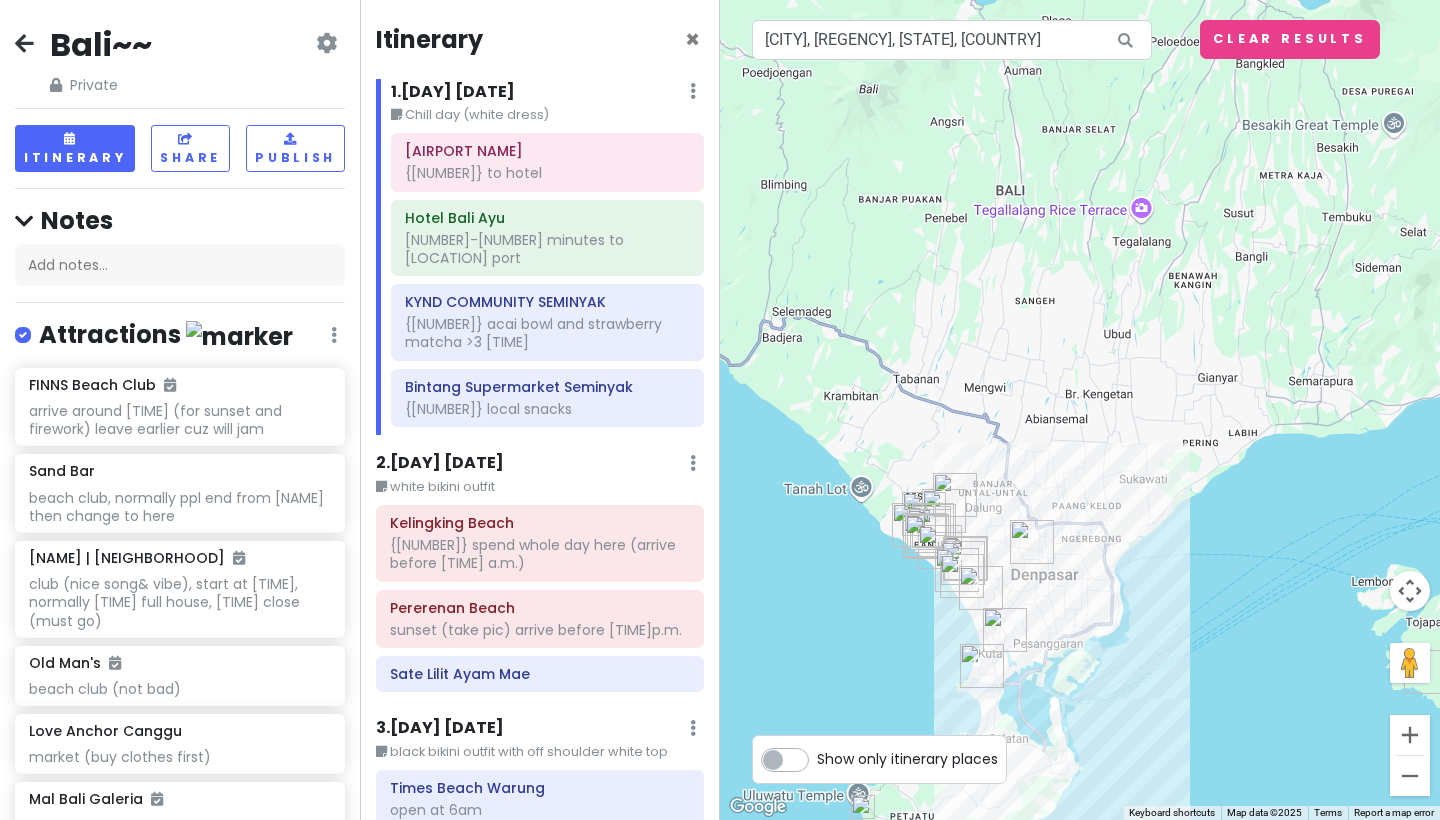 drag, startPoint x: 1265, startPoint y: 346, endPoint x: 1212, endPoint y: 522, distance: 183.80696 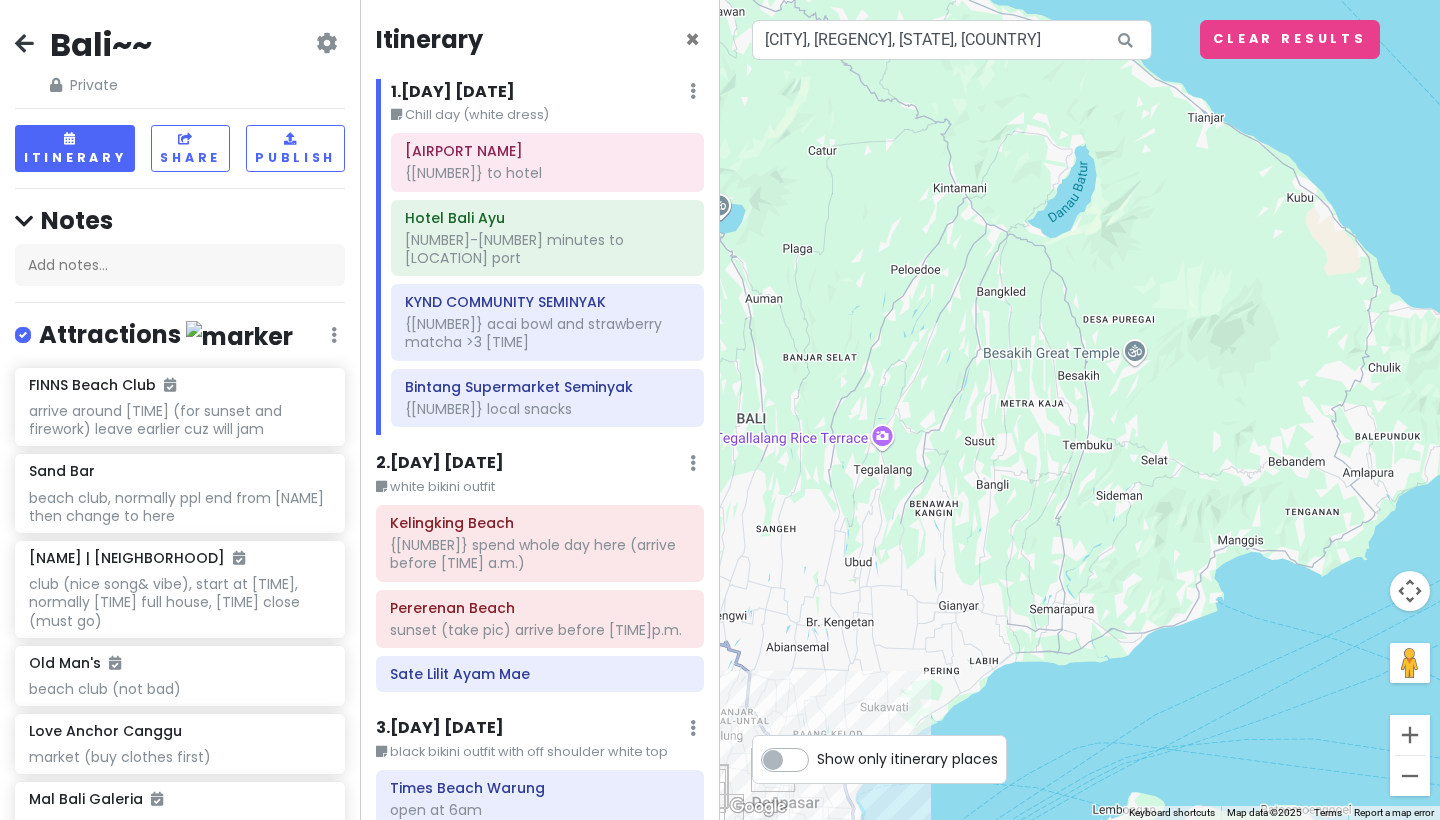 drag, startPoint x: 1212, startPoint y: 525, endPoint x: 955, endPoint y: 726, distance: 326.26675 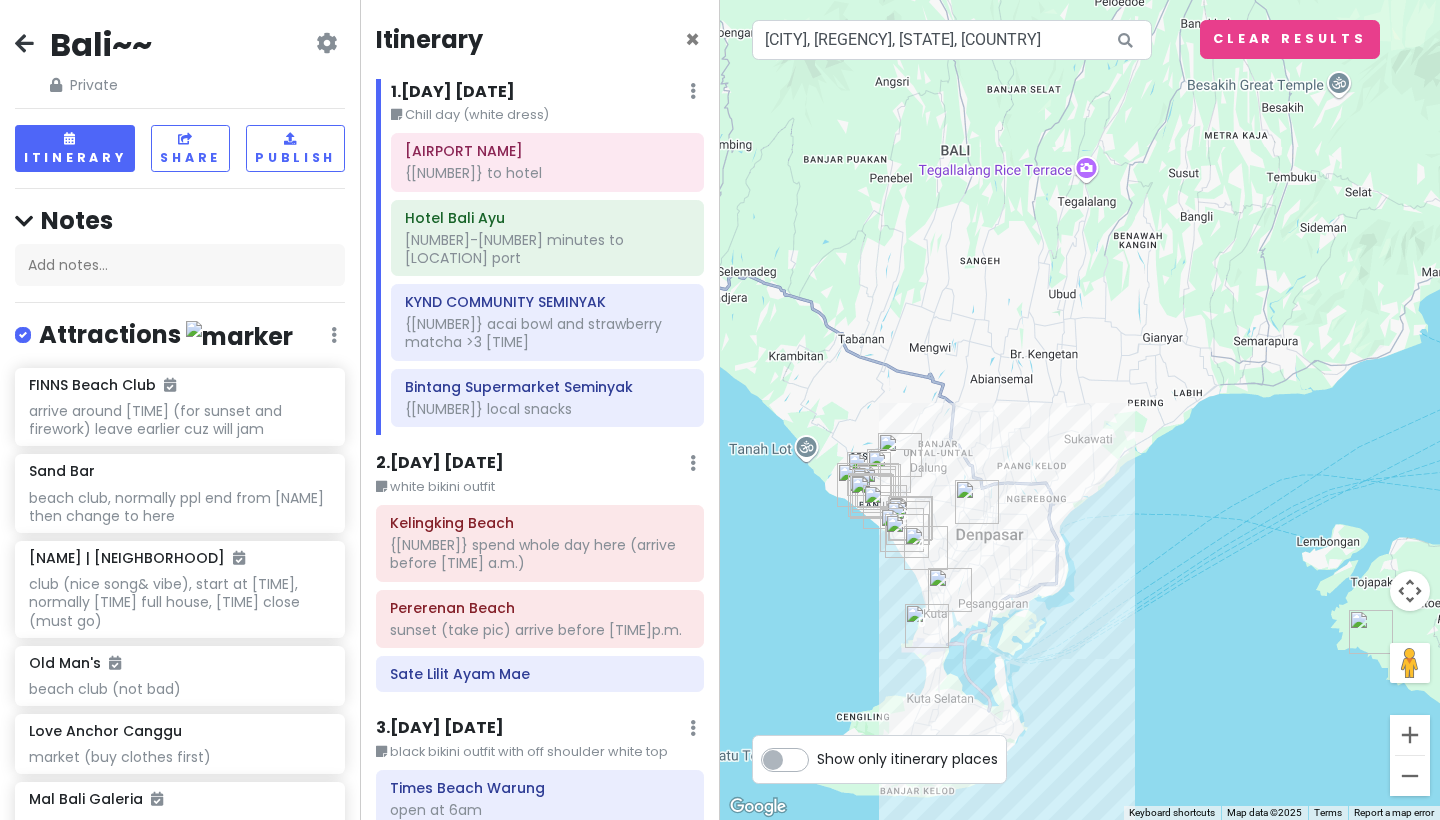 drag, startPoint x: 1168, startPoint y: 689, endPoint x: 1425, endPoint y: 374, distance: 406.53906 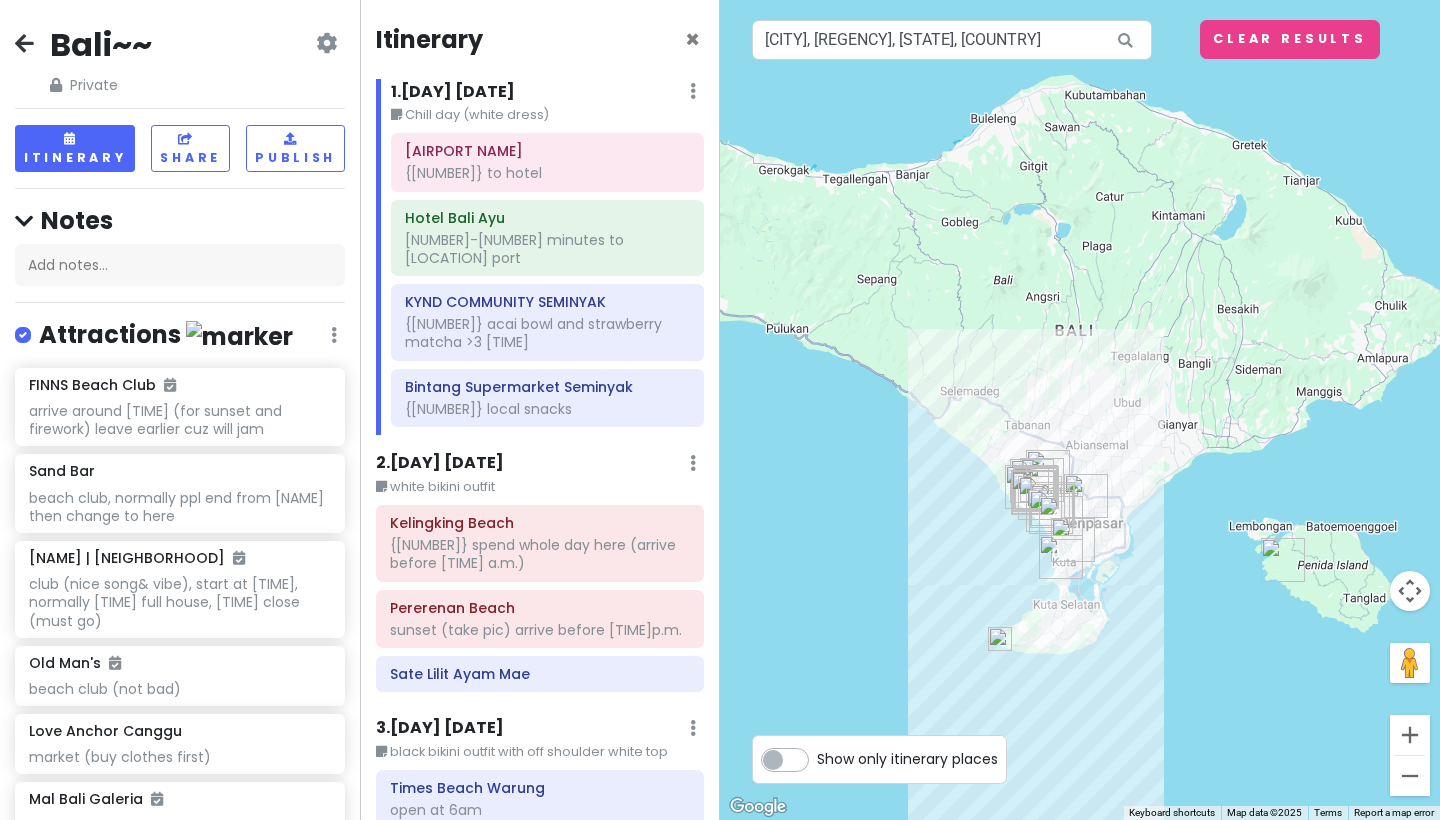 drag, startPoint x: 1319, startPoint y: 506, endPoint x: 1182, endPoint y: 603, distance: 167.86304 